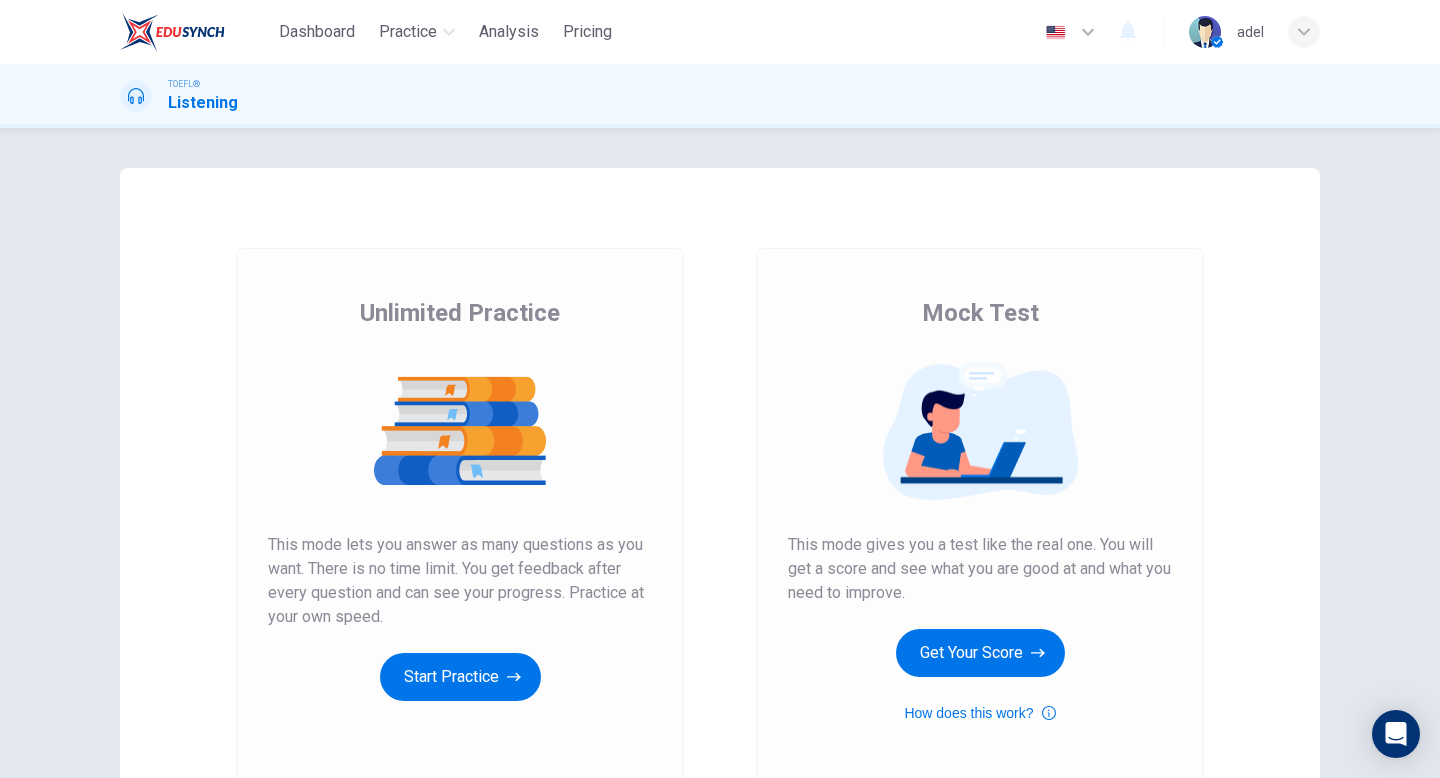 scroll, scrollTop: 0, scrollLeft: 0, axis: both 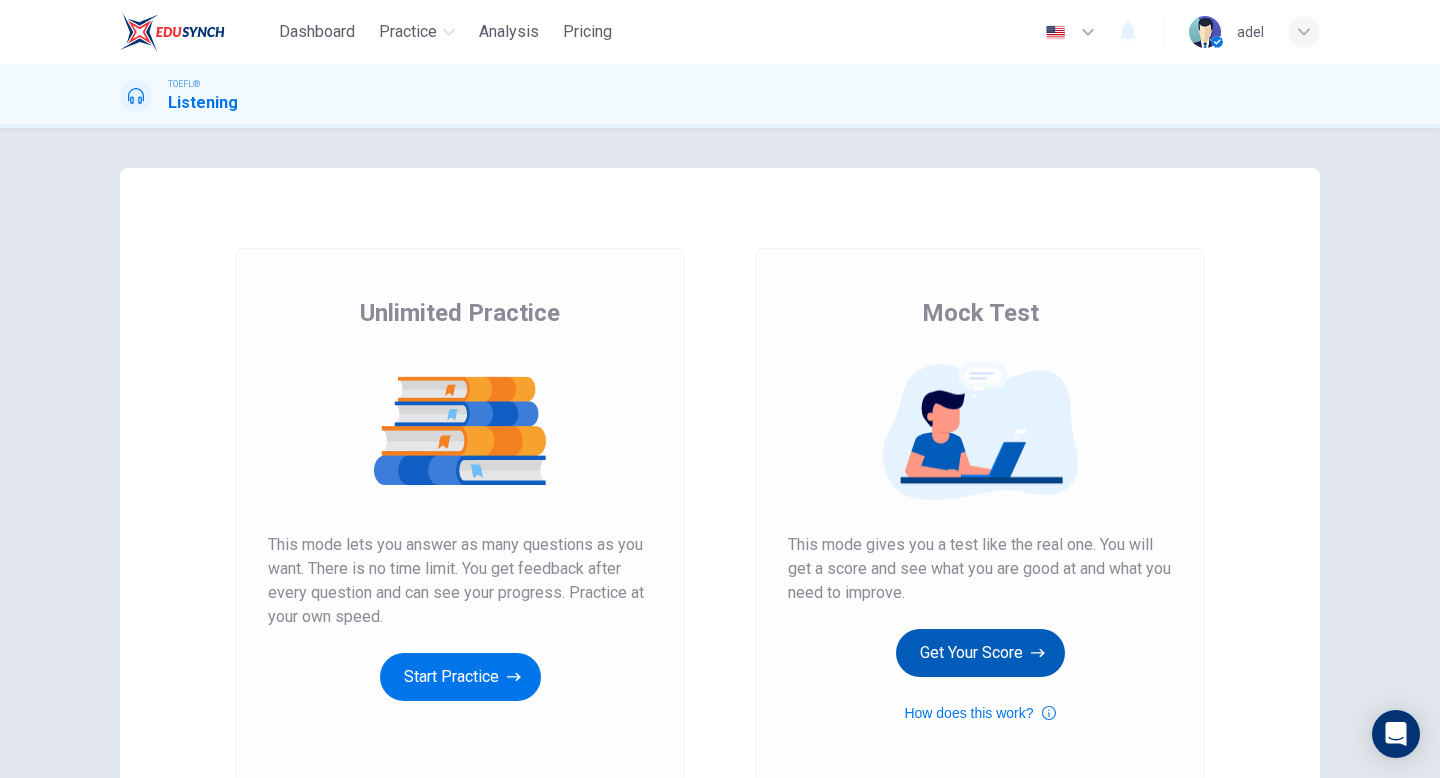 click on "Get Your Score" at bounding box center [980, 653] 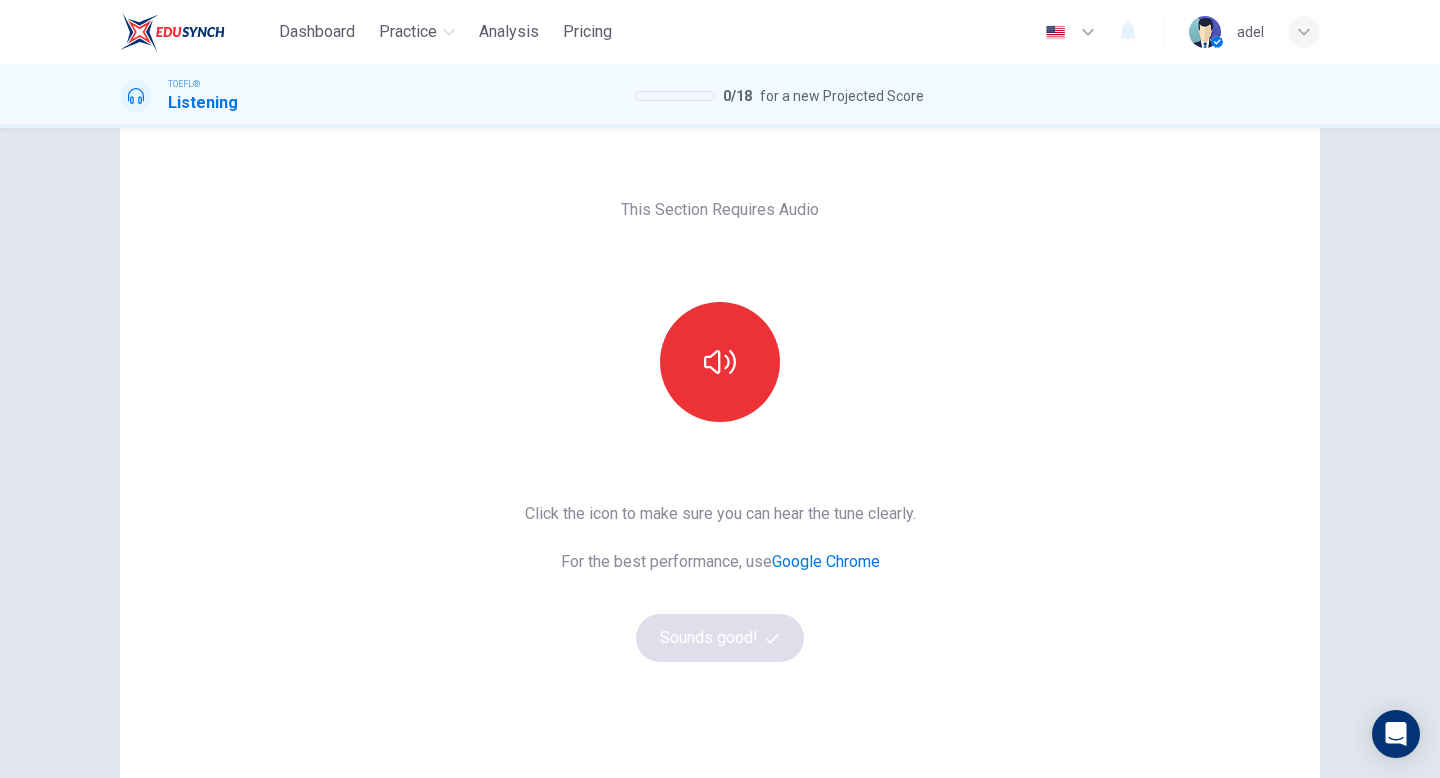 scroll, scrollTop: 52, scrollLeft: 0, axis: vertical 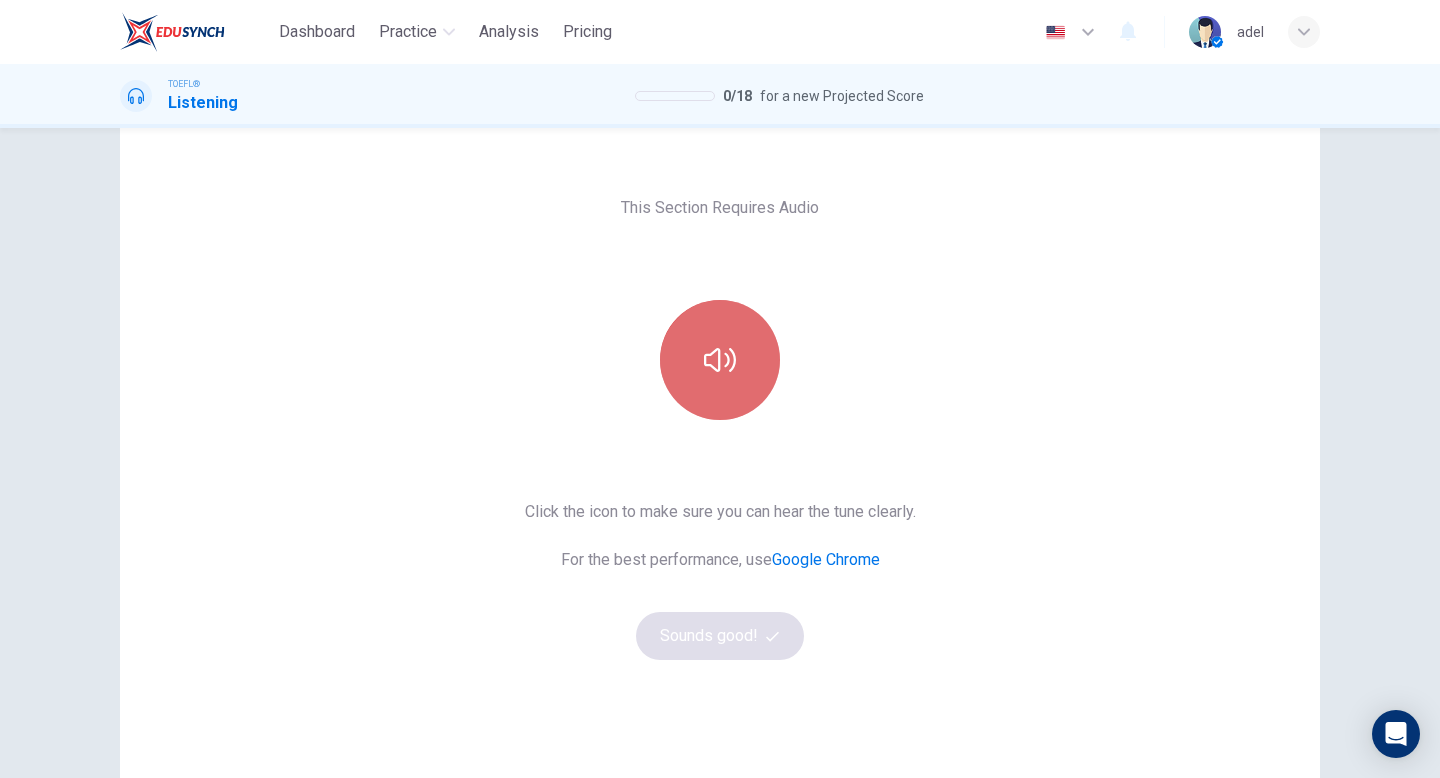 click at bounding box center (720, 360) 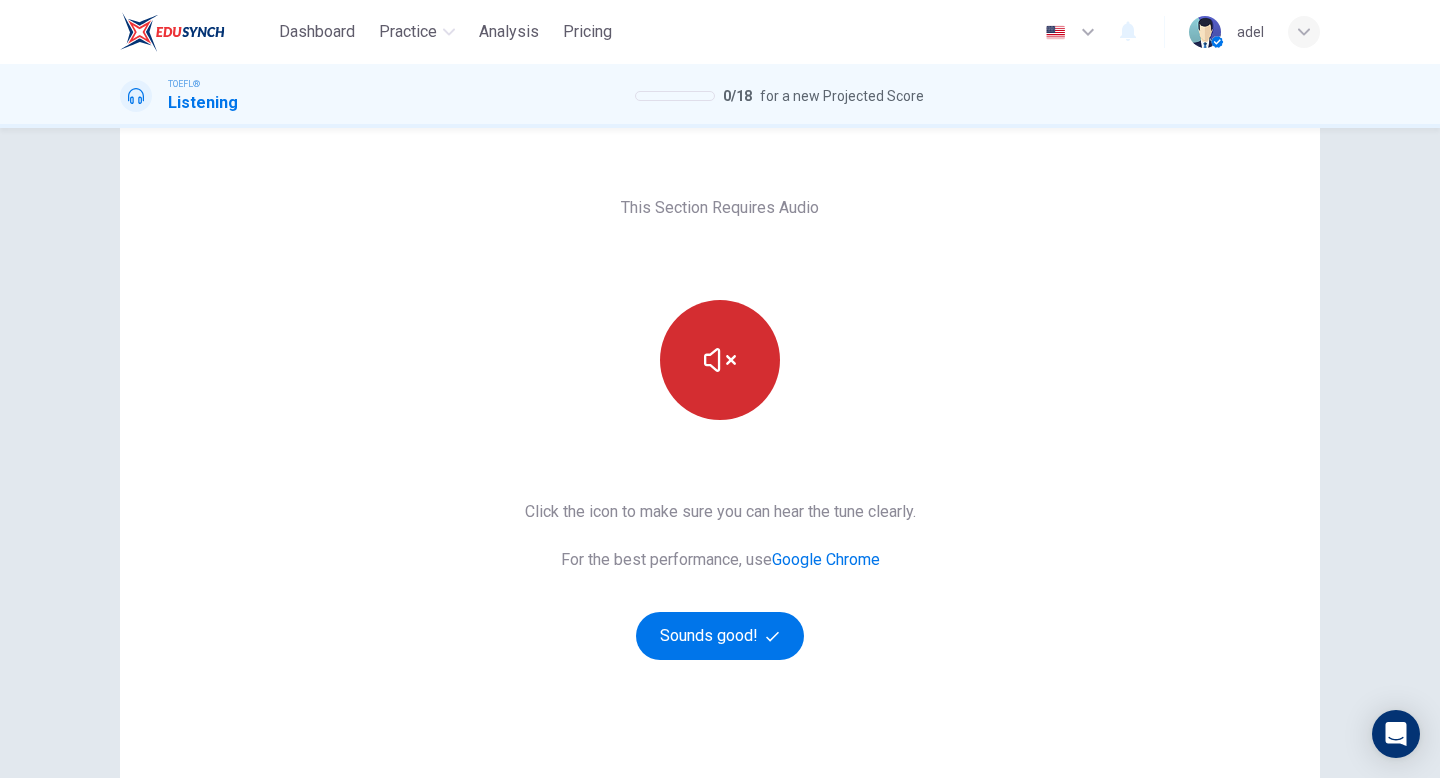 click 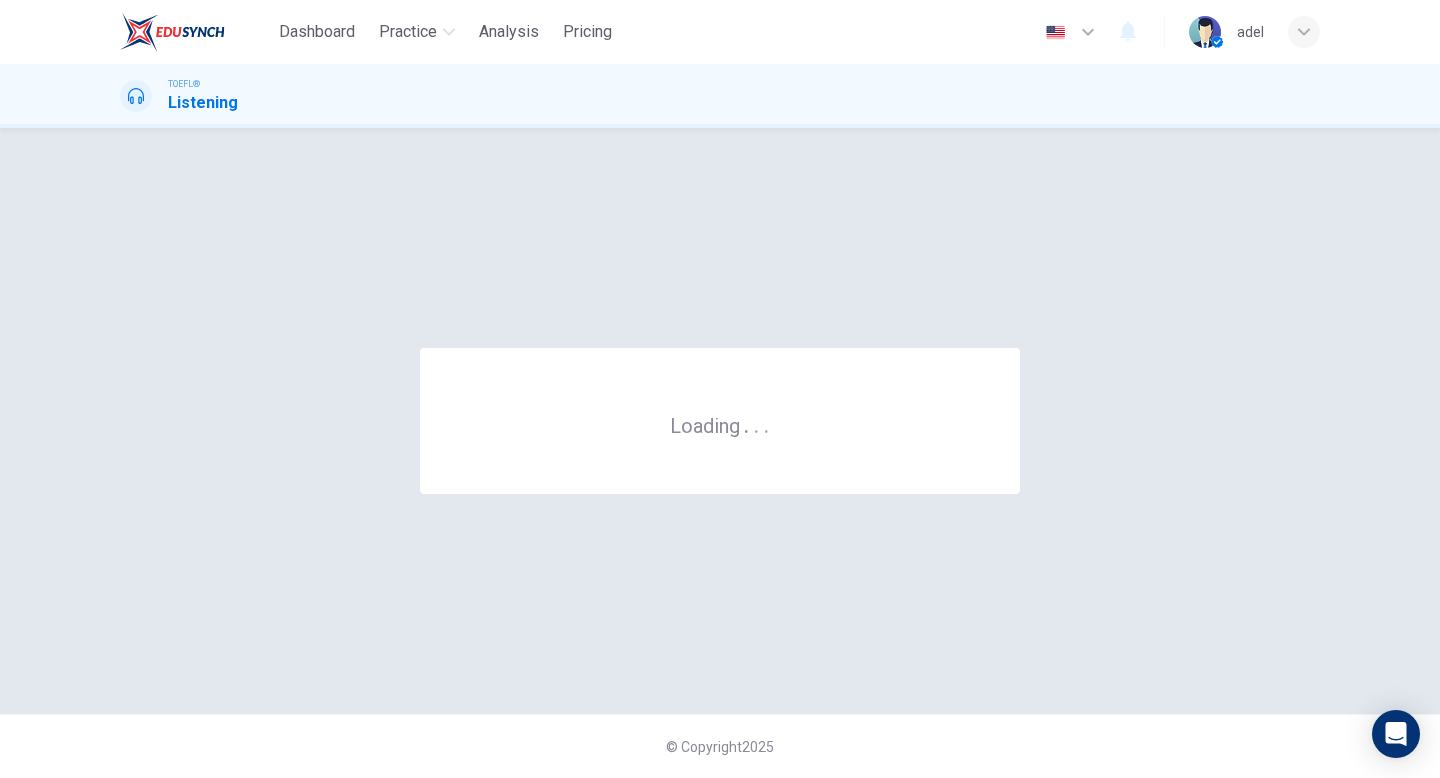 scroll, scrollTop: 0, scrollLeft: 0, axis: both 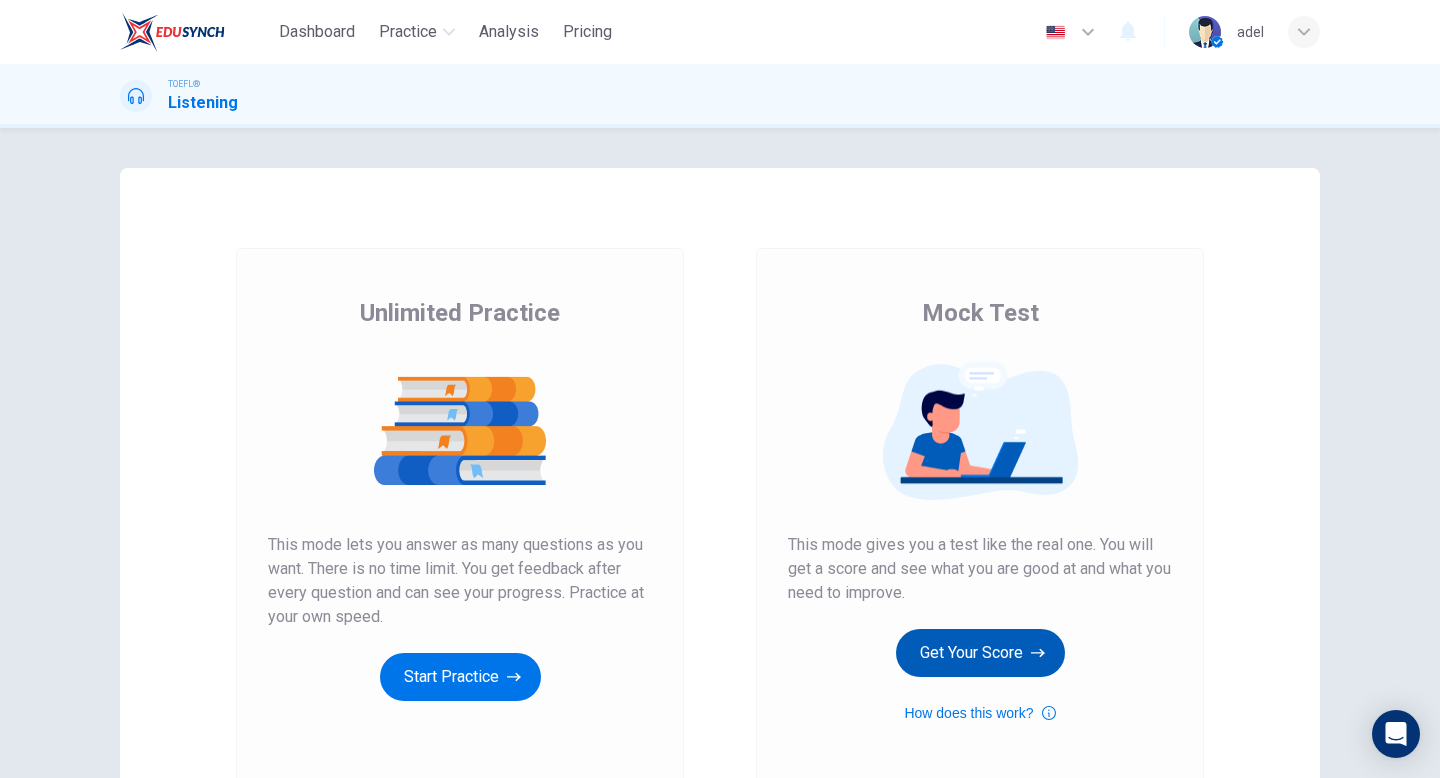 click on "Get Your Score" at bounding box center (980, 653) 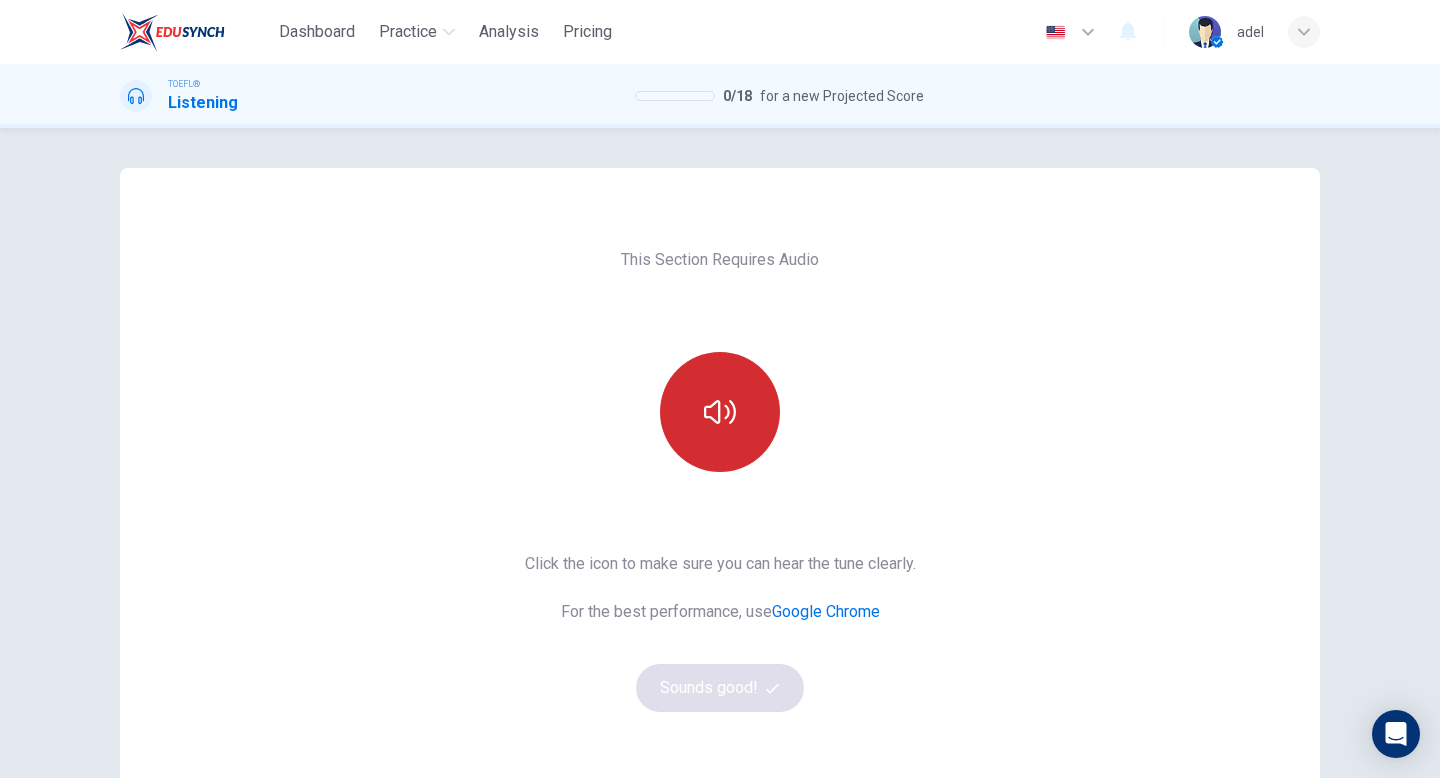 click at bounding box center [720, 412] 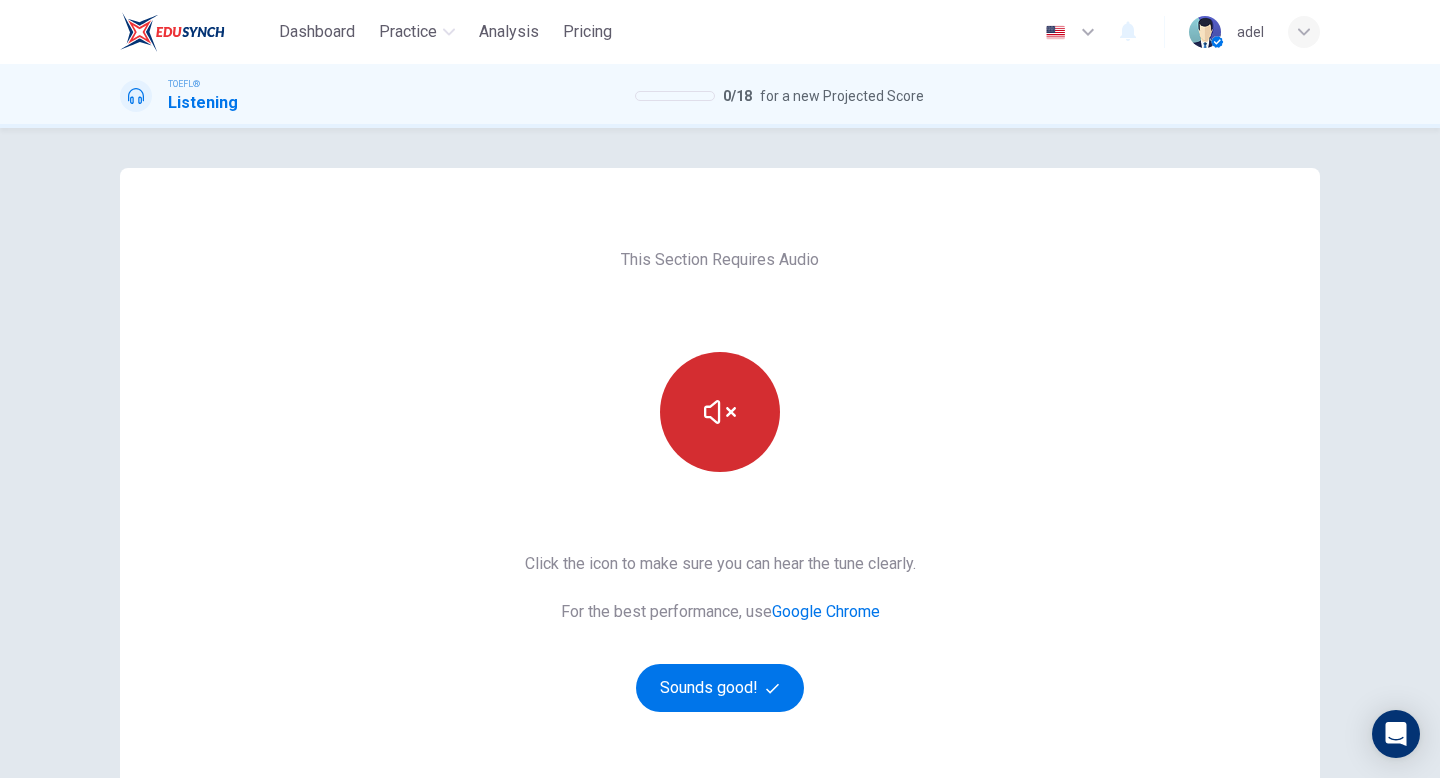 click at bounding box center [720, 412] 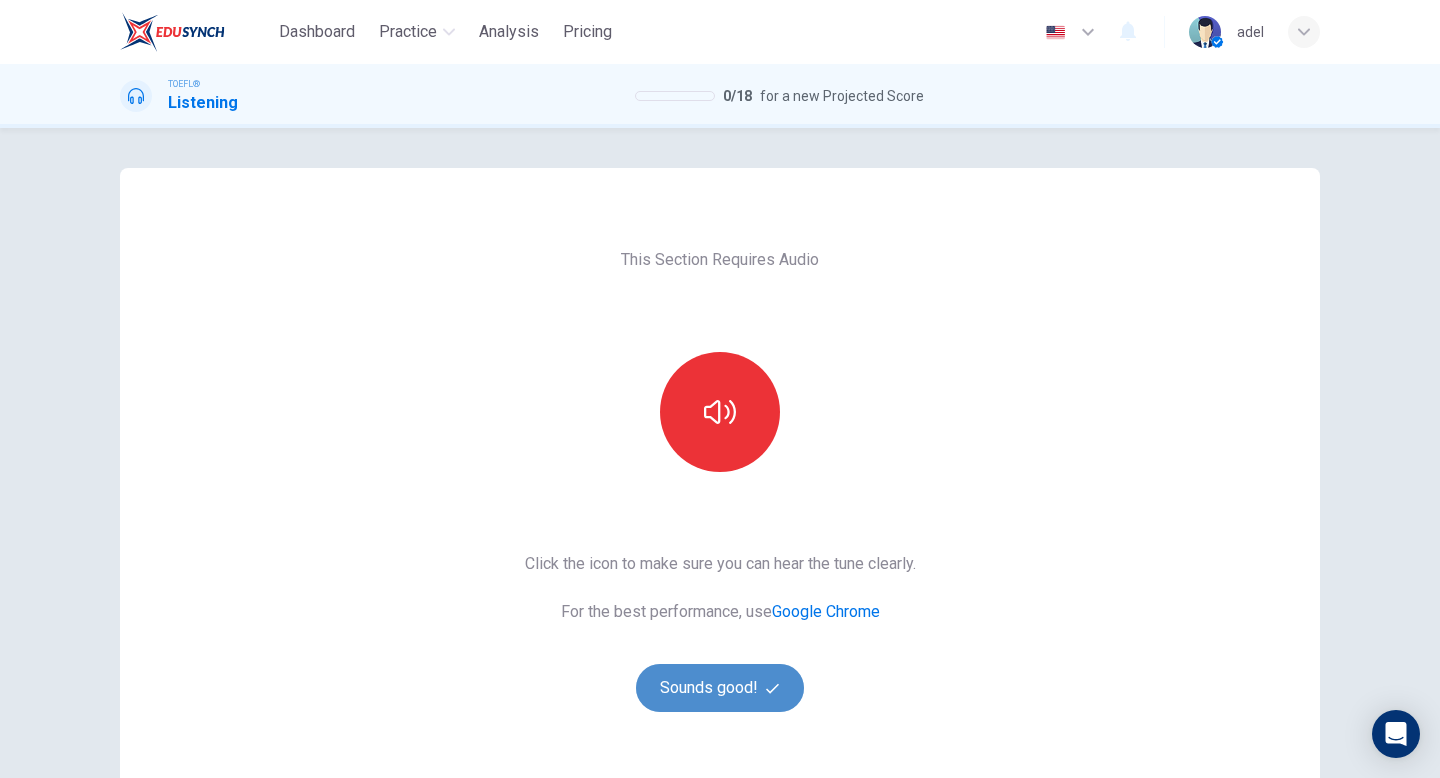 click on "Sounds good!" at bounding box center [720, 688] 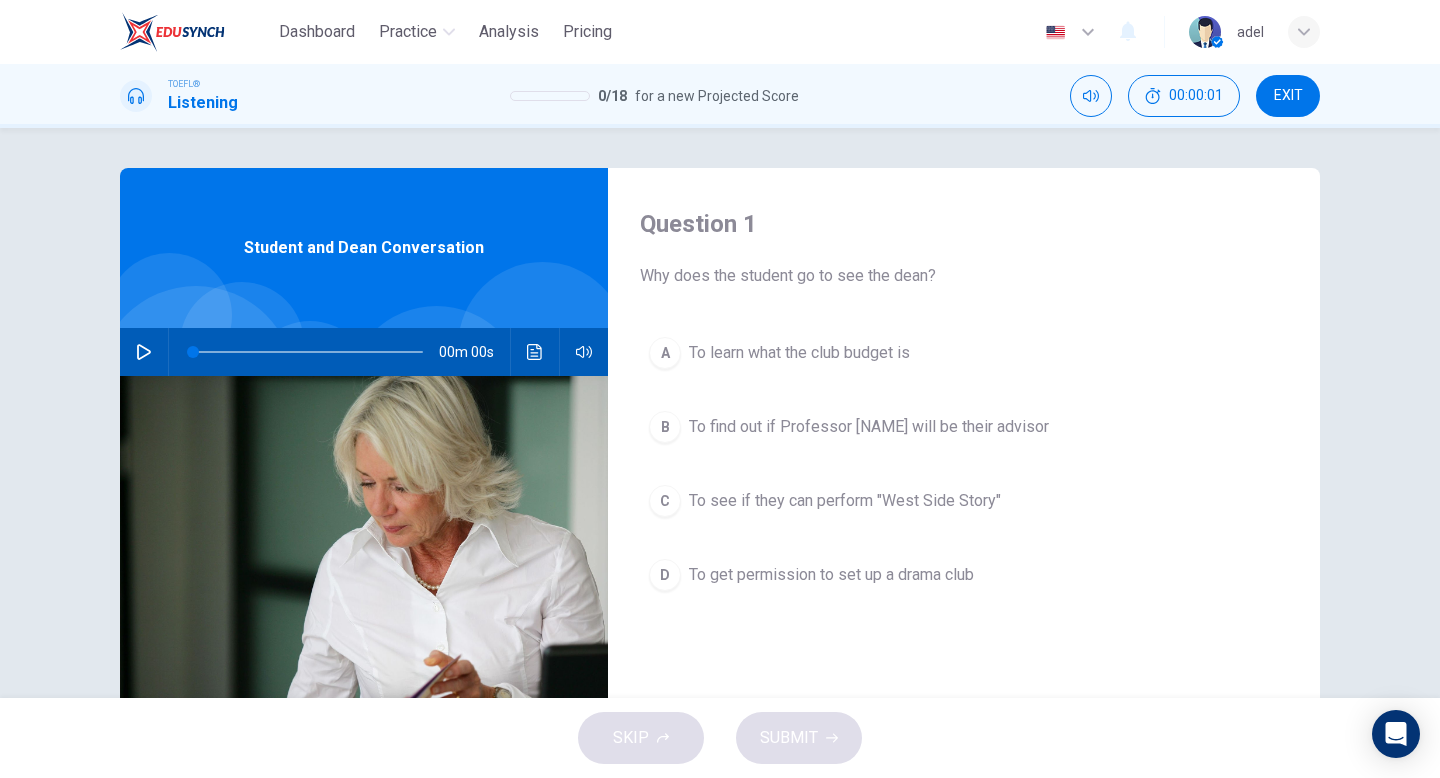 click 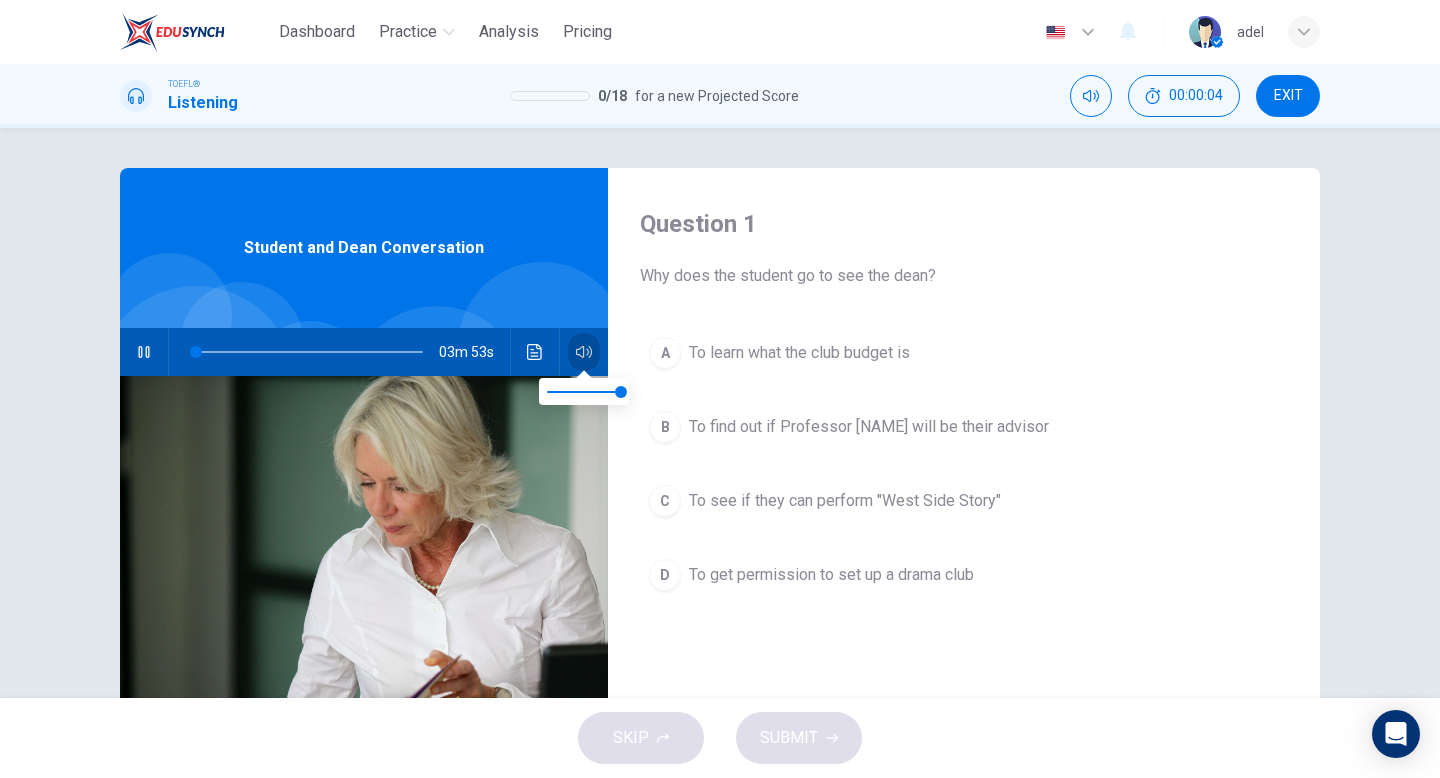 click 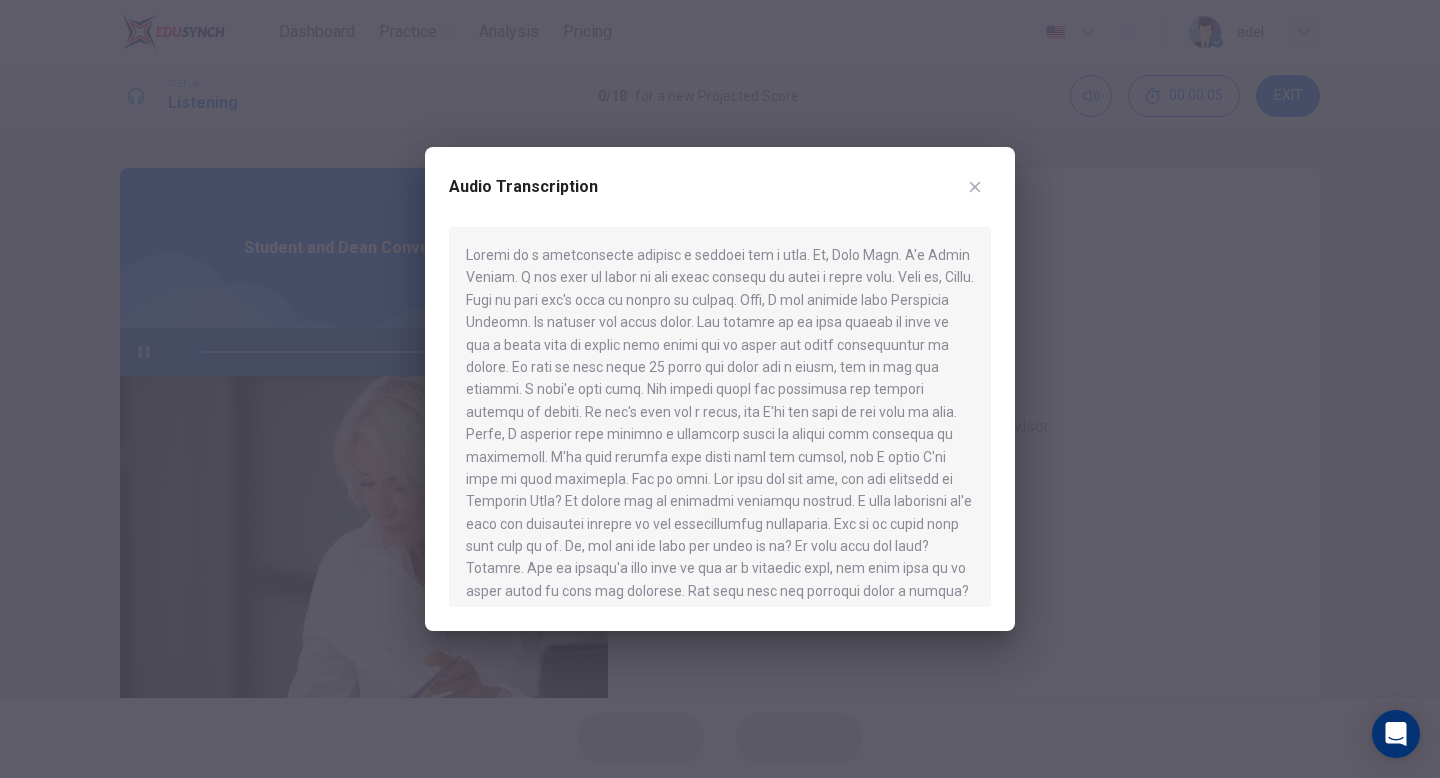 click 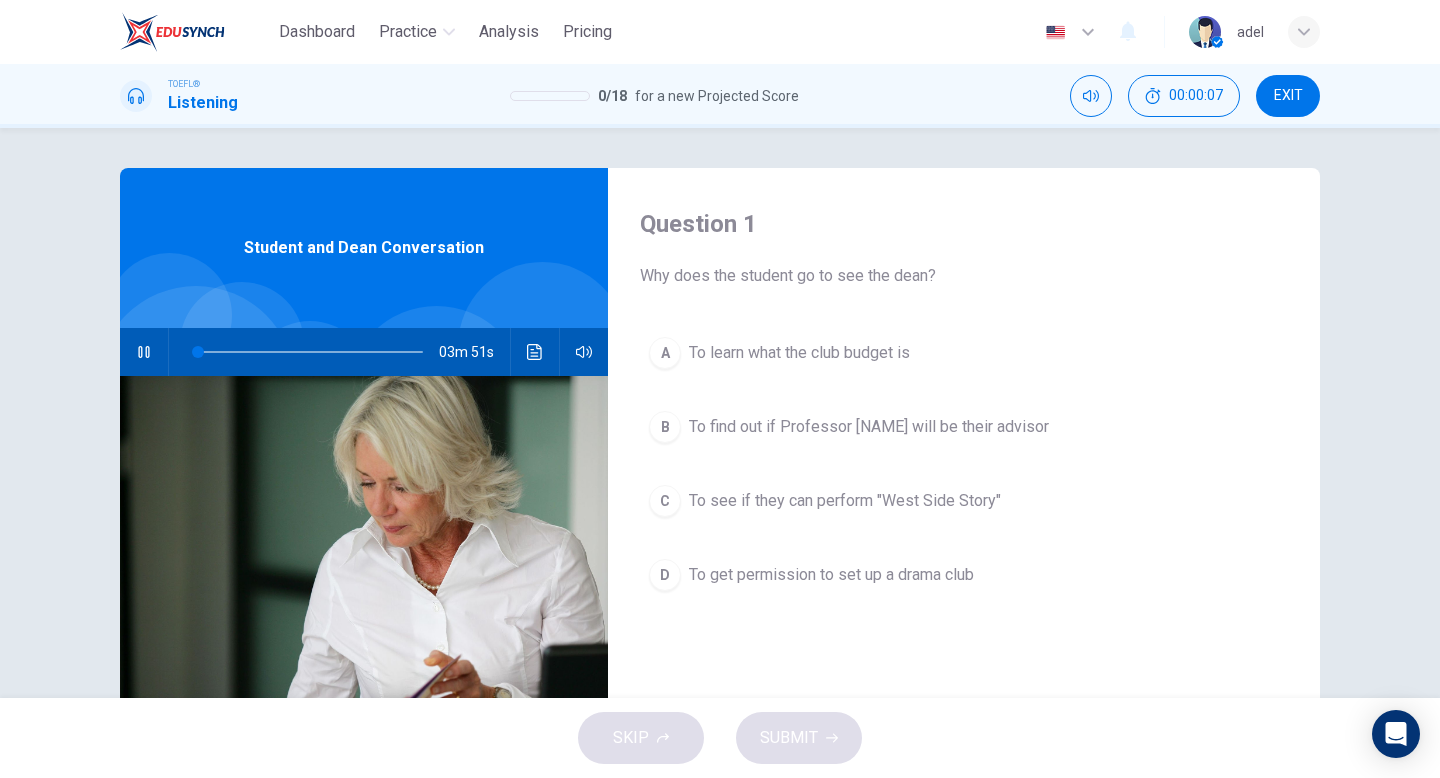 click 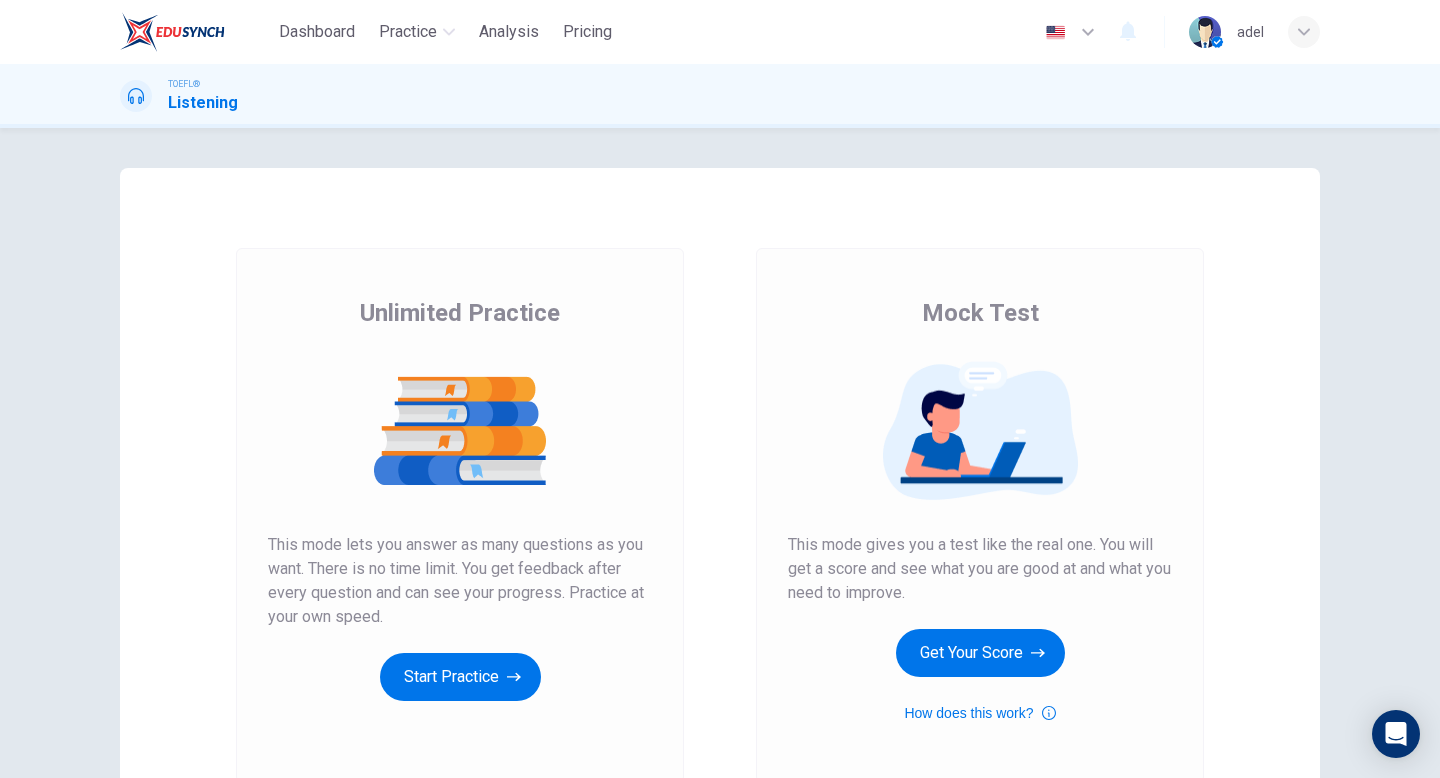scroll, scrollTop: 0, scrollLeft: 0, axis: both 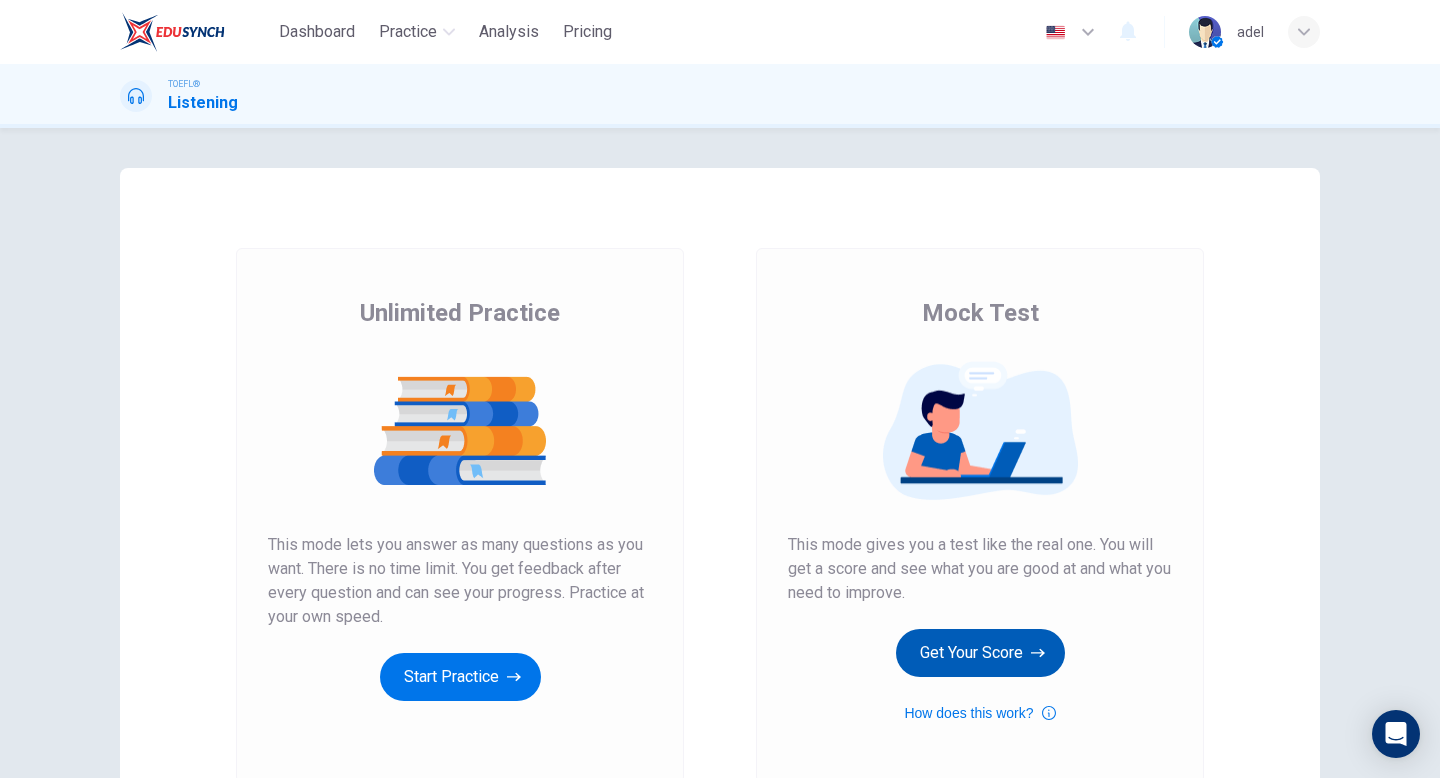 click on "Get Your Score" at bounding box center (980, 653) 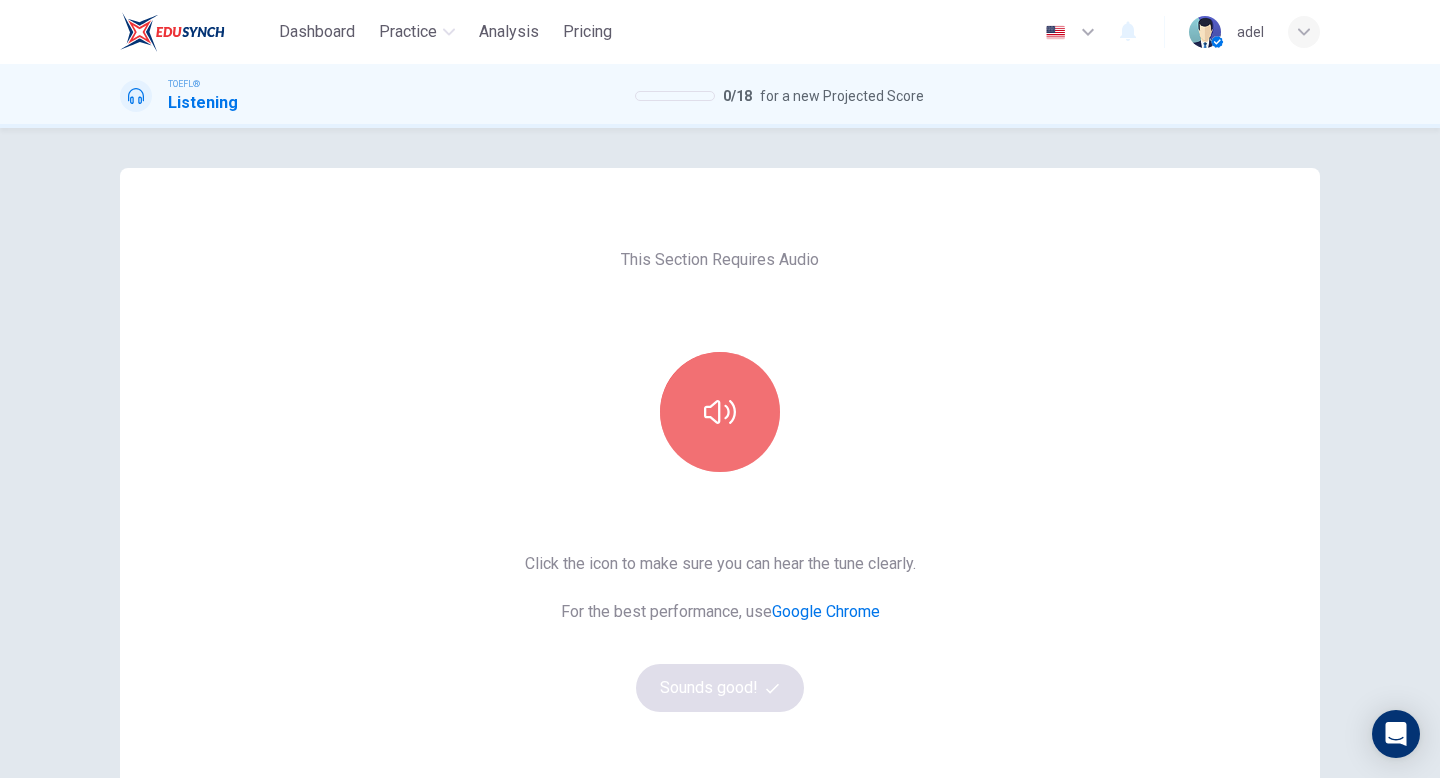 click at bounding box center [720, 412] 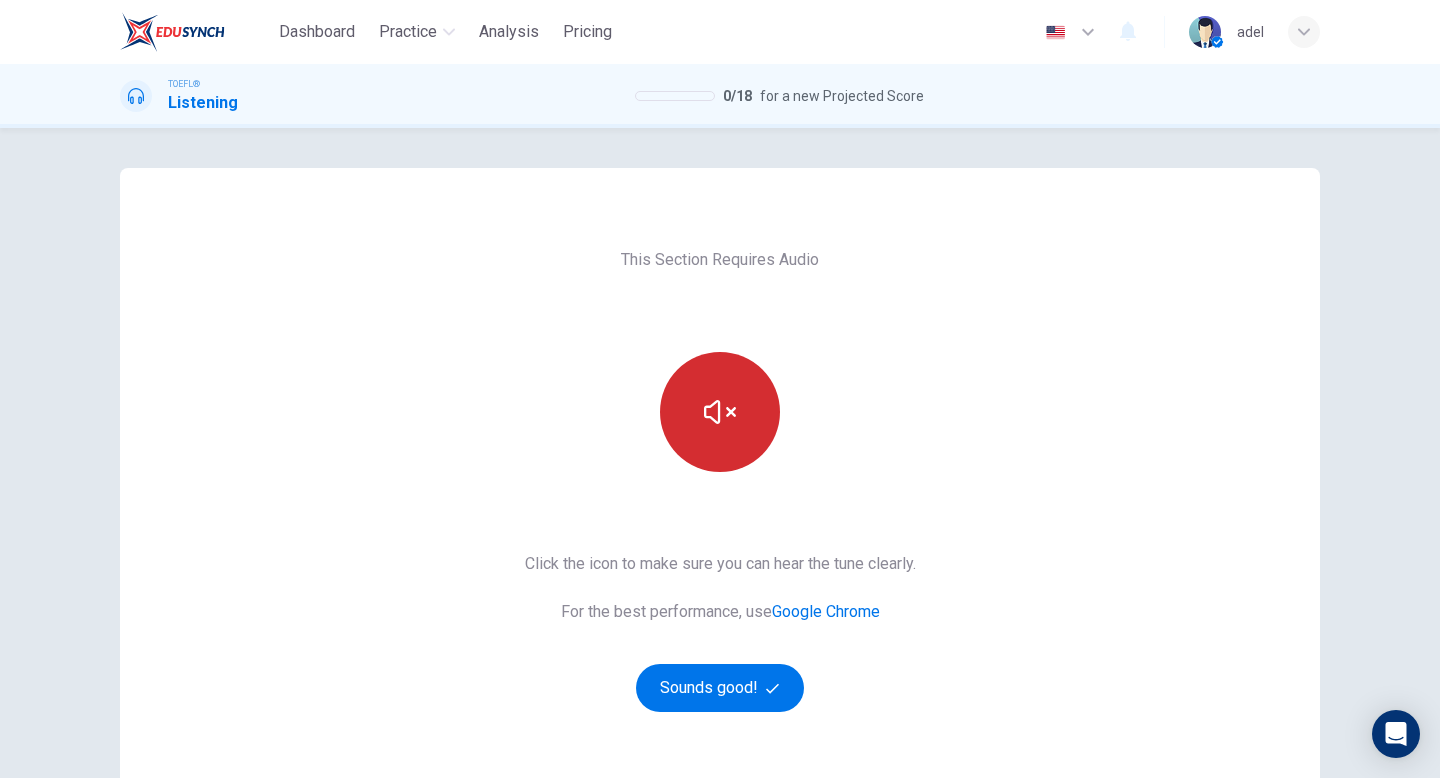 click at bounding box center [720, 412] 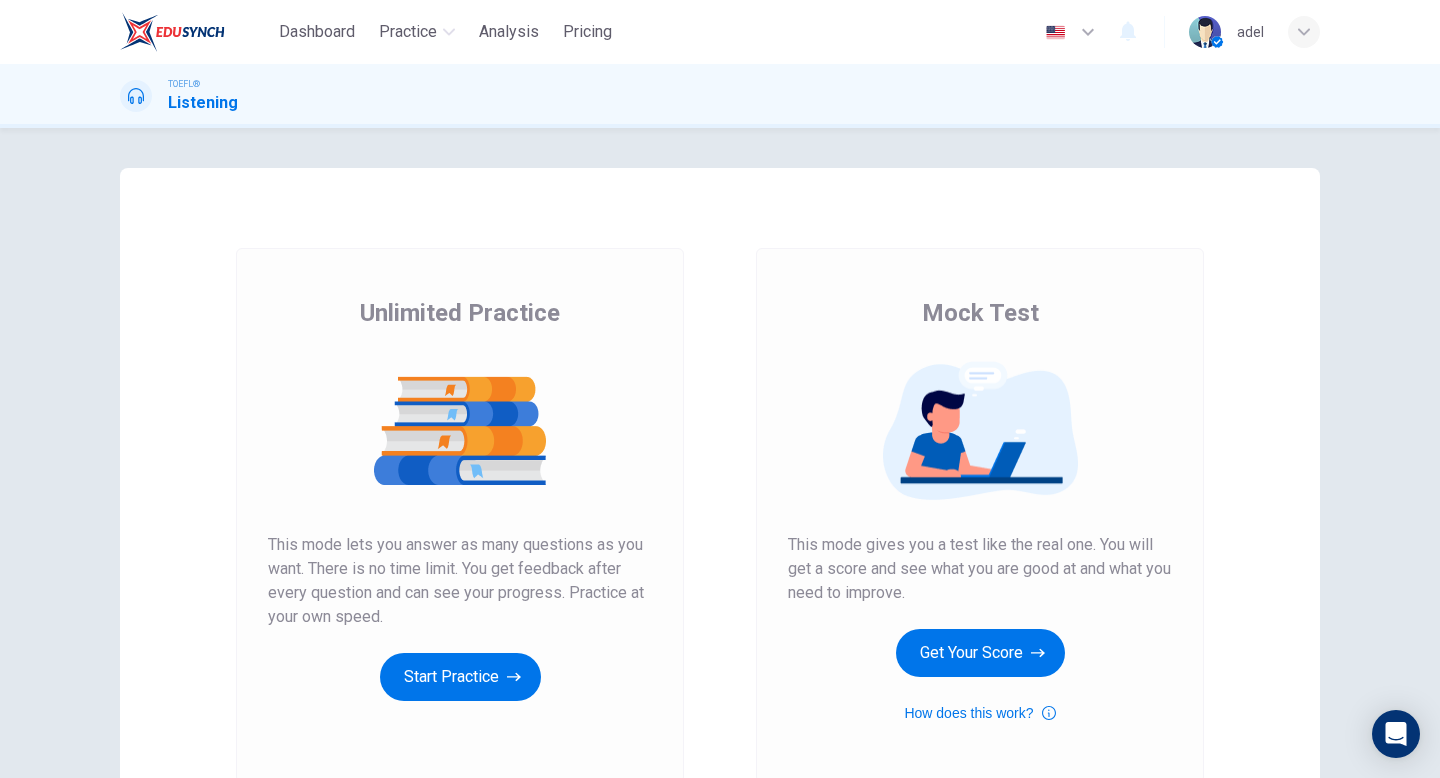 scroll, scrollTop: 0, scrollLeft: 0, axis: both 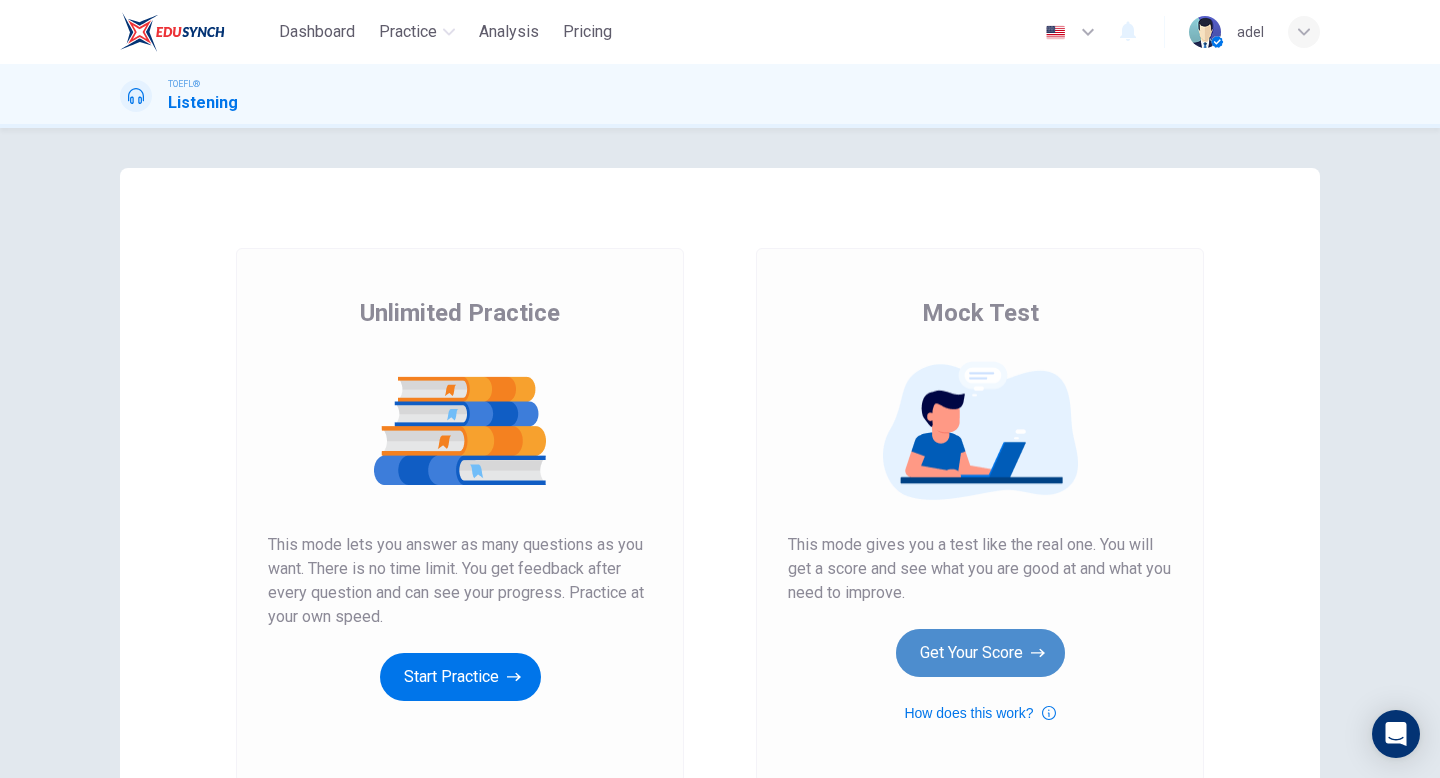 click on "Get Your Score" at bounding box center (980, 653) 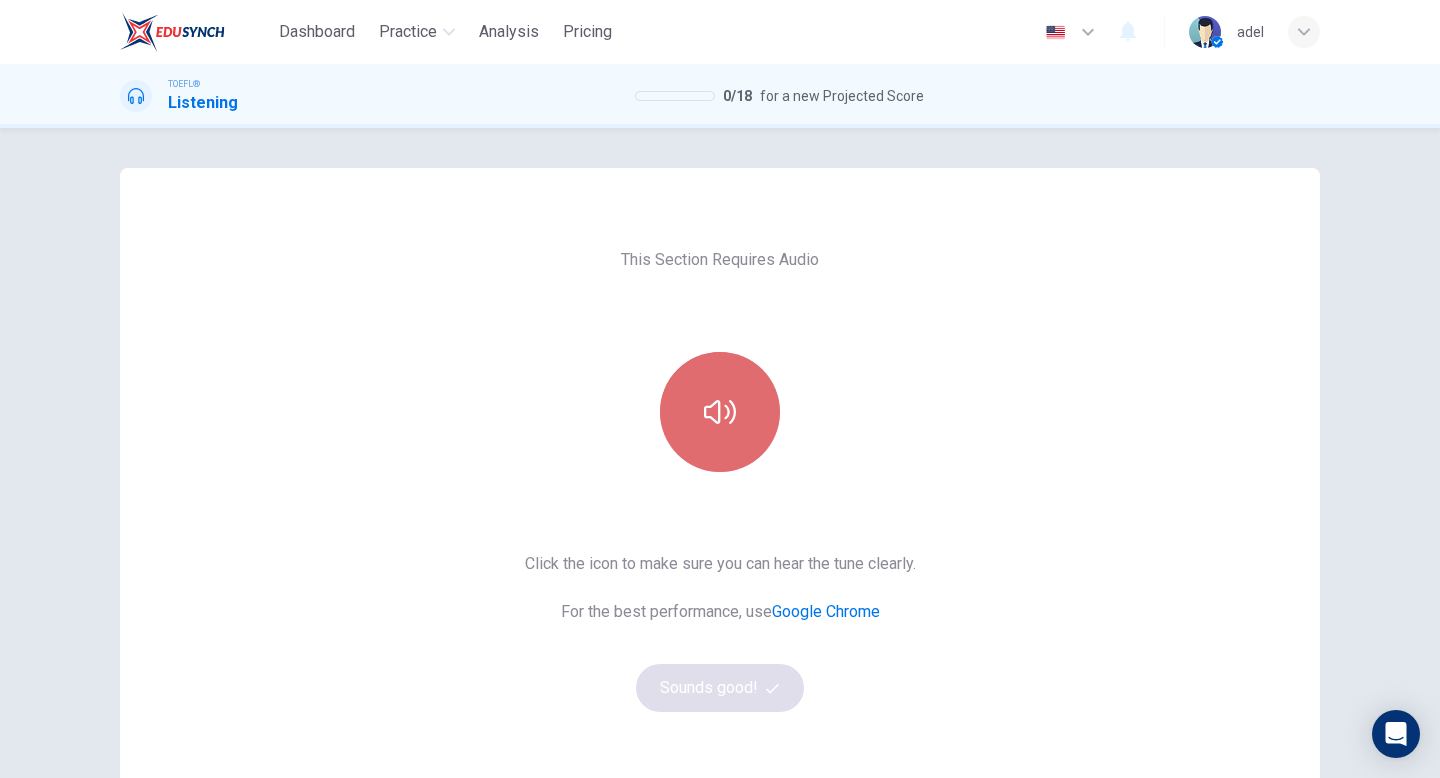 click at bounding box center (720, 412) 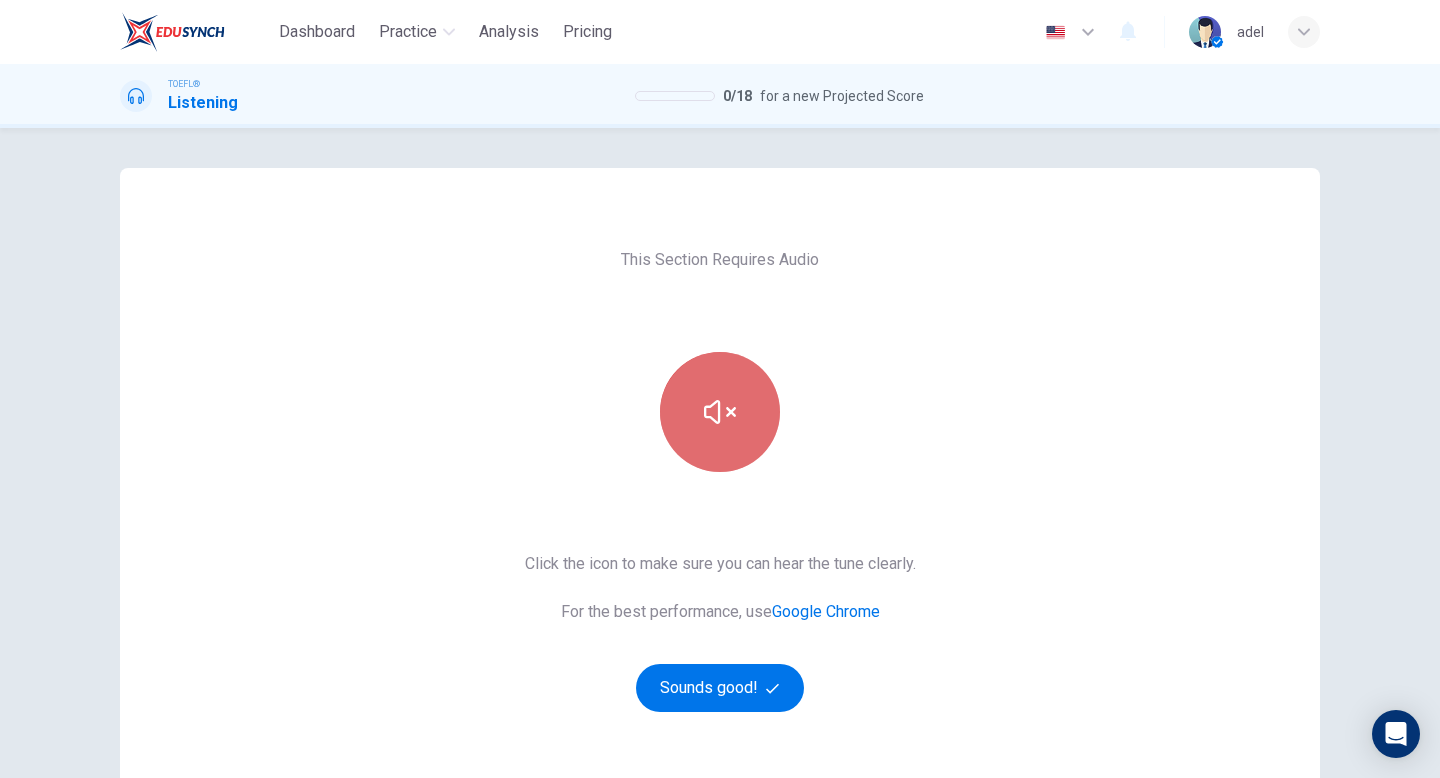 click at bounding box center (720, 412) 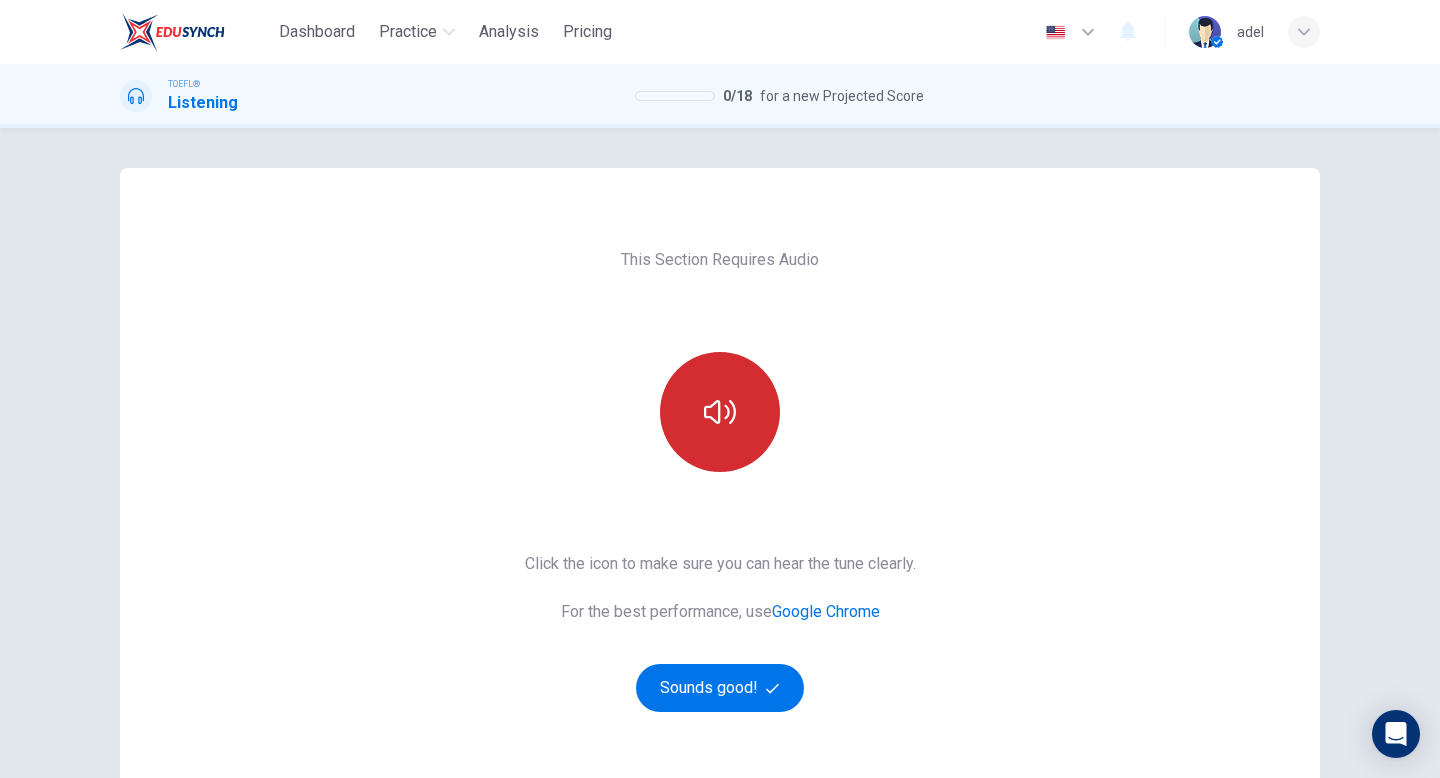 click at bounding box center [720, 412] 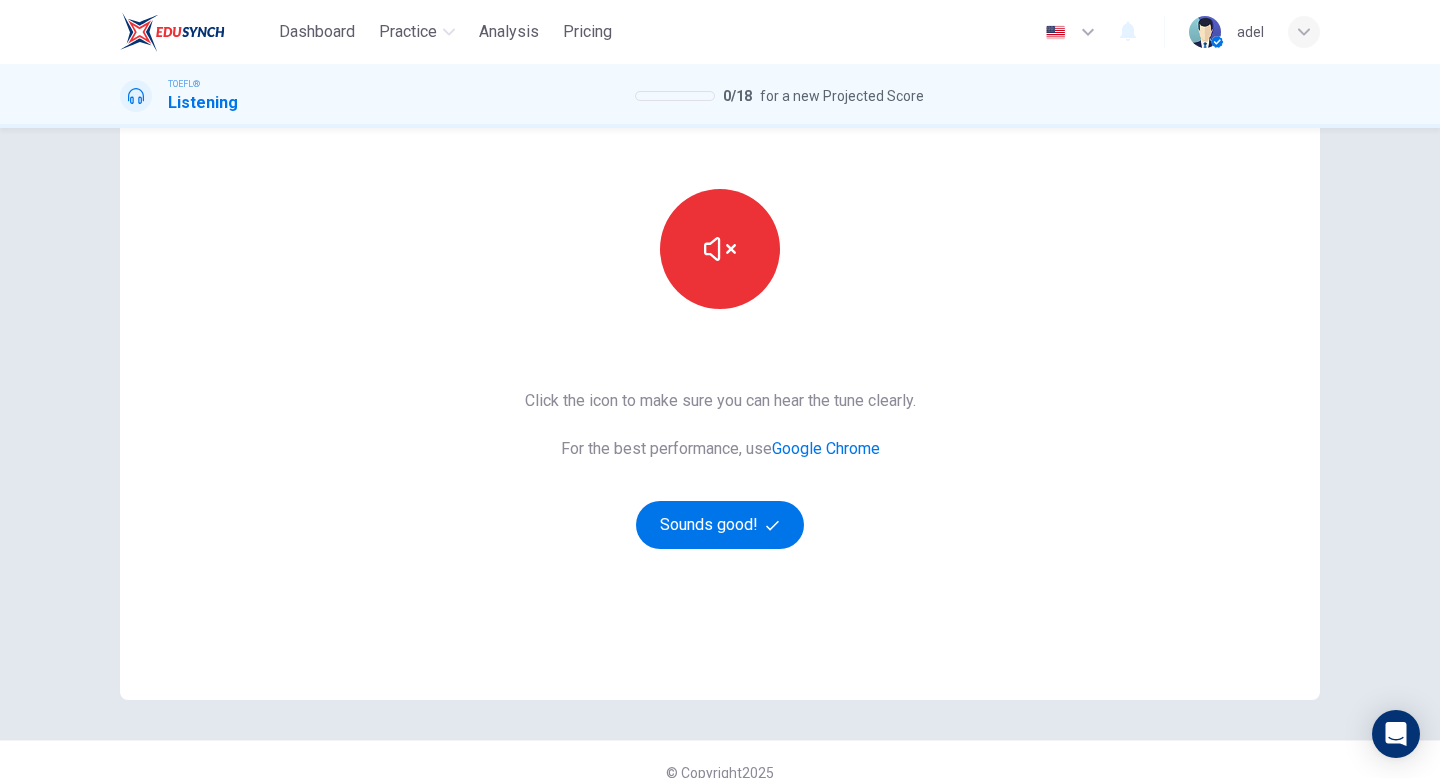 scroll, scrollTop: 189, scrollLeft: 0, axis: vertical 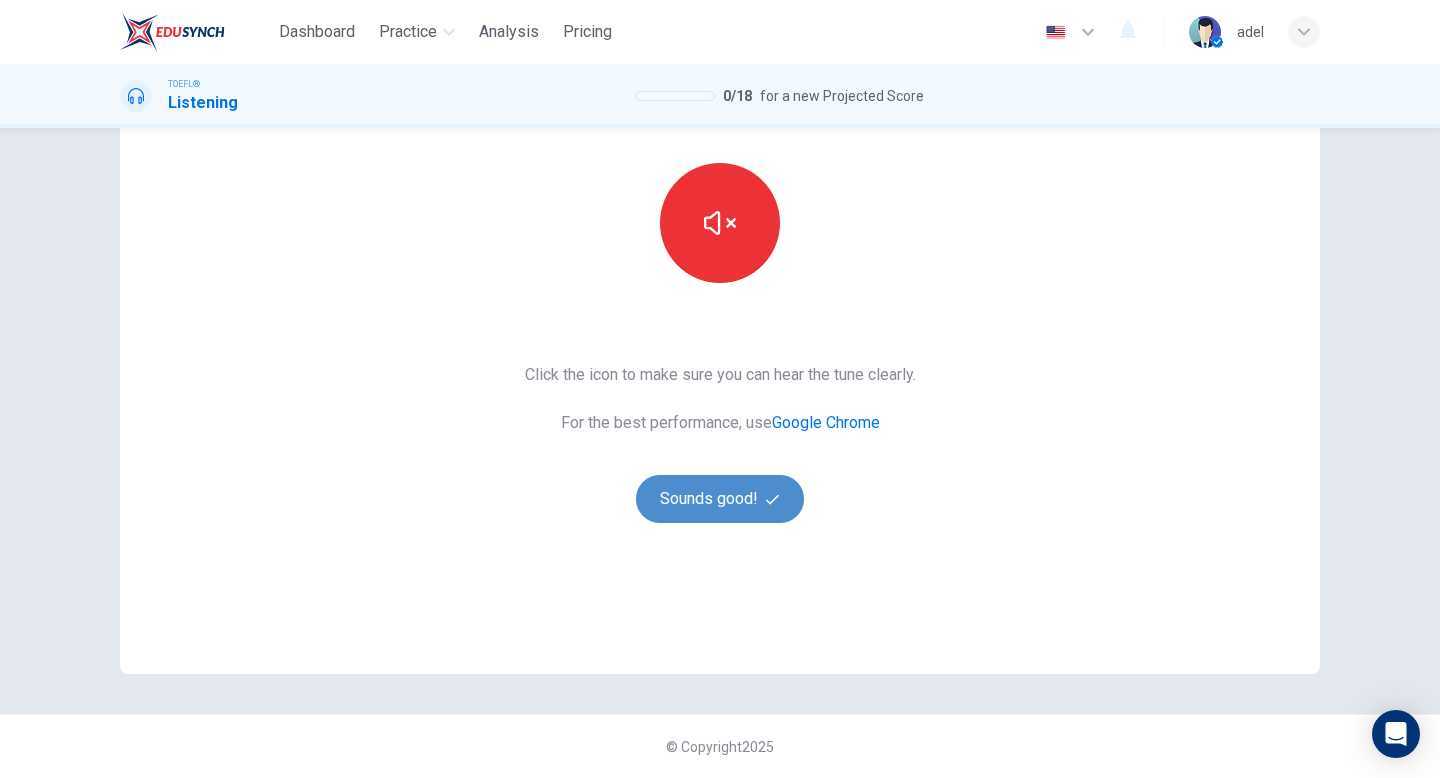 click on "Sounds good!" at bounding box center [720, 499] 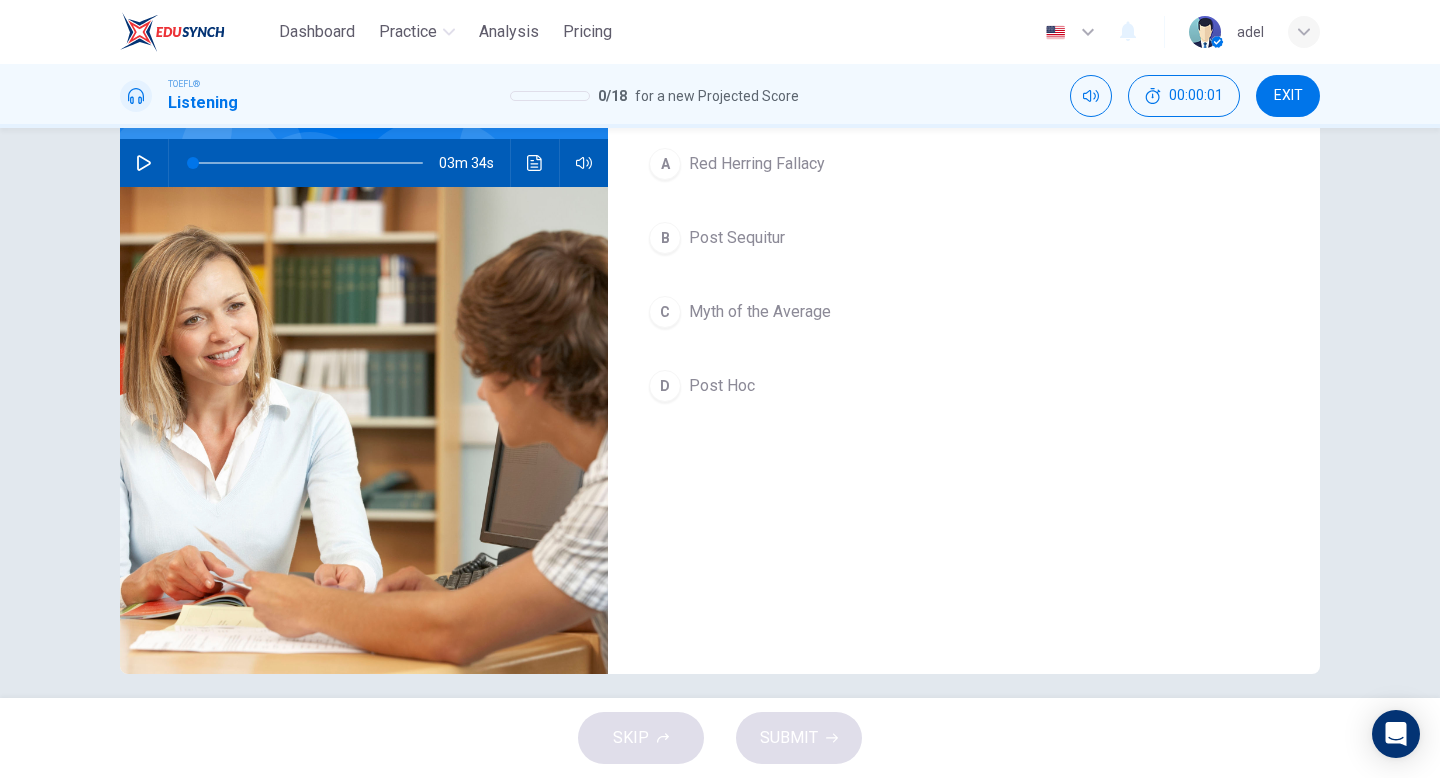 click 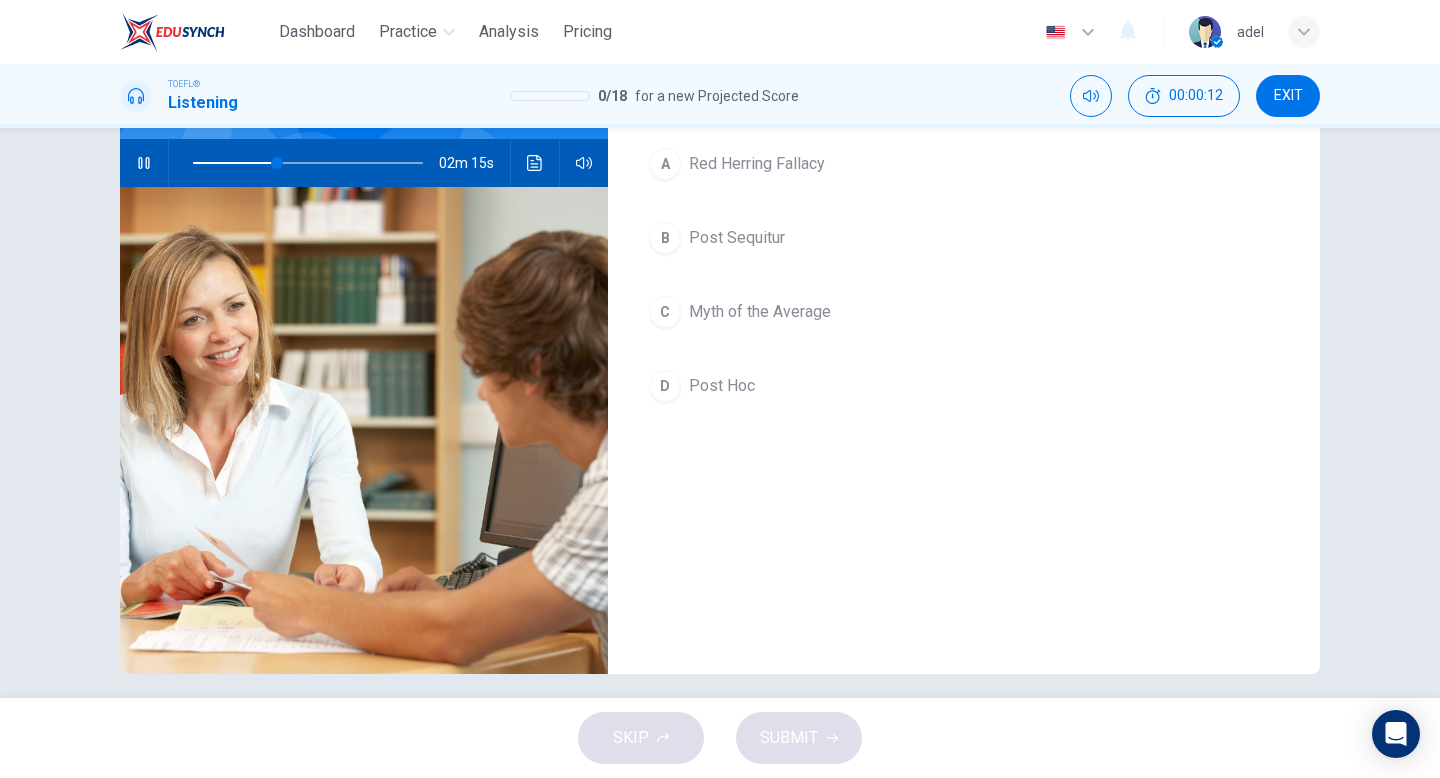 type on "37" 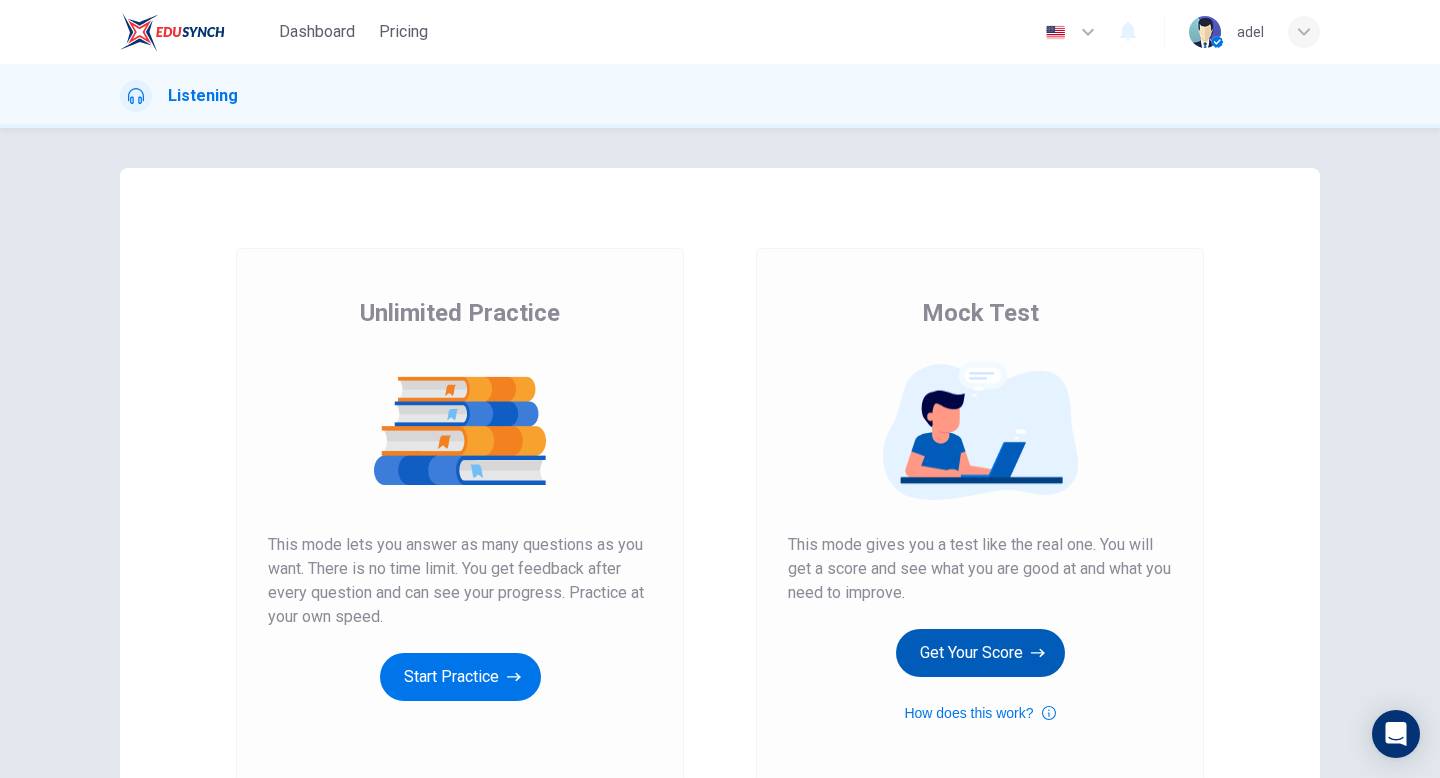scroll, scrollTop: 0, scrollLeft: 0, axis: both 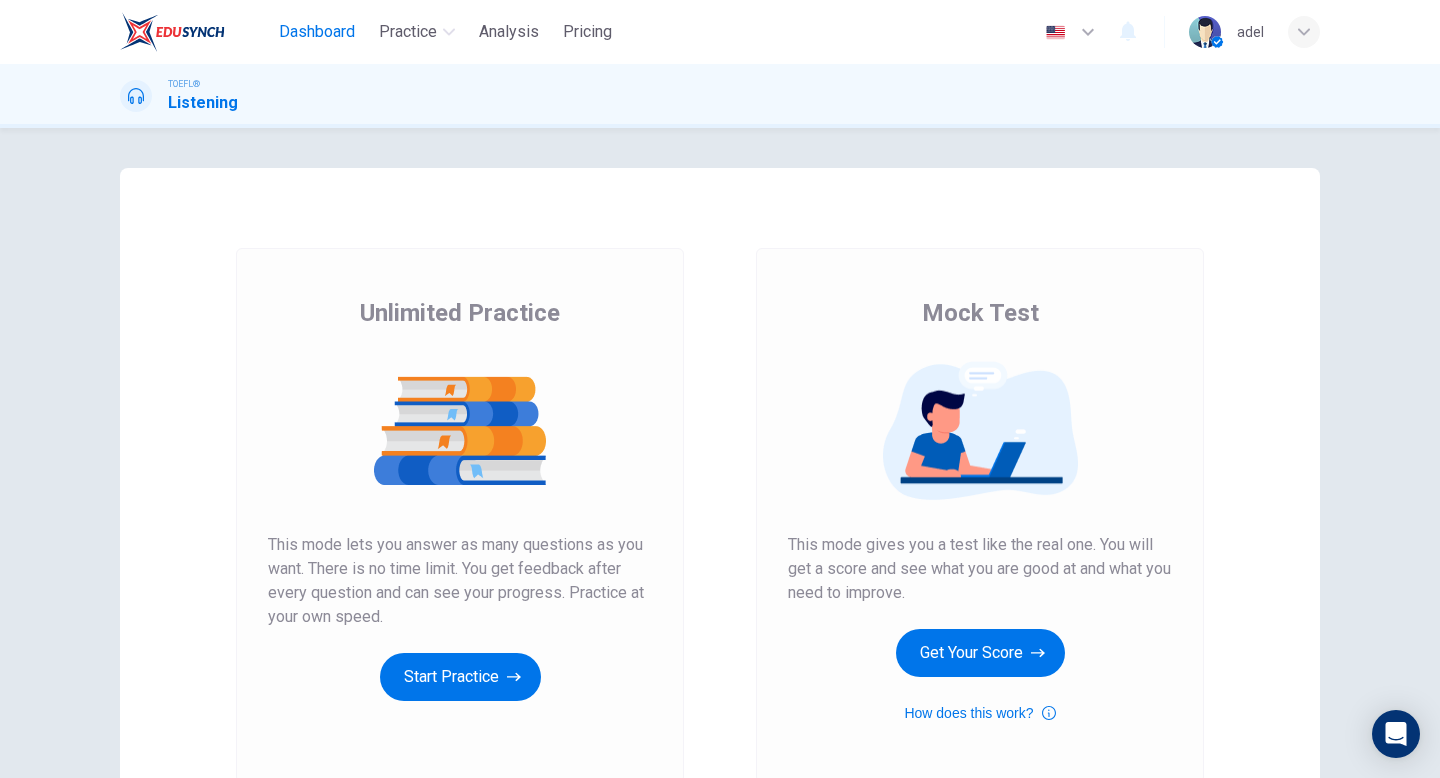 click on "Dashboard" at bounding box center (317, 32) 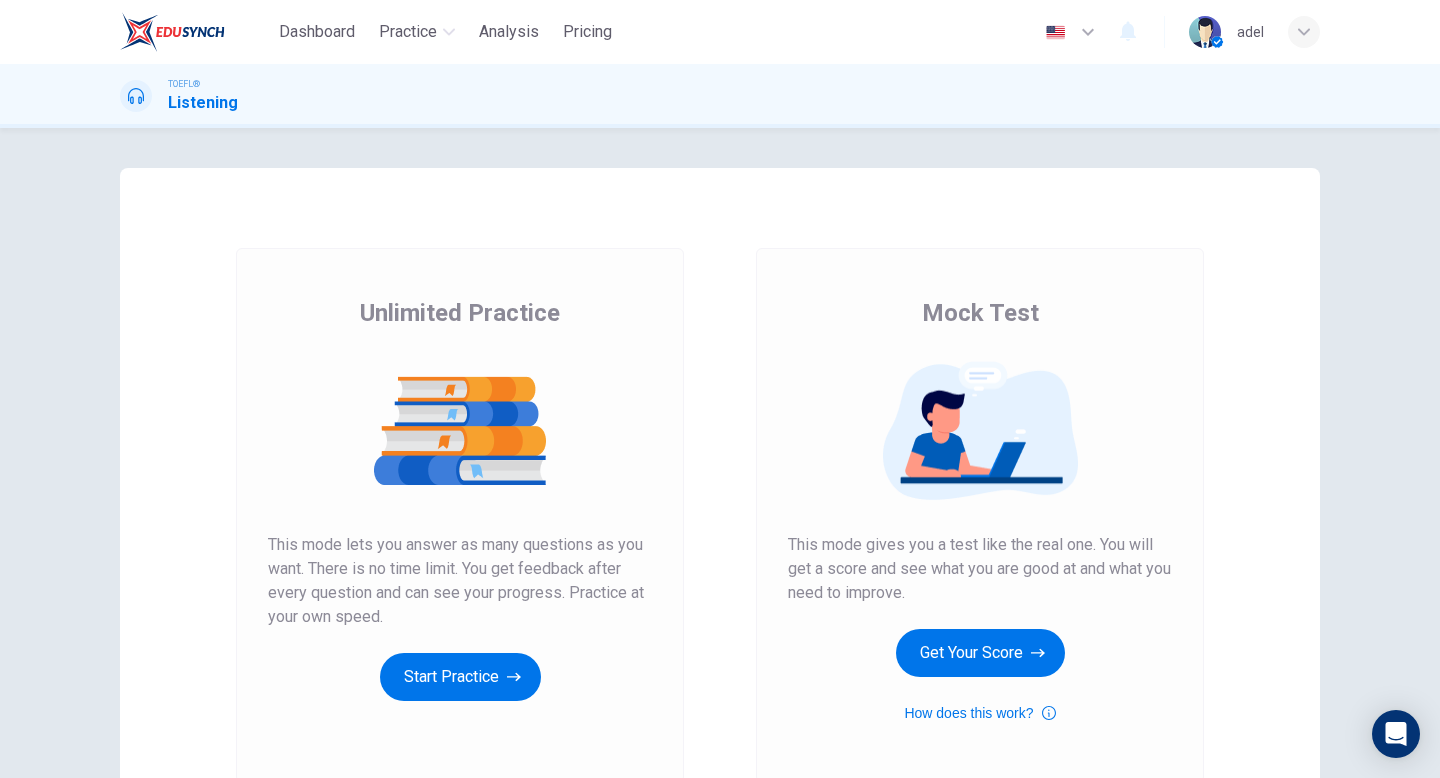 scroll, scrollTop: 0, scrollLeft: 0, axis: both 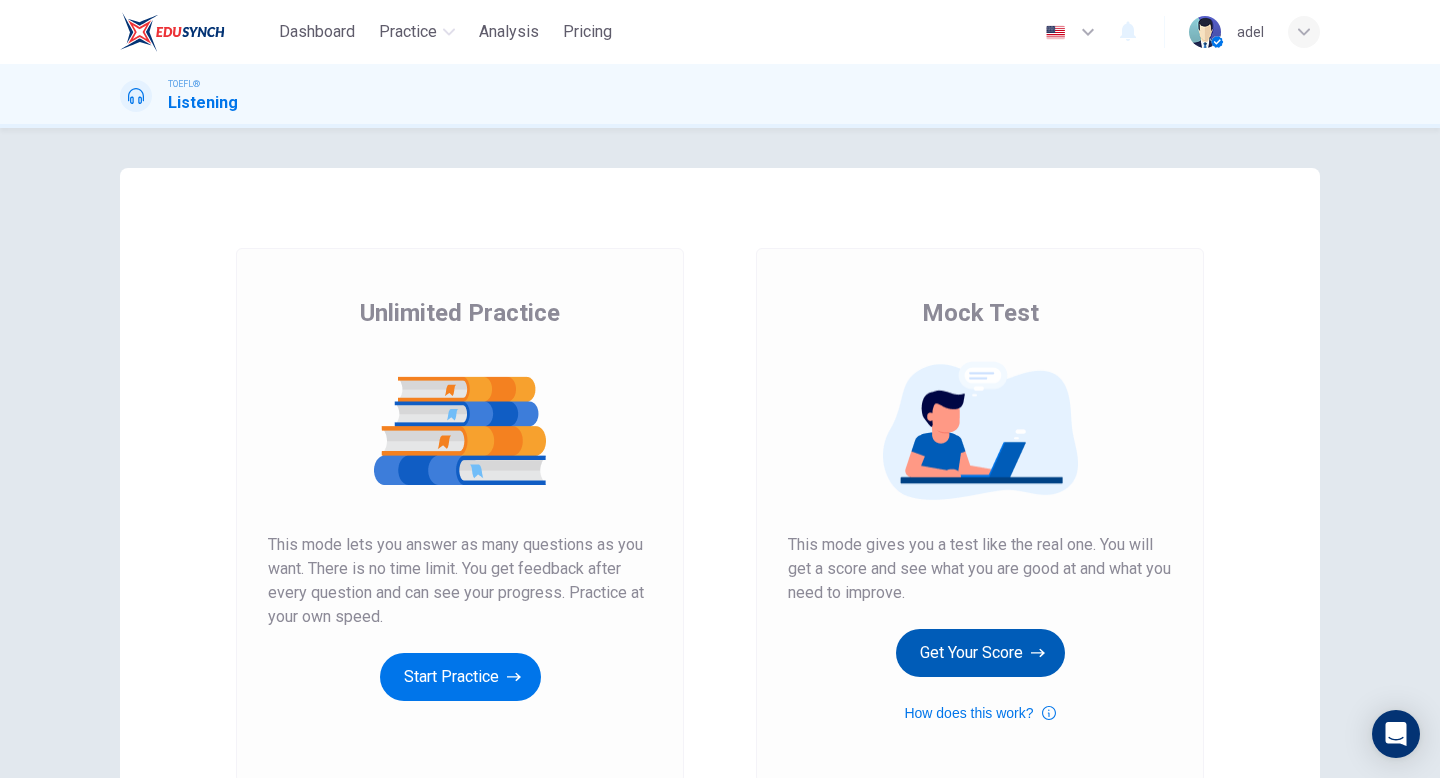 click on "Get Your Score" at bounding box center (980, 653) 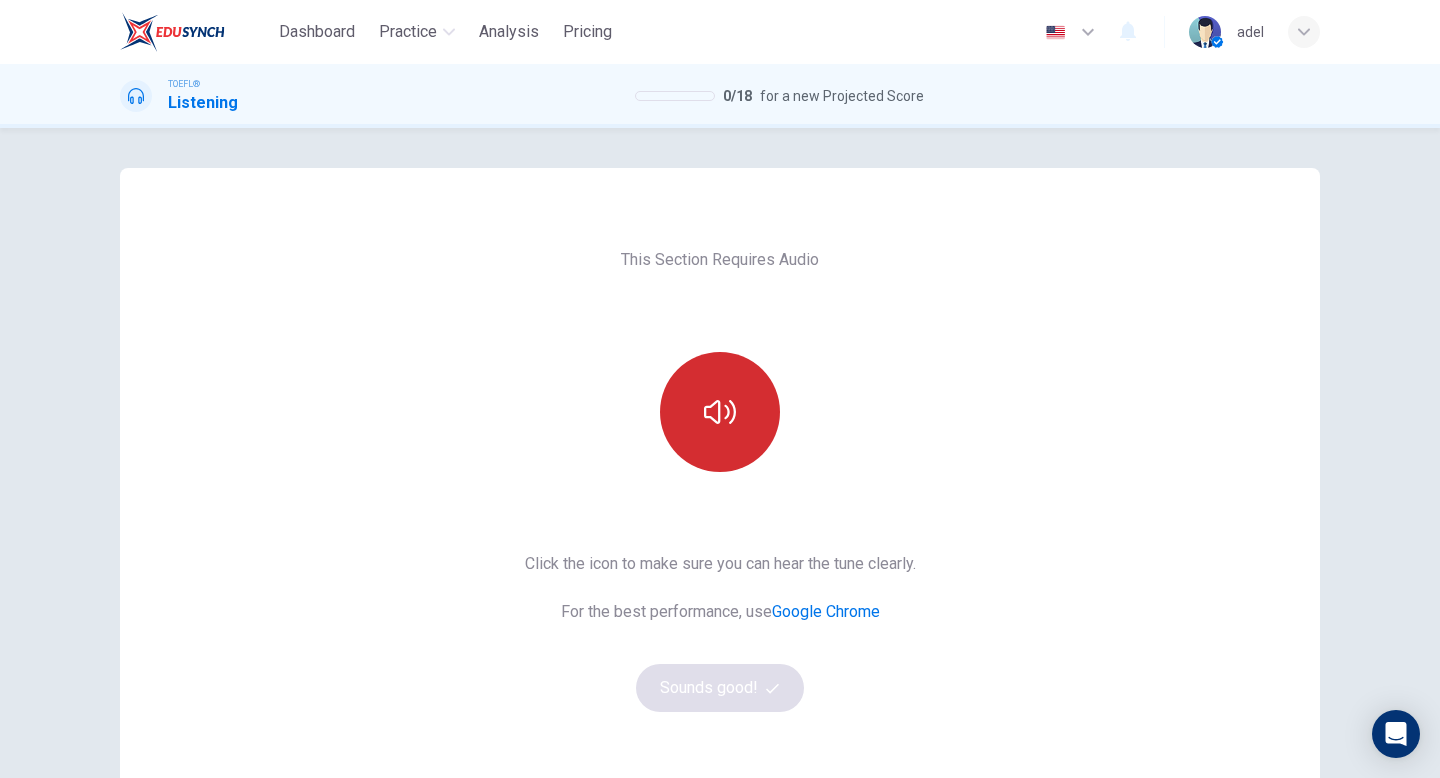 click at bounding box center [720, 412] 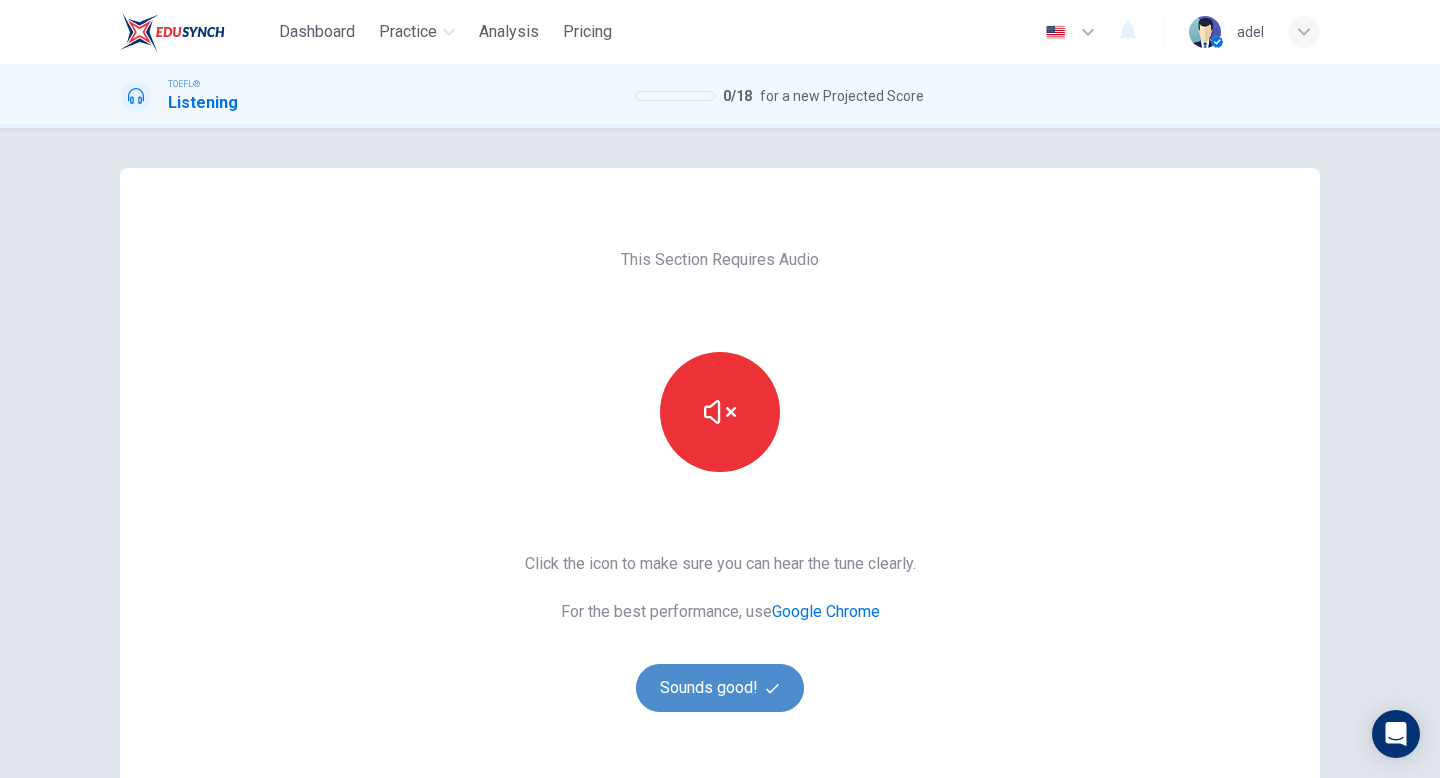 click on "Sounds good!" at bounding box center [720, 688] 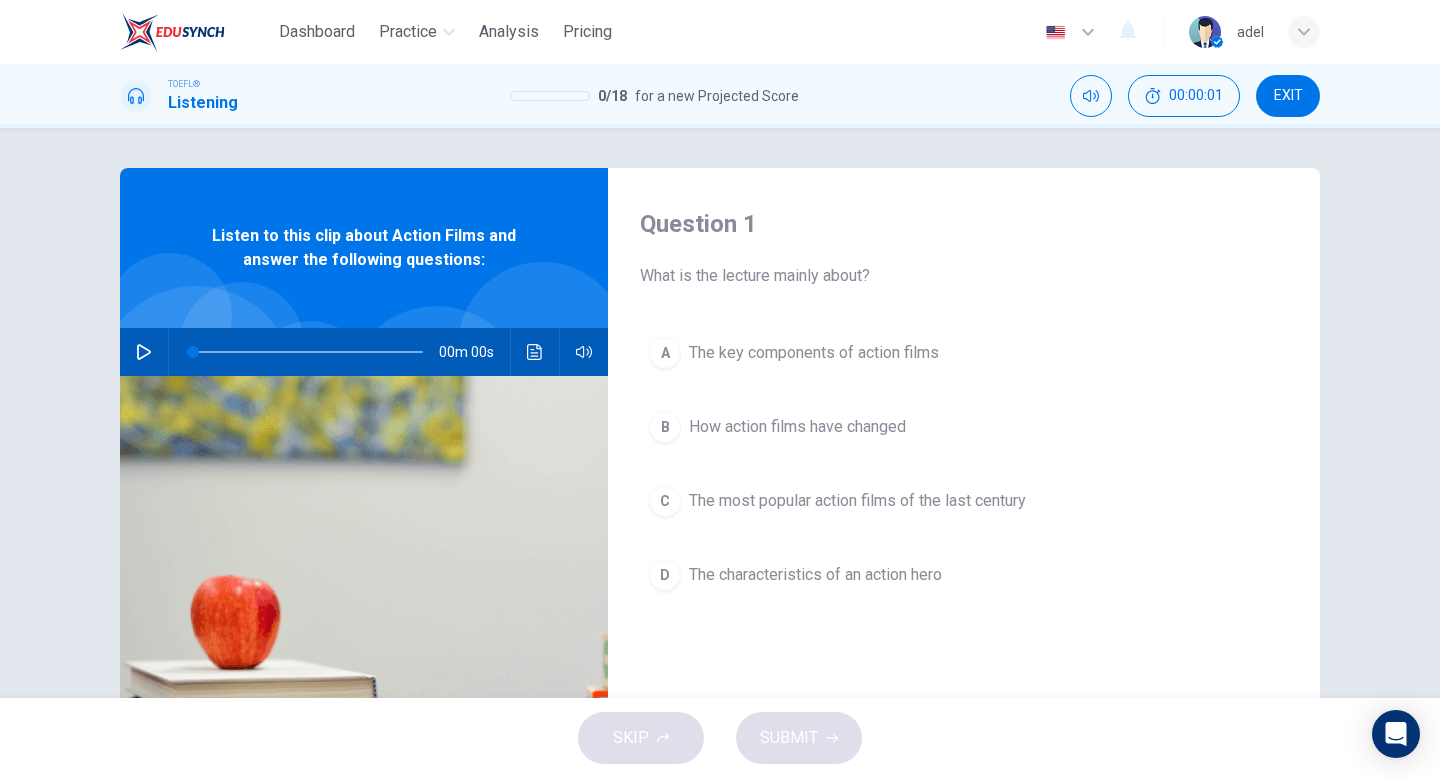 click at bounding box center [144, 352] 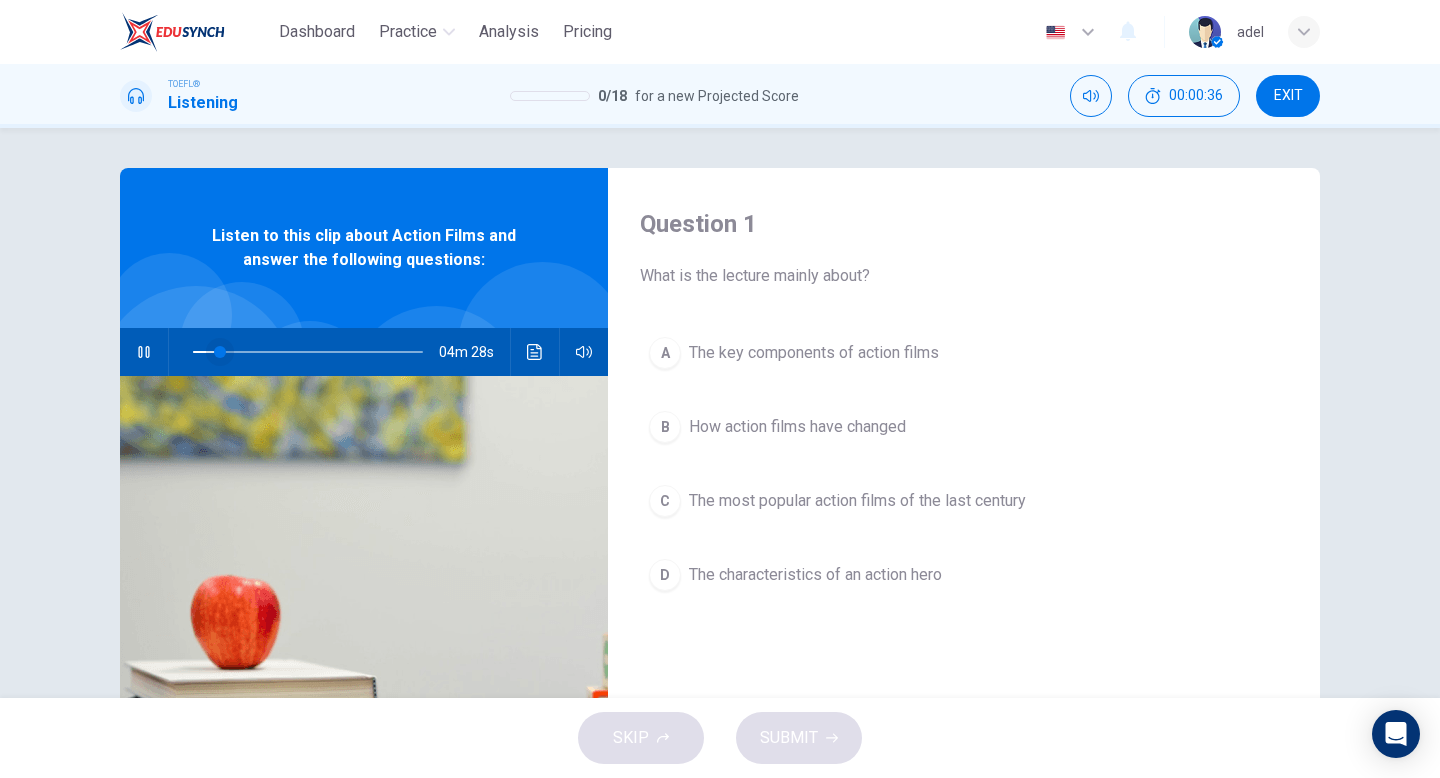 click at bounding box center (220, 352) 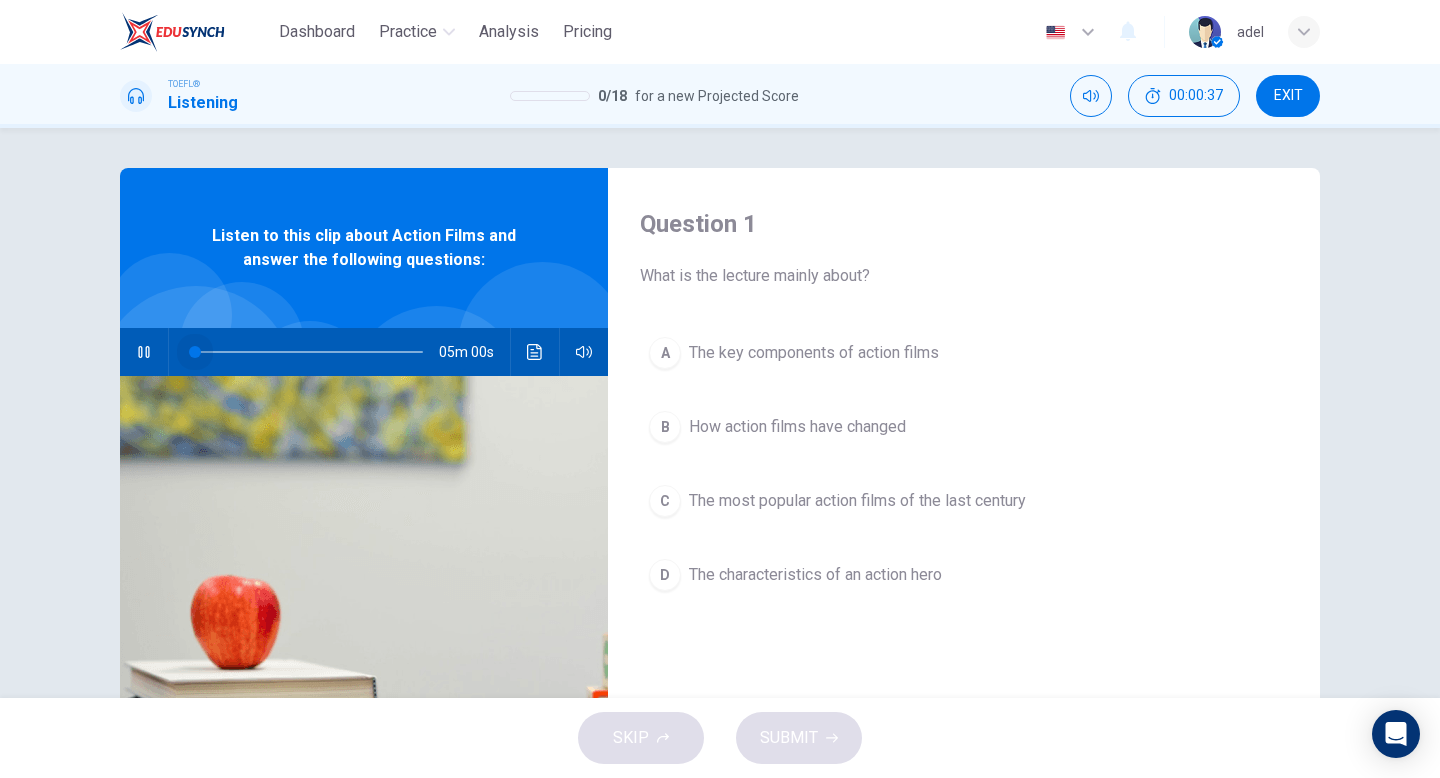 click at bounding box center (195, 352) 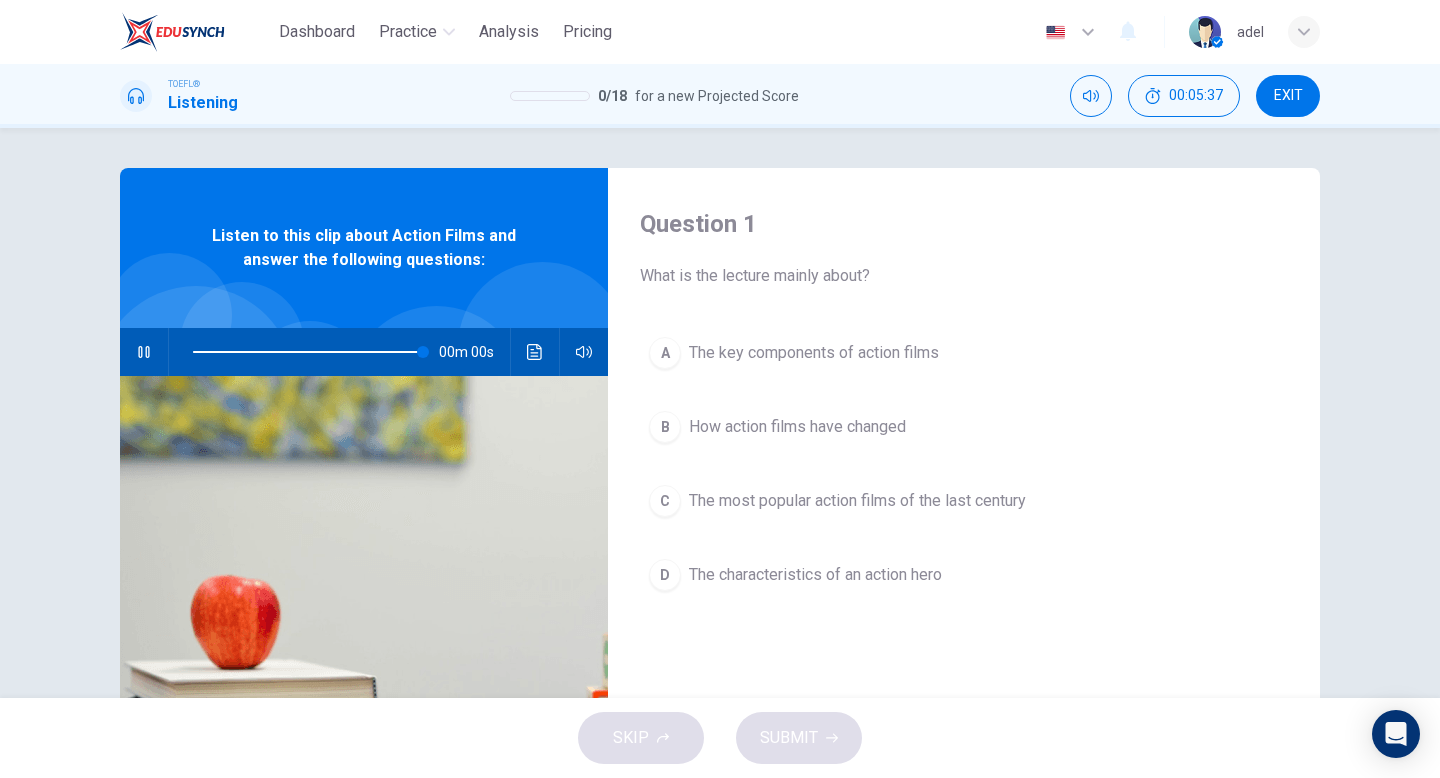 type on "0" 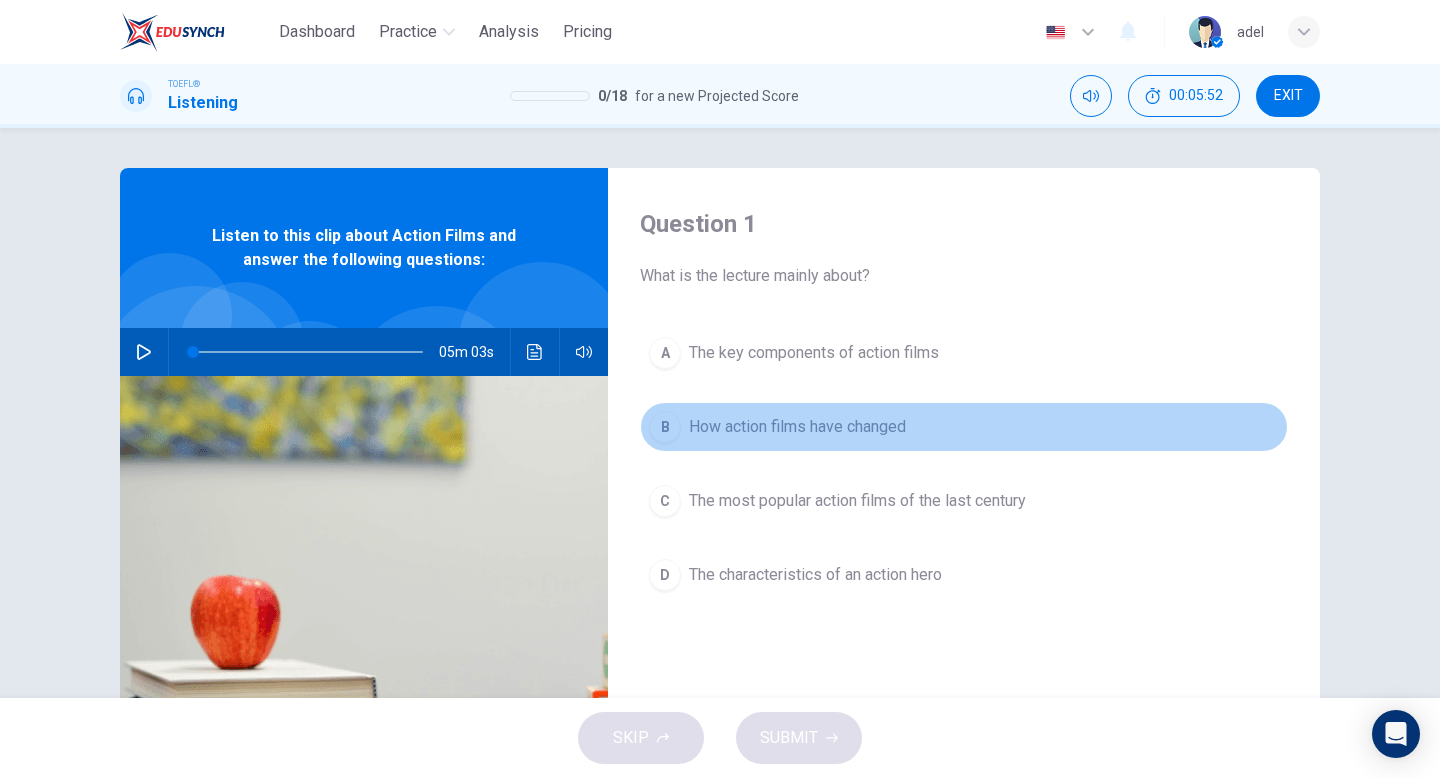 click on "How action films have changed" at bounding box center (797, 427) 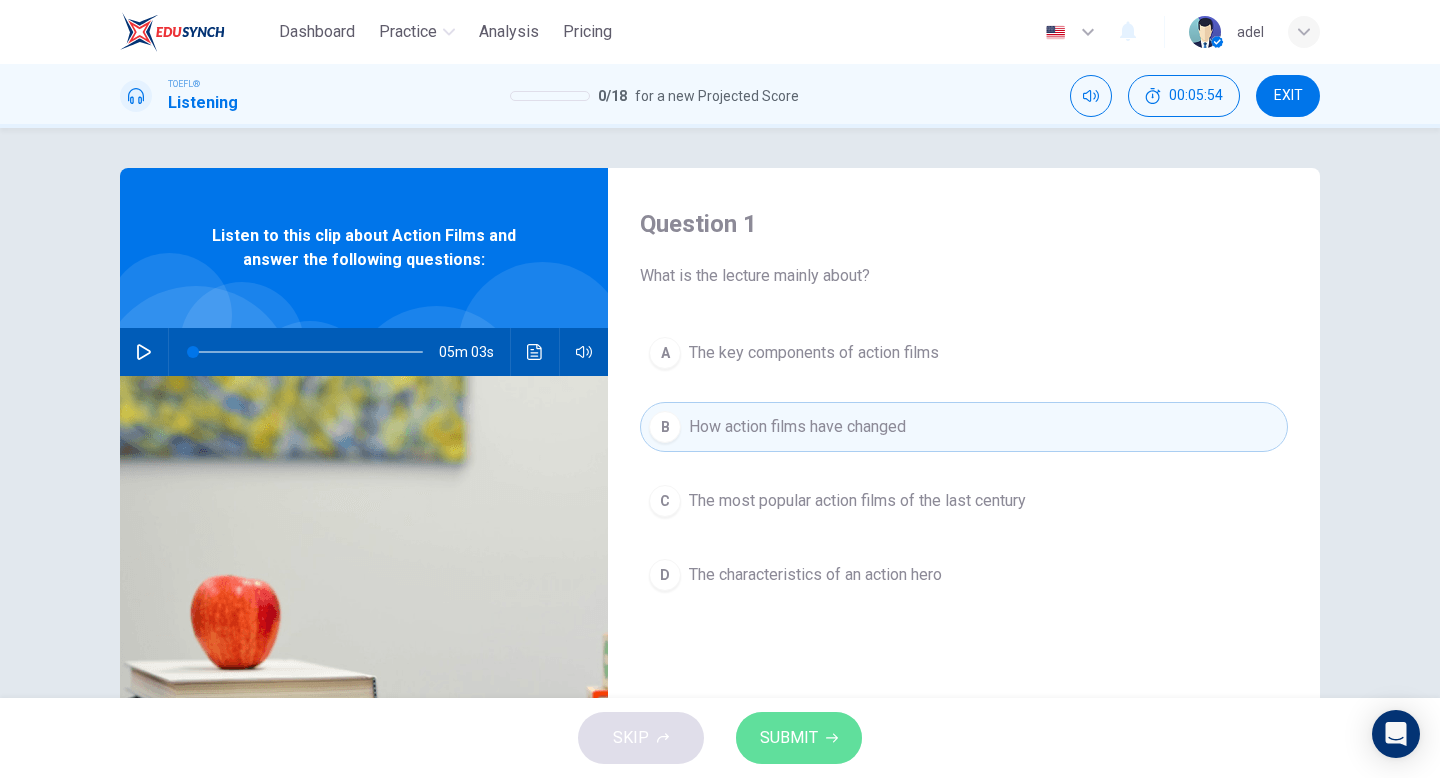 click on "SUBMIT" at bounding box center (799, 738) 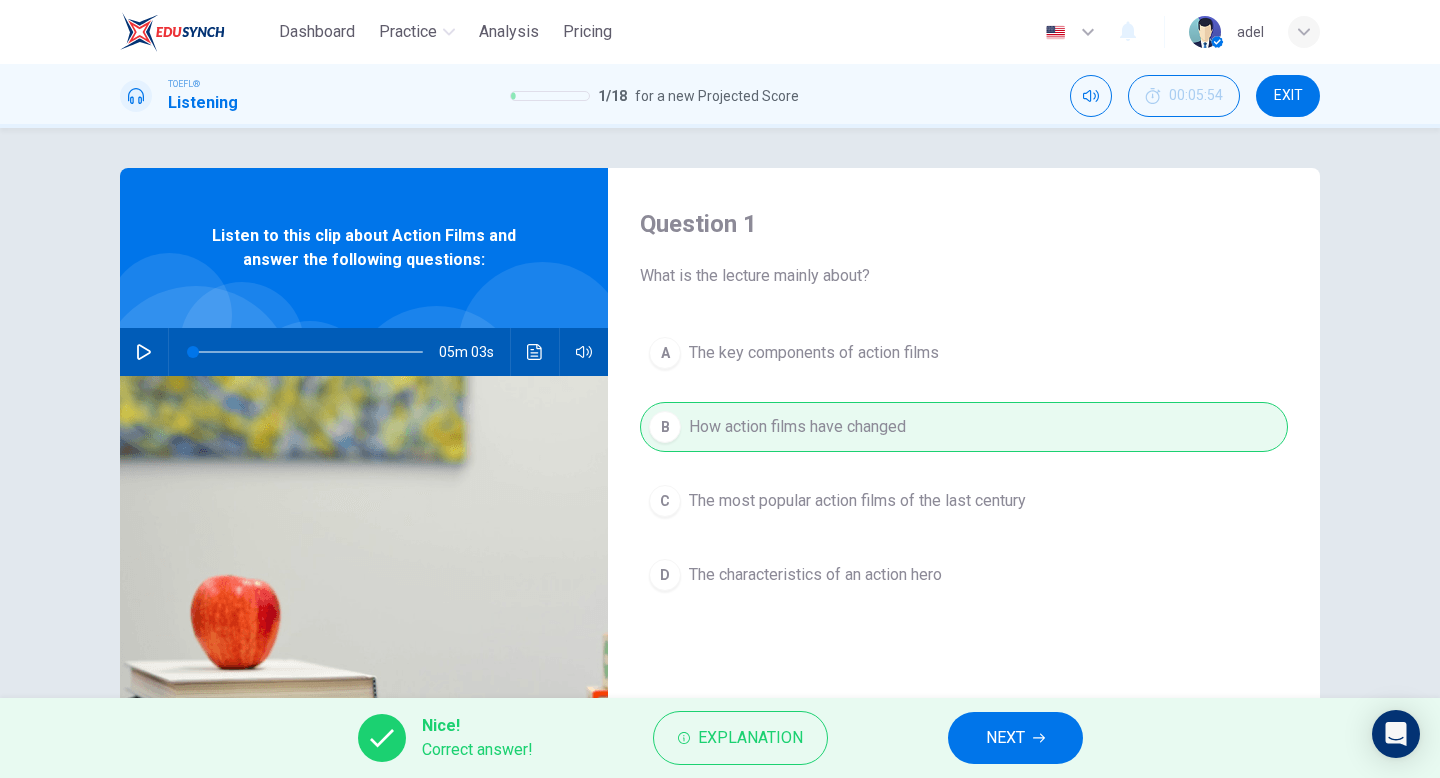 click on "NEXT" at bounding box center [1005, 738] 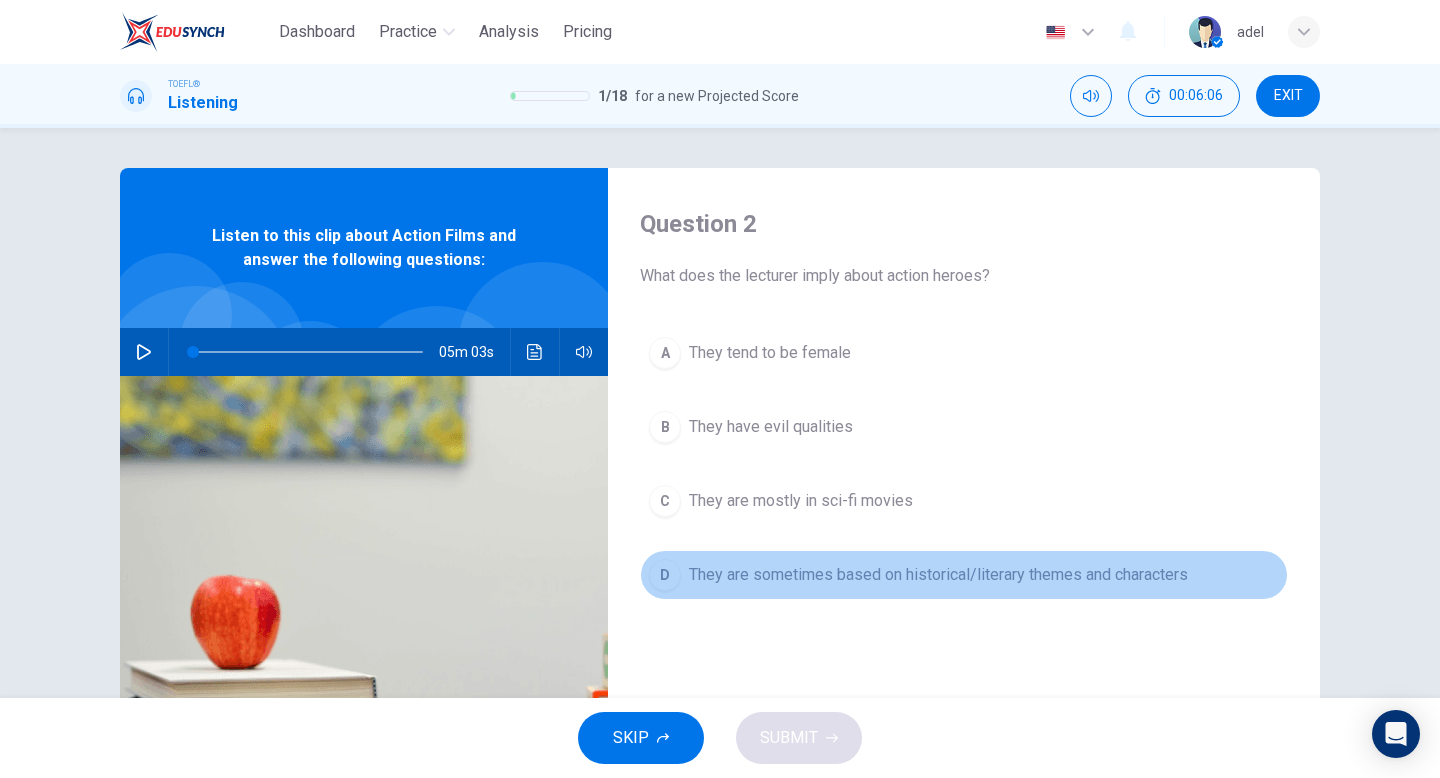 click on "They are sometimes based on historical/literary themes and characters" at bounding box center [938, 575] 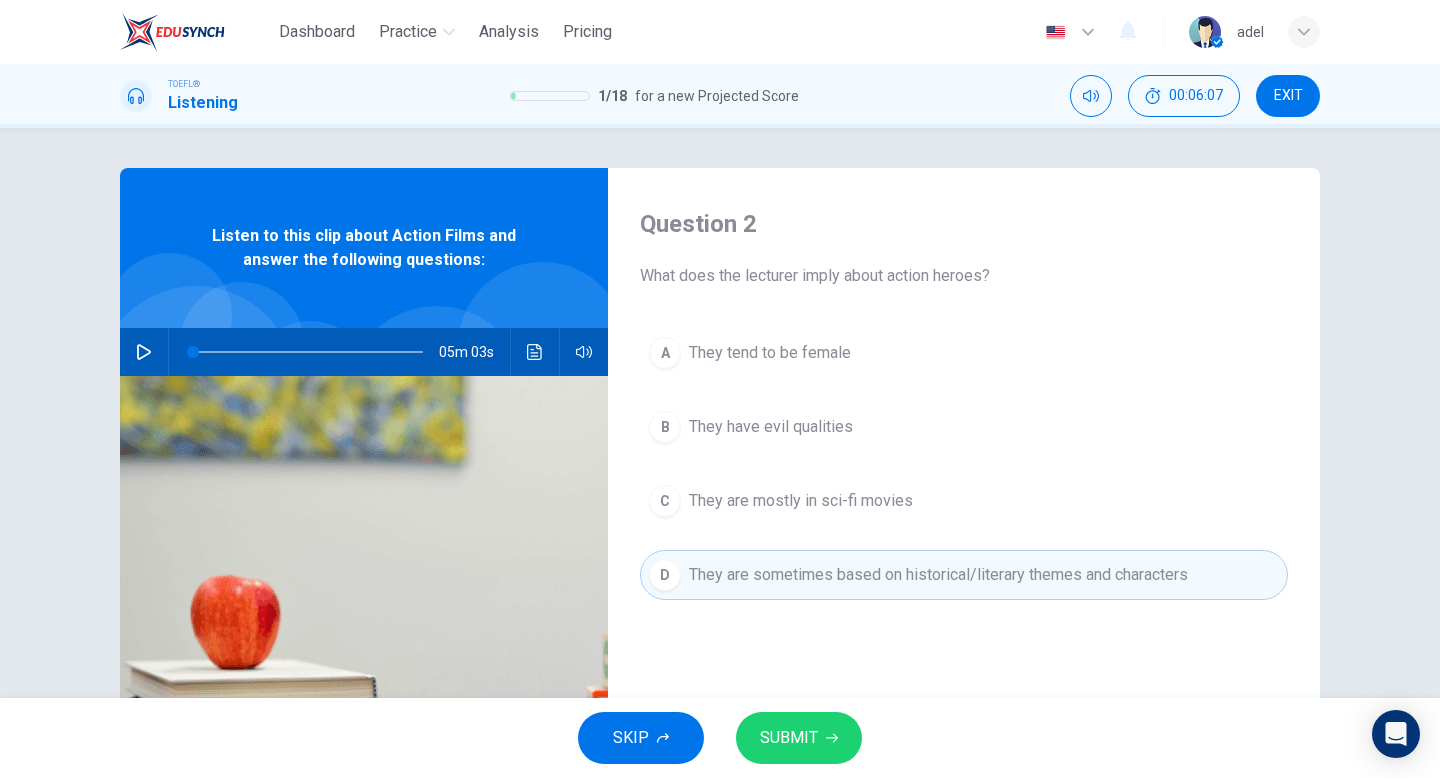 click on "SUBMIT" at bounding box center (789, 738) 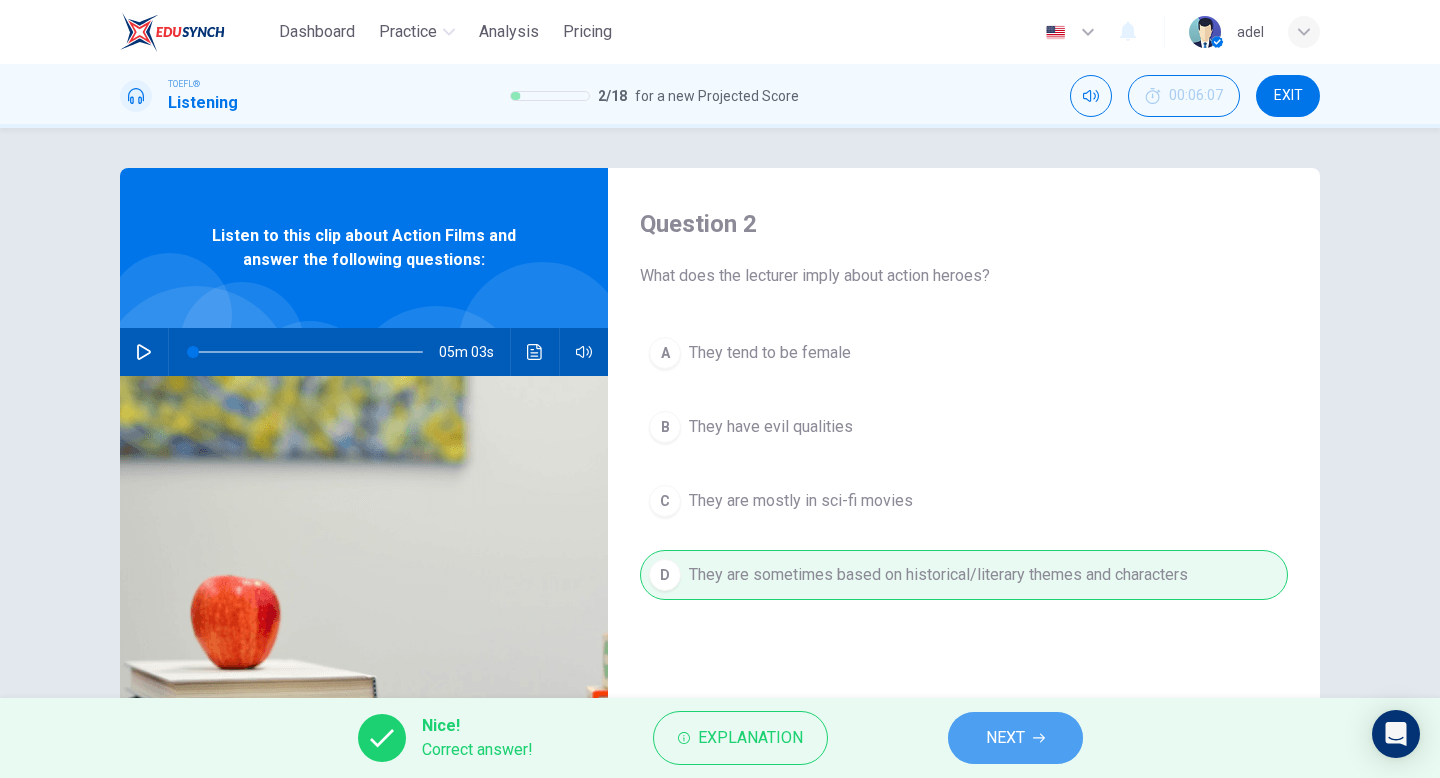 click on "NEXT" at bounding box center (1015, 738) 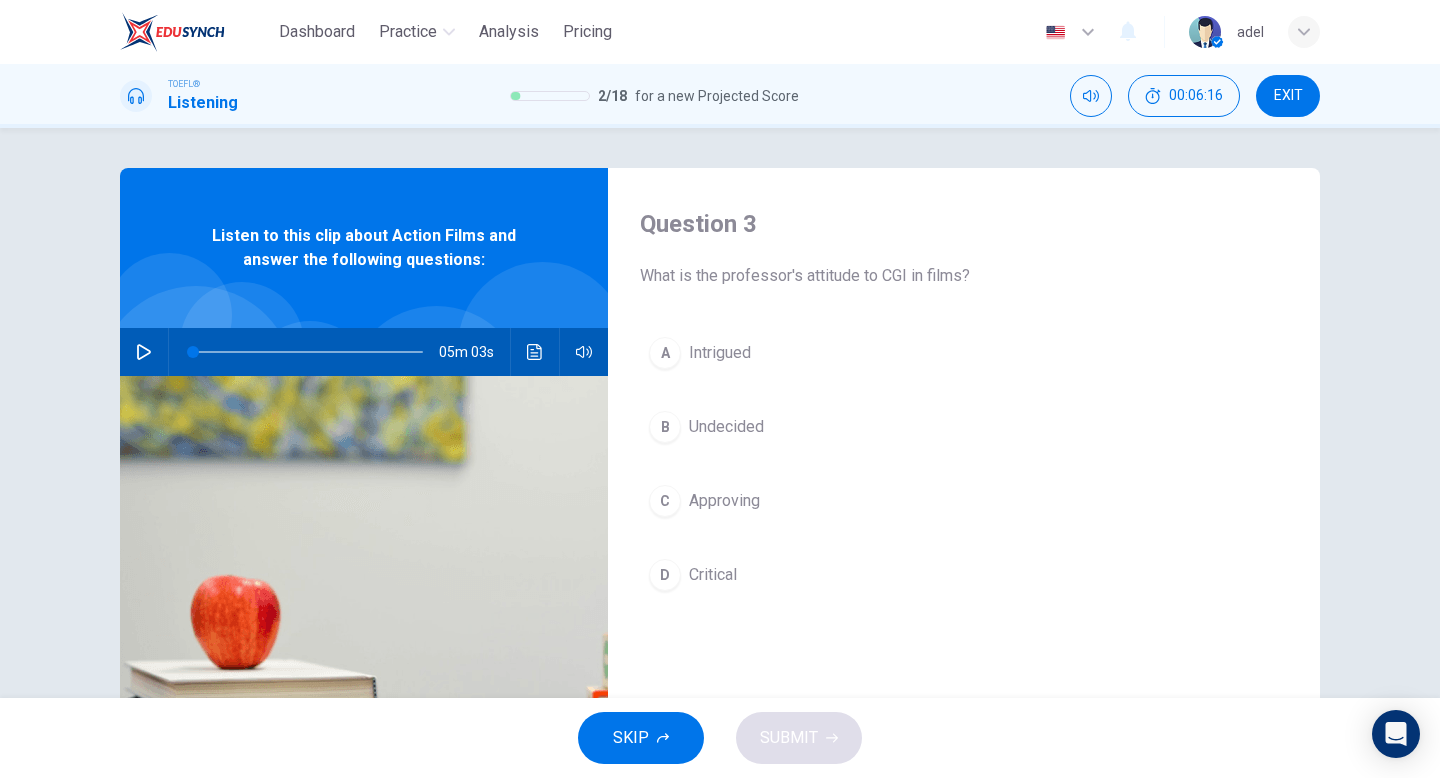click on "Critical" at bounding box center [713, 575] 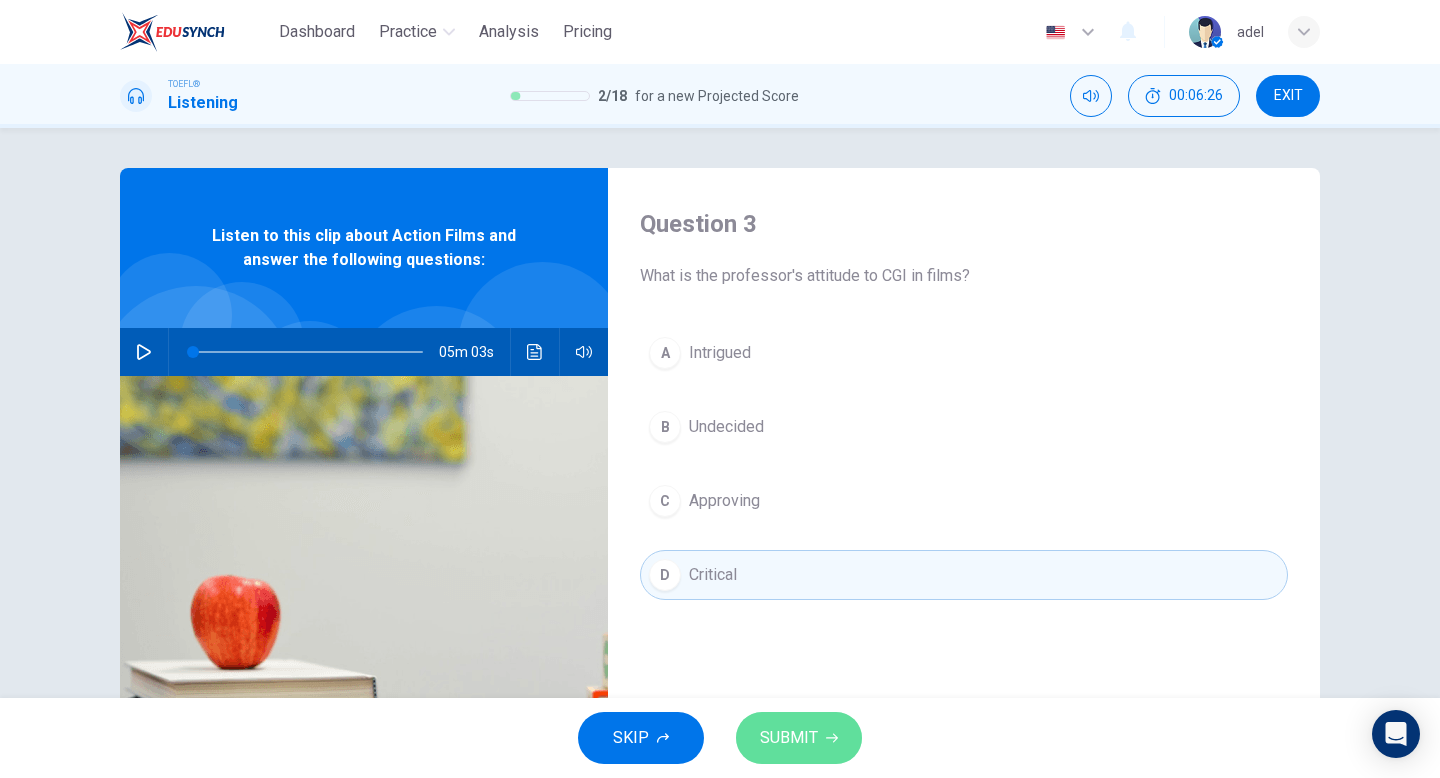 click on "SUBMIT" at bounding box center [789, 738] 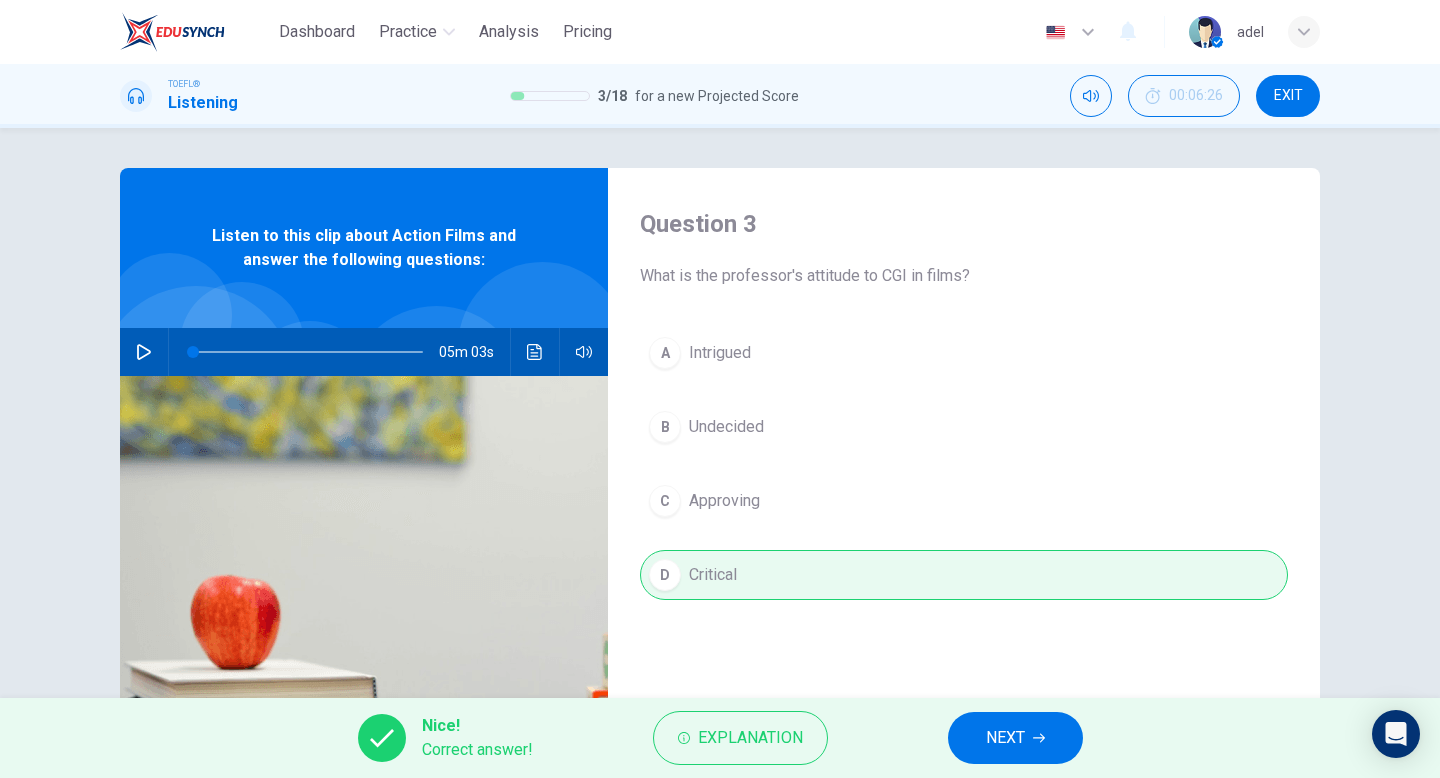 click on "NEXT" at bounding box center [1005, 738] 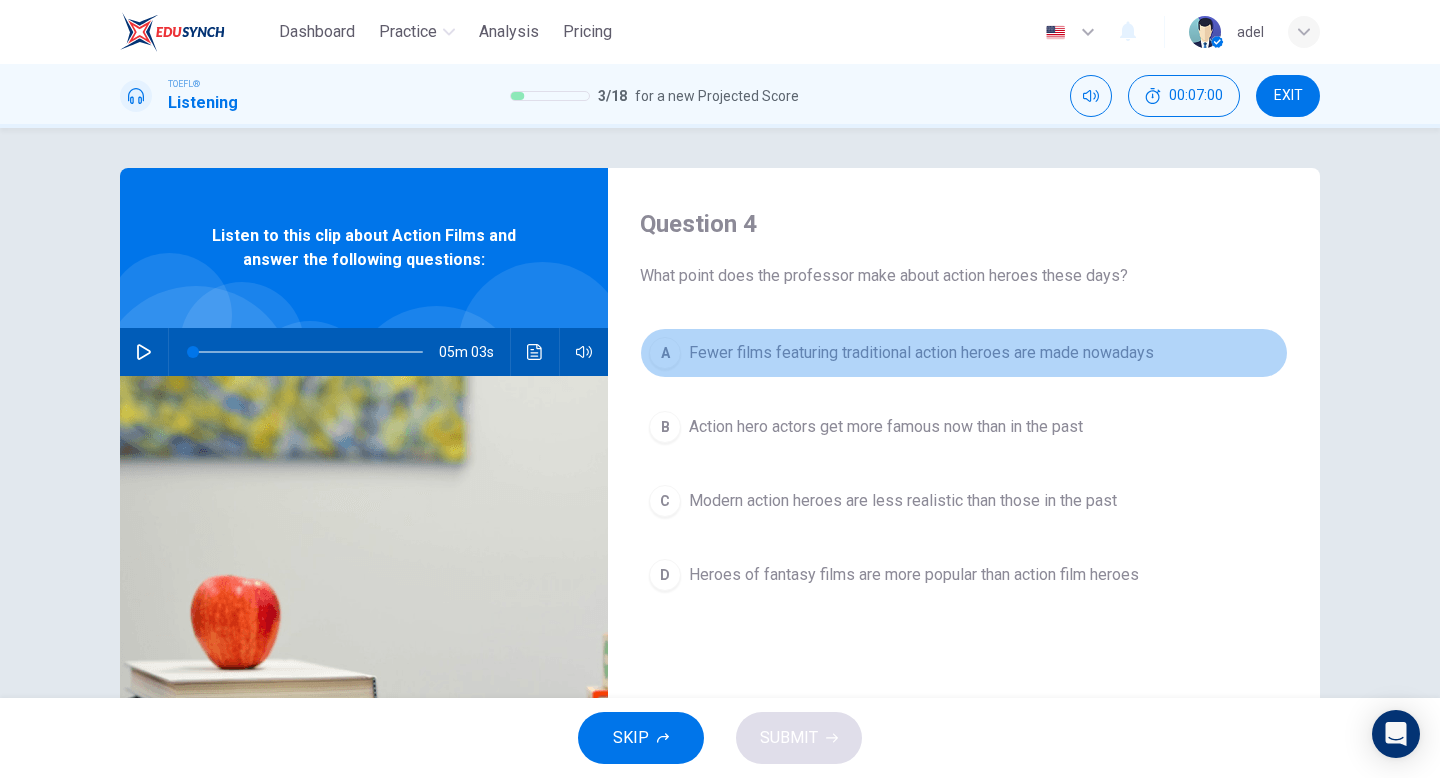 click on "Fewer films featuring traditional action heroes are made nowadays" at bounding box center [921, 353] 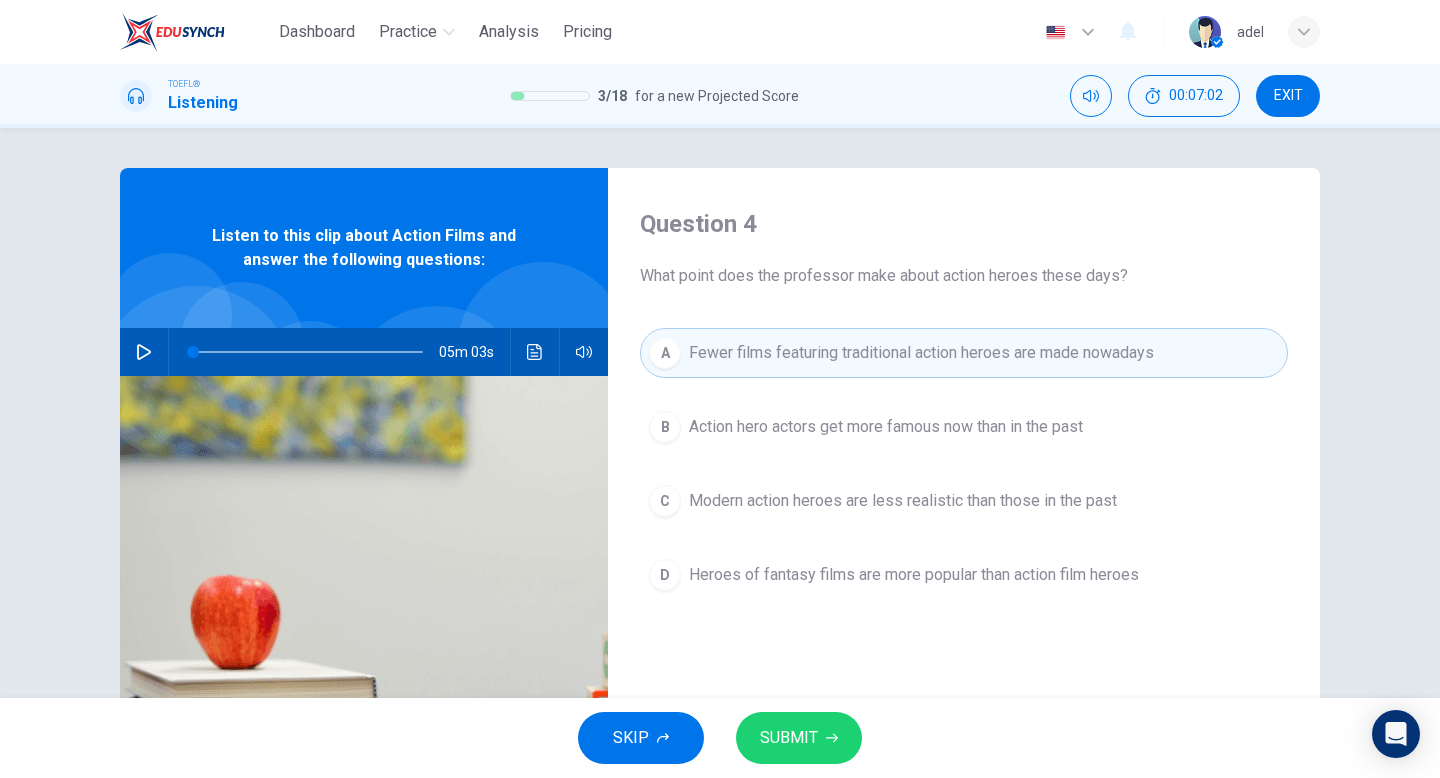 click on "SUBMIT" at bounding box center (789, 738) 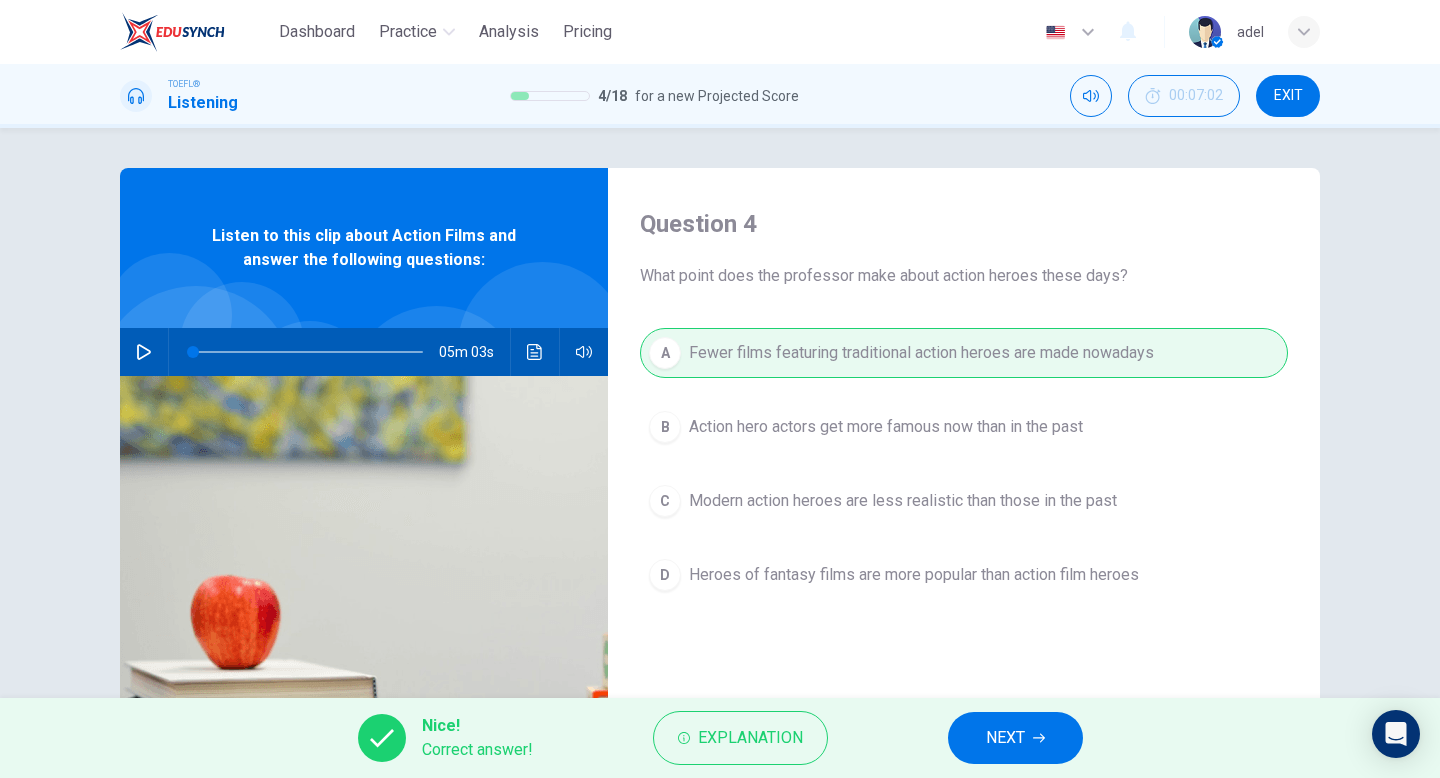 click on "NEXT" at bounding box center [1015, 738] 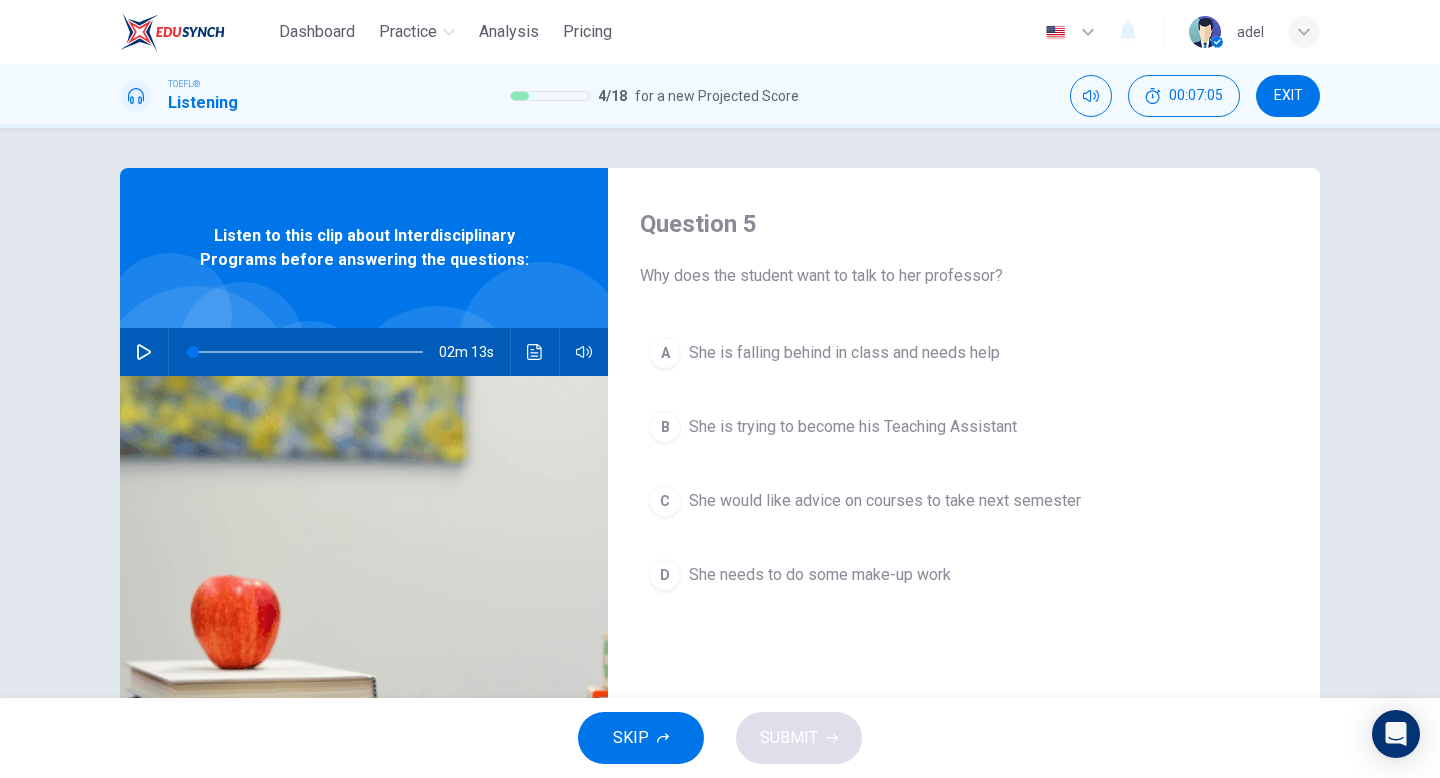 click 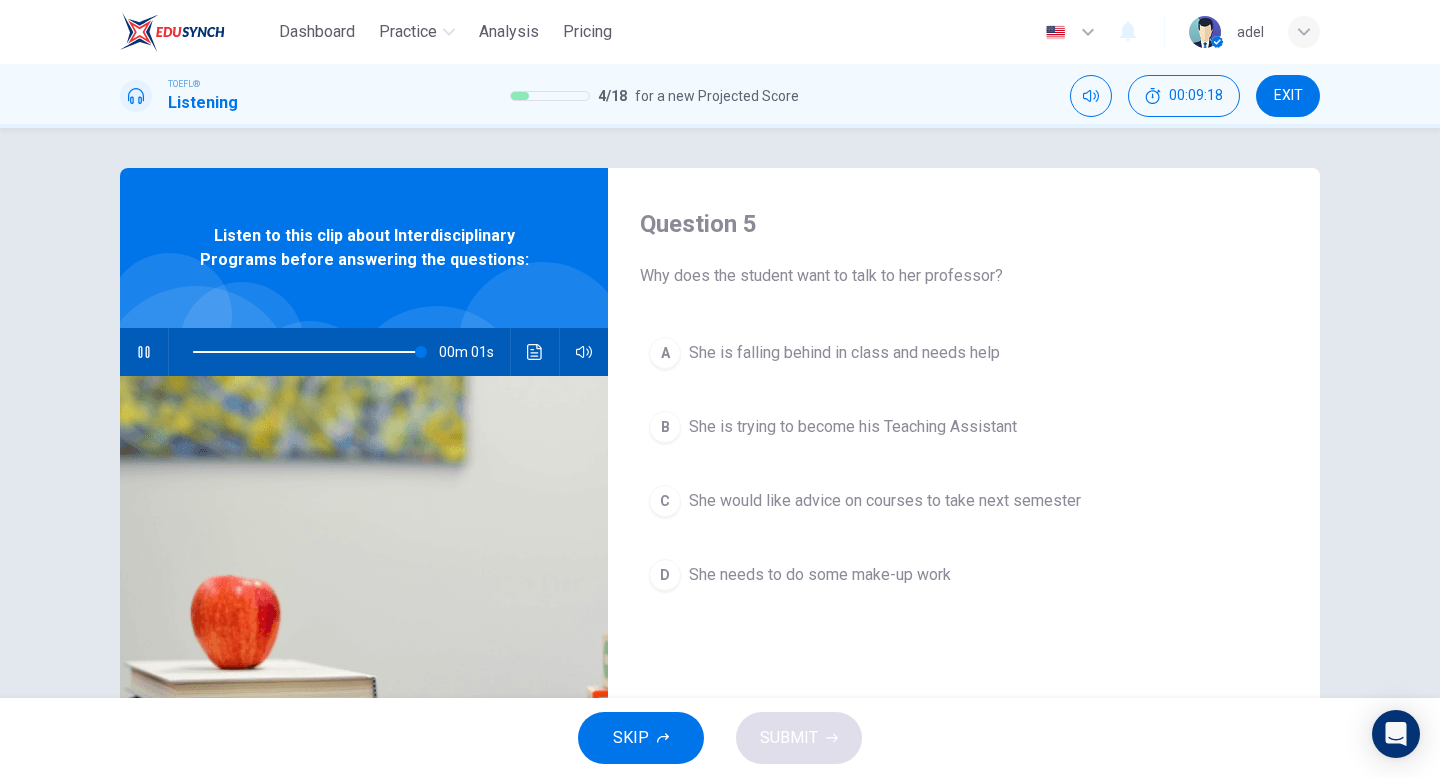 type on "0" 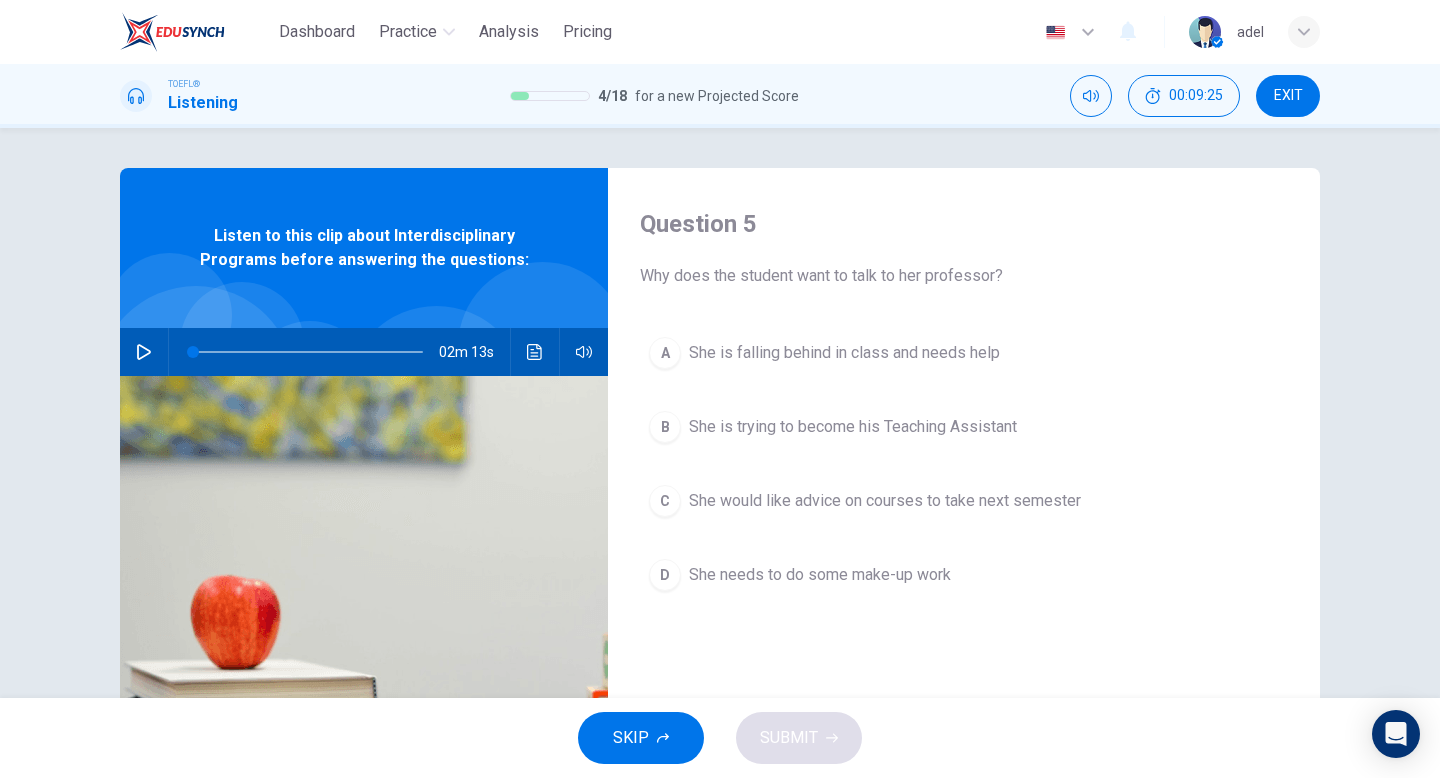 click on "She would like advice on courses to take next semester" at bounding box center [885, 501] 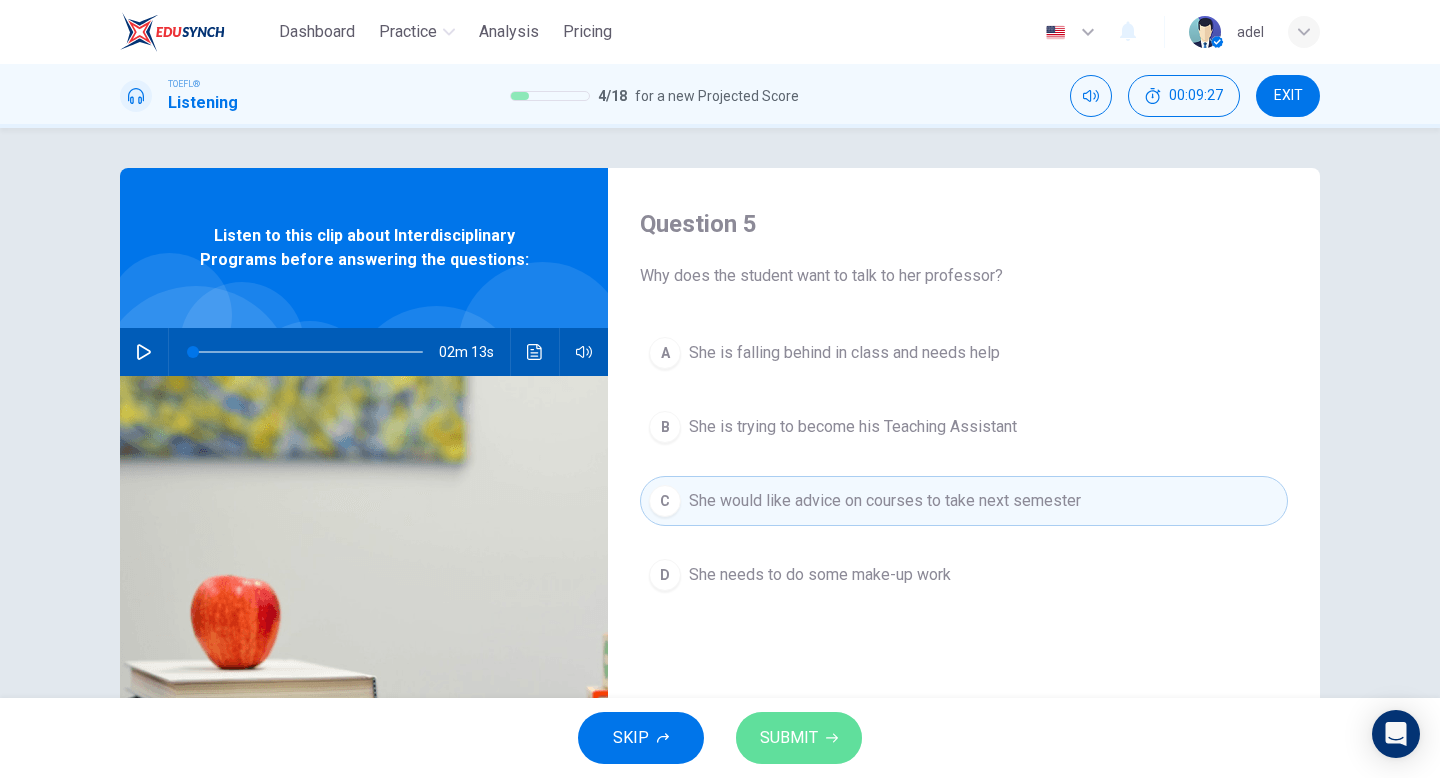 click on "SUBMIT" at bounding box center (789, 738) 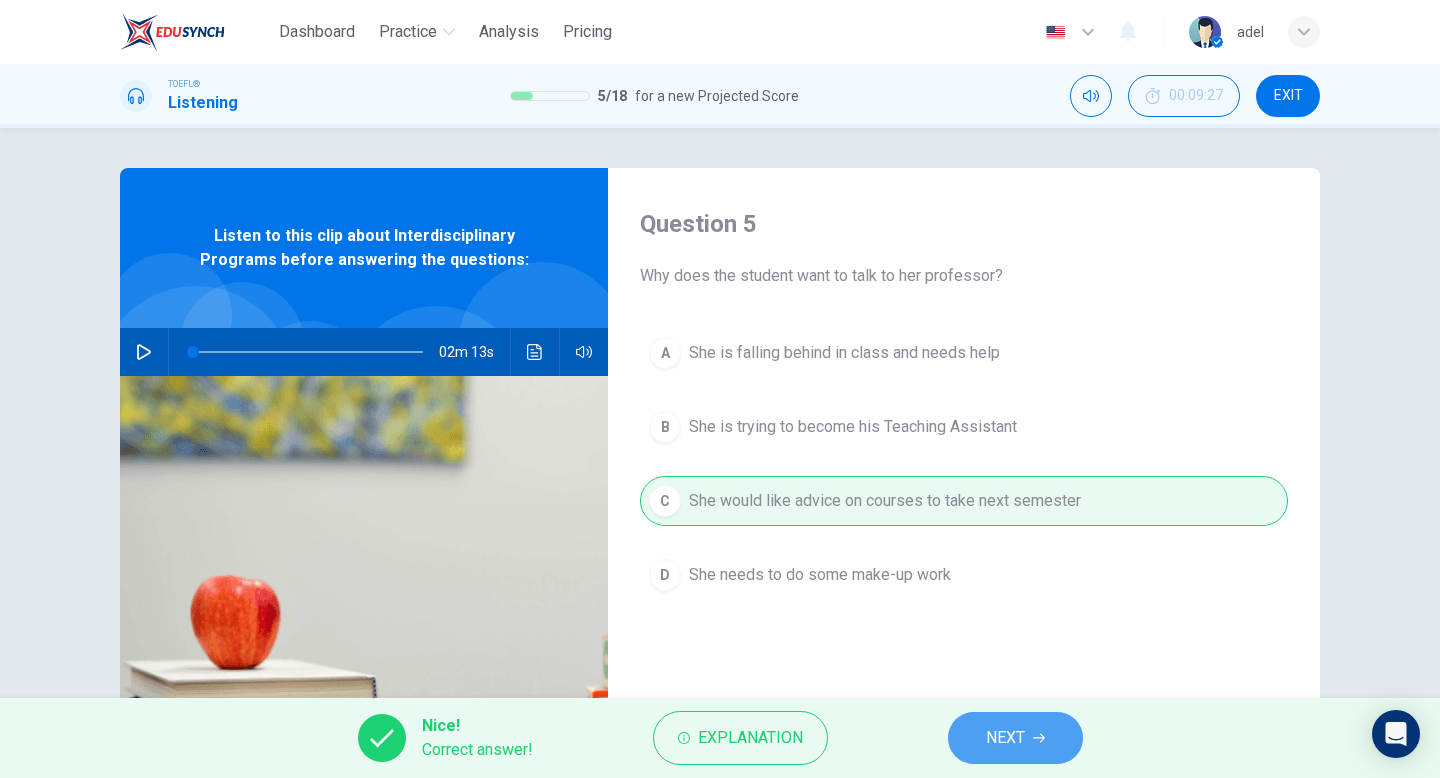 click on "NEXT" at bounding box center (1015, 738) 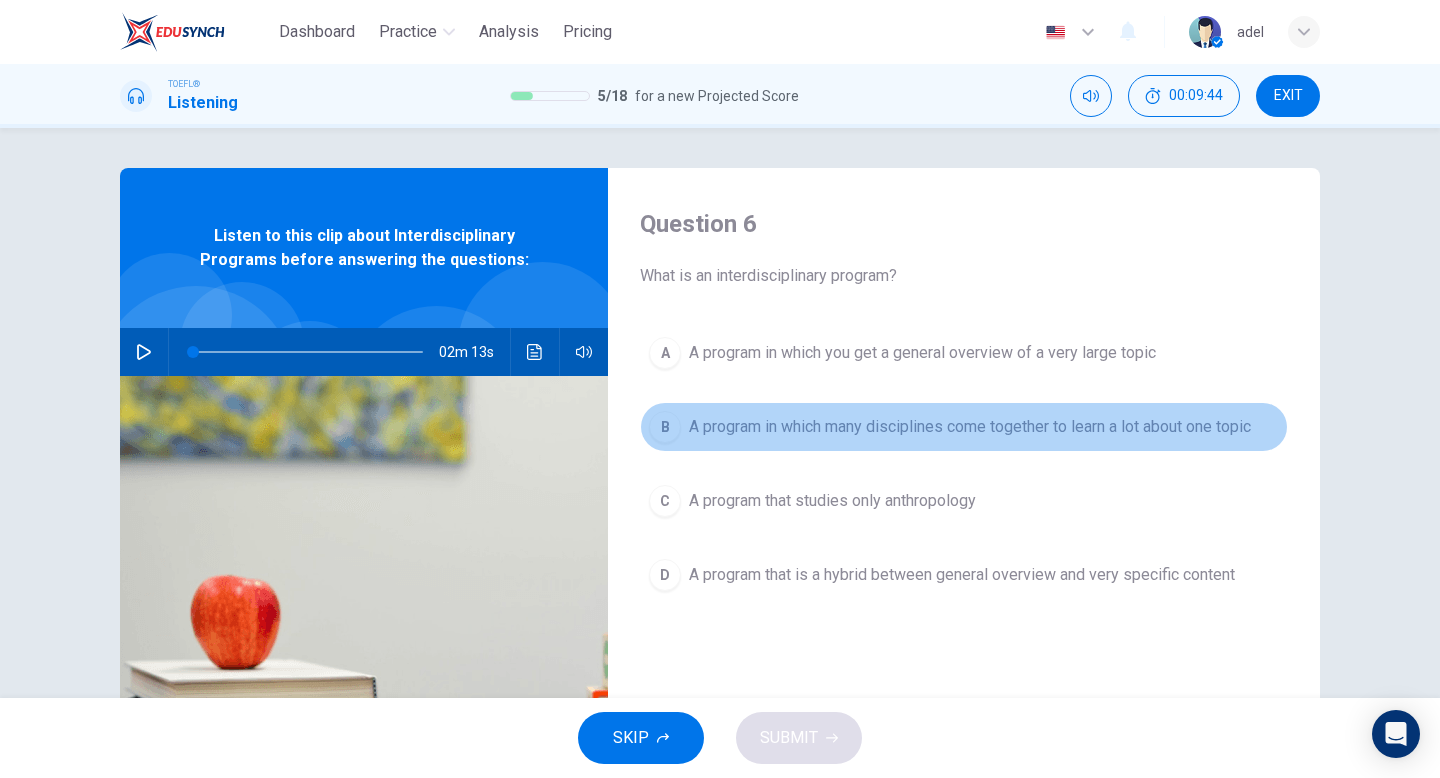 click on "A program in which many disciplines come together to learn a lot about one topic" at bounding box center (970, 427) 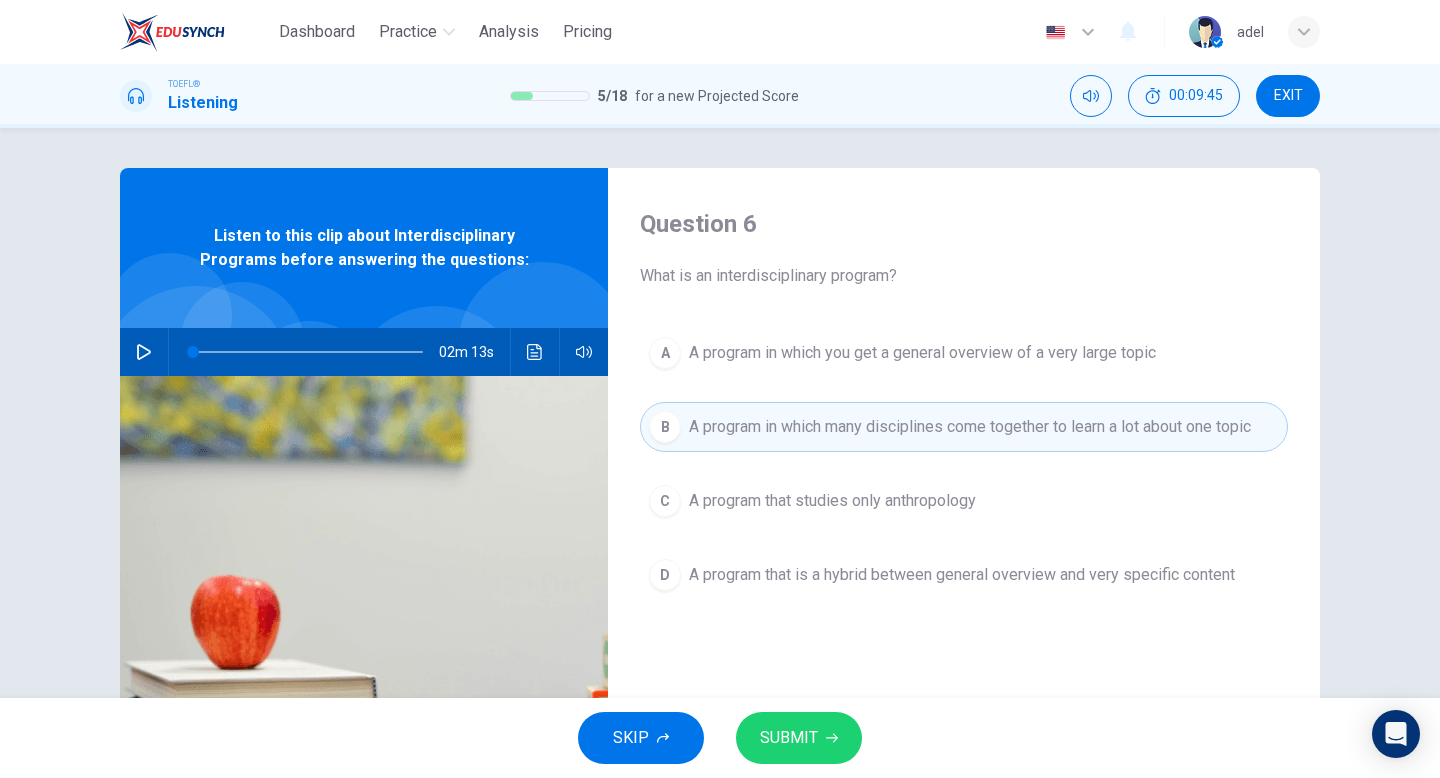 click on "SUBMIT" at bounding box center (789, 738) 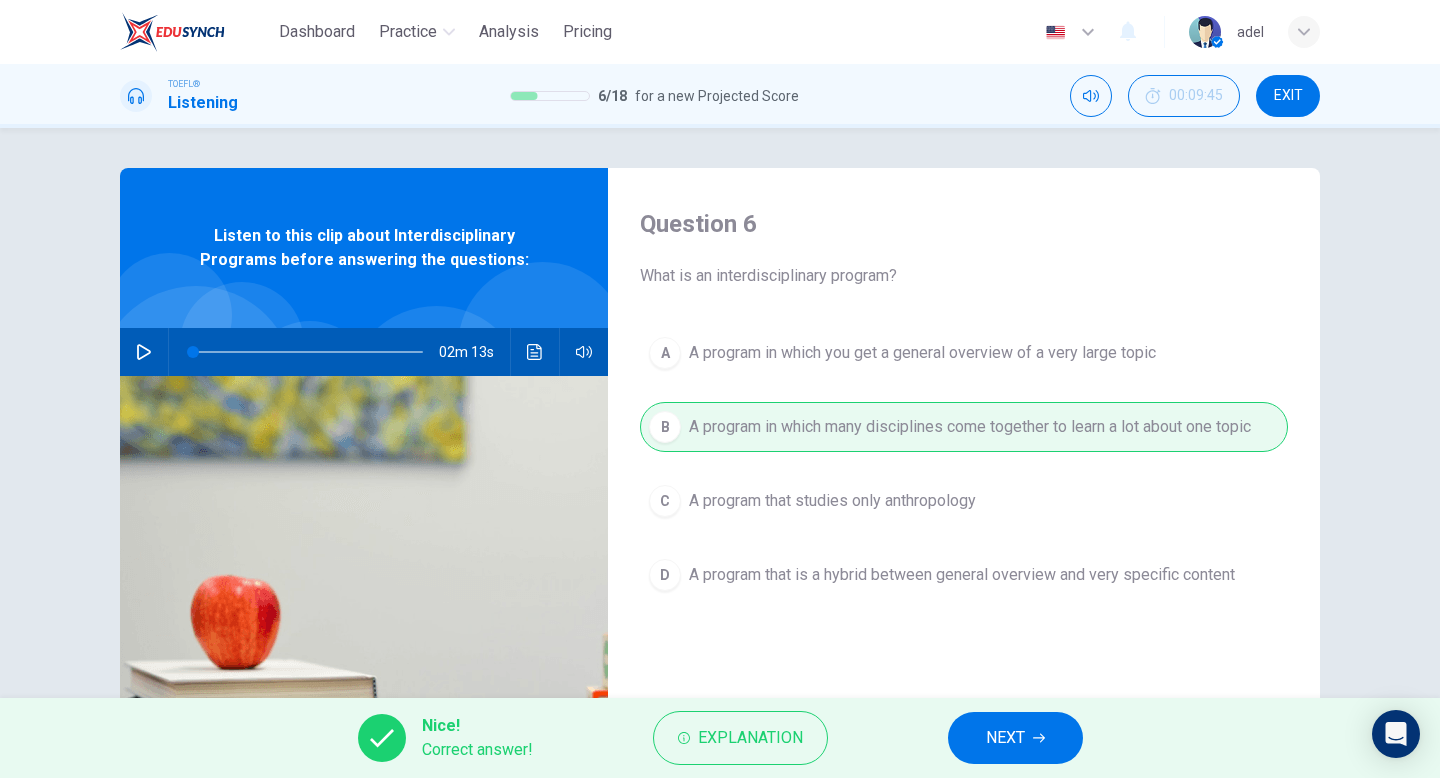click on "NEXT" at bounding box center [1005, 738] 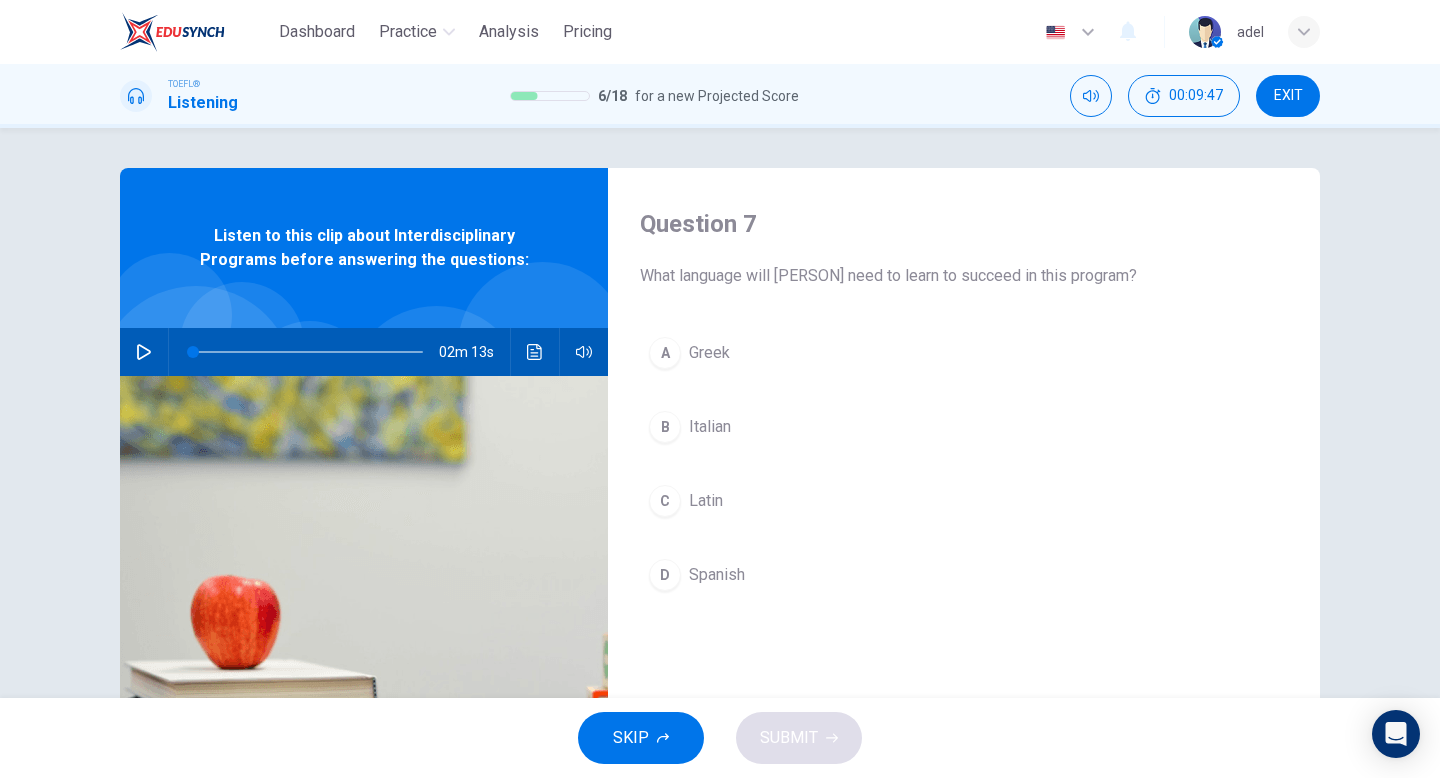 click on "C Latin" at bounding box center (964, 501) 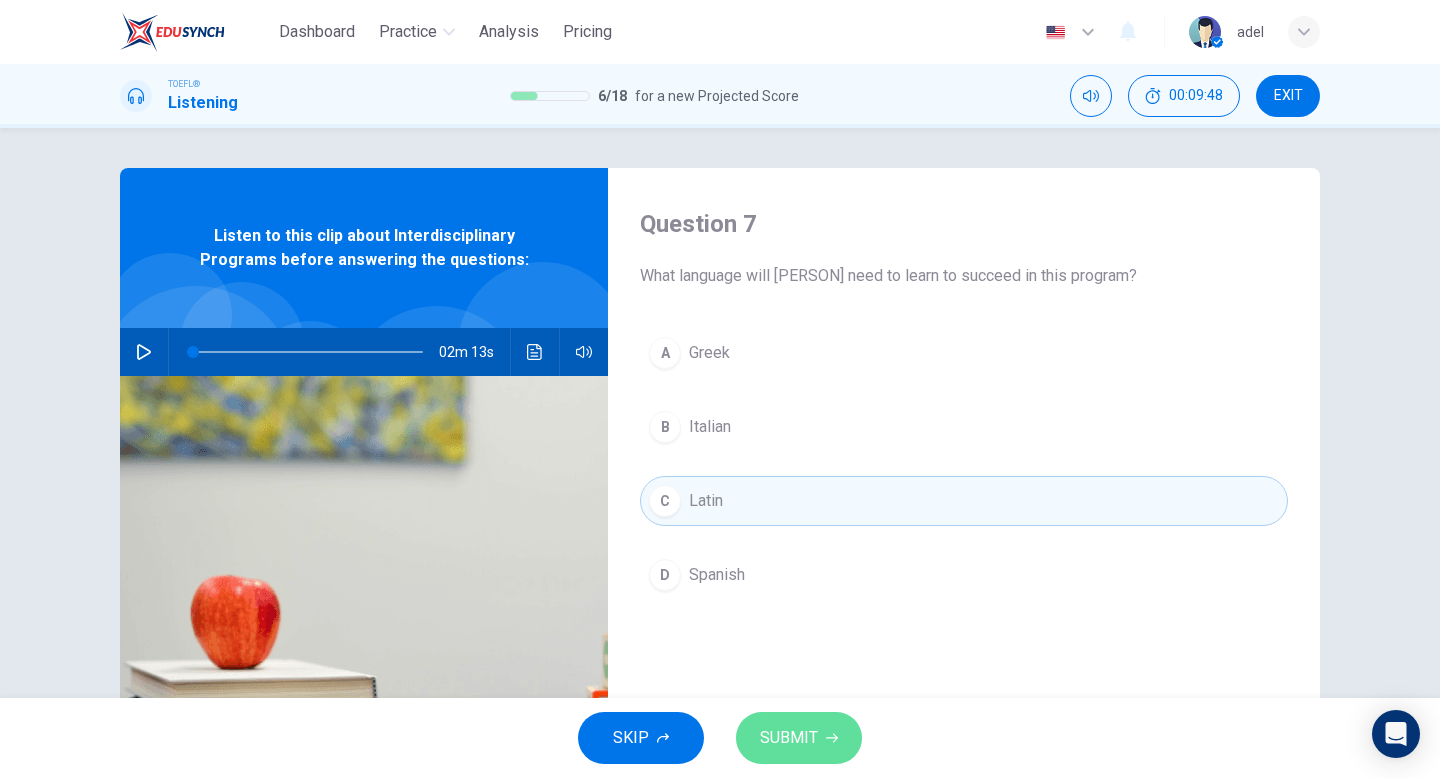 click on "SUBMIT" at bounding box center [799, 738] 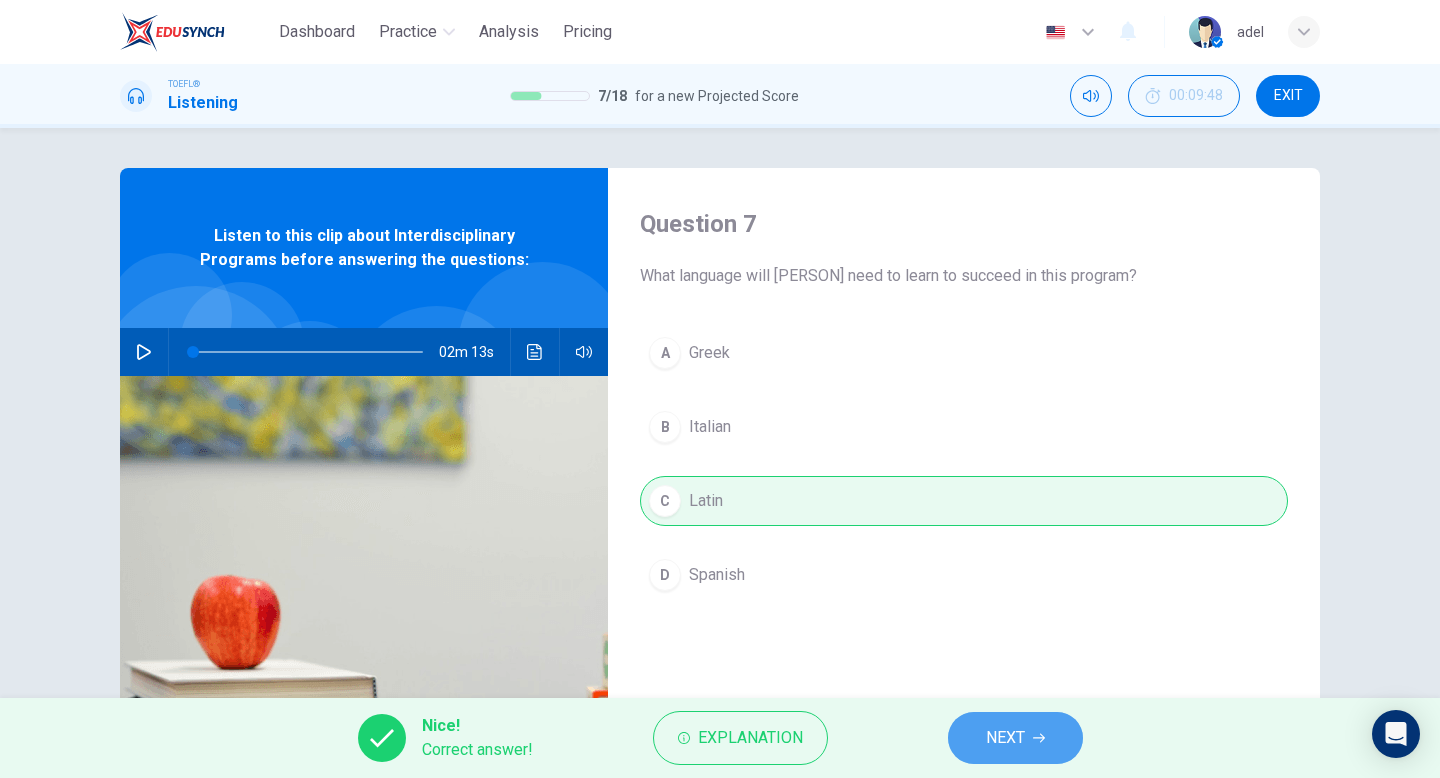 click on "NEXT" at bounding box center (1005, 738) 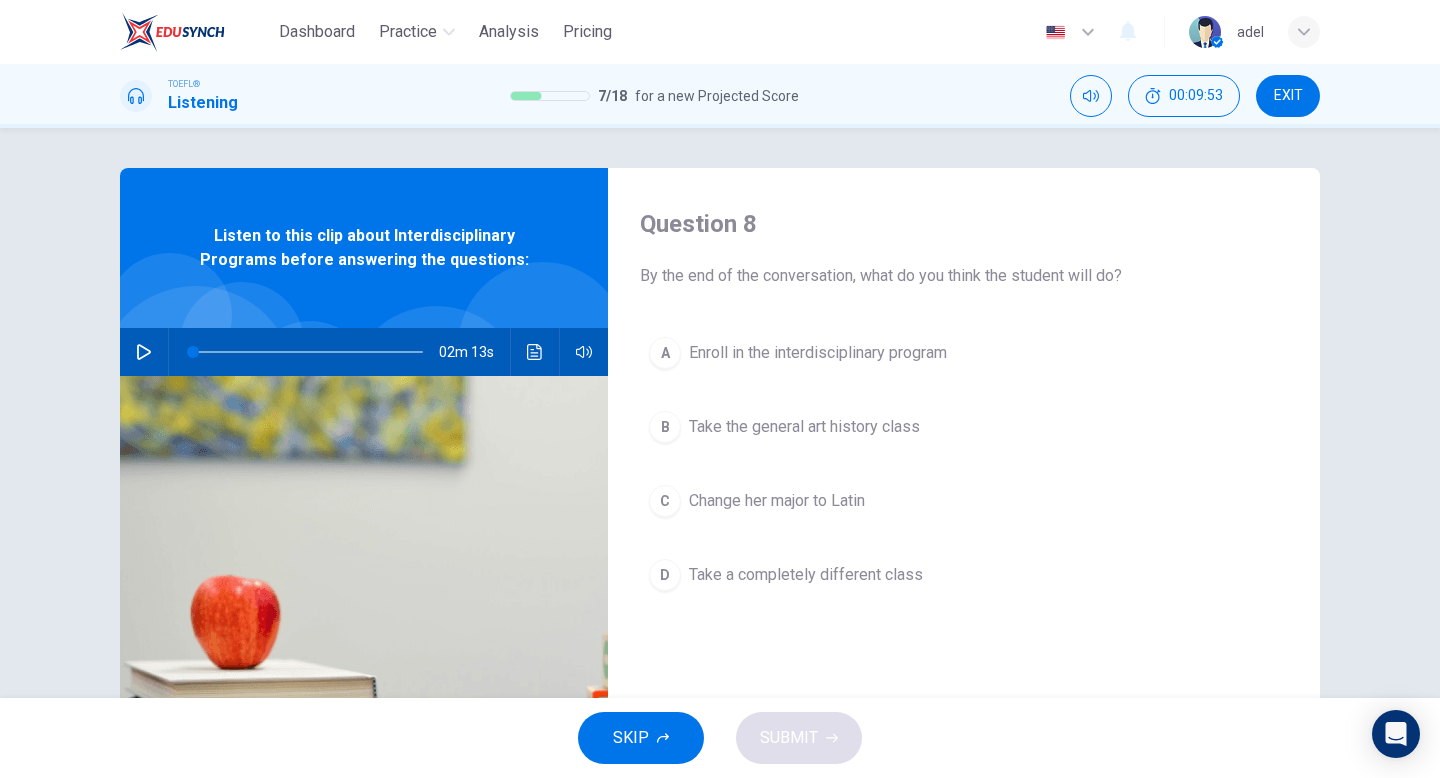 click on "Enroll in the interdisciplinary program" at bounding box center [818, 353] 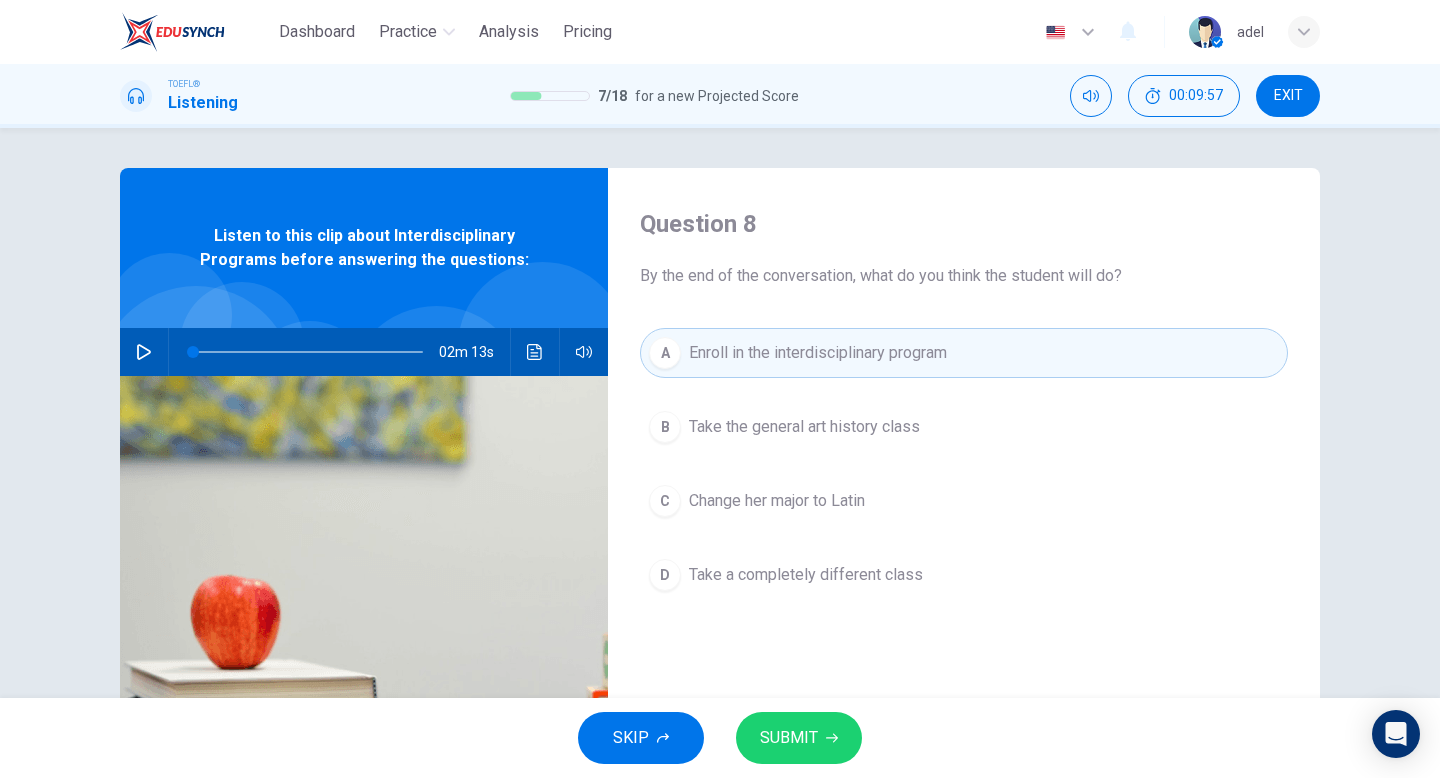 click on "SUBMIT" at bounding box center (789, 738) 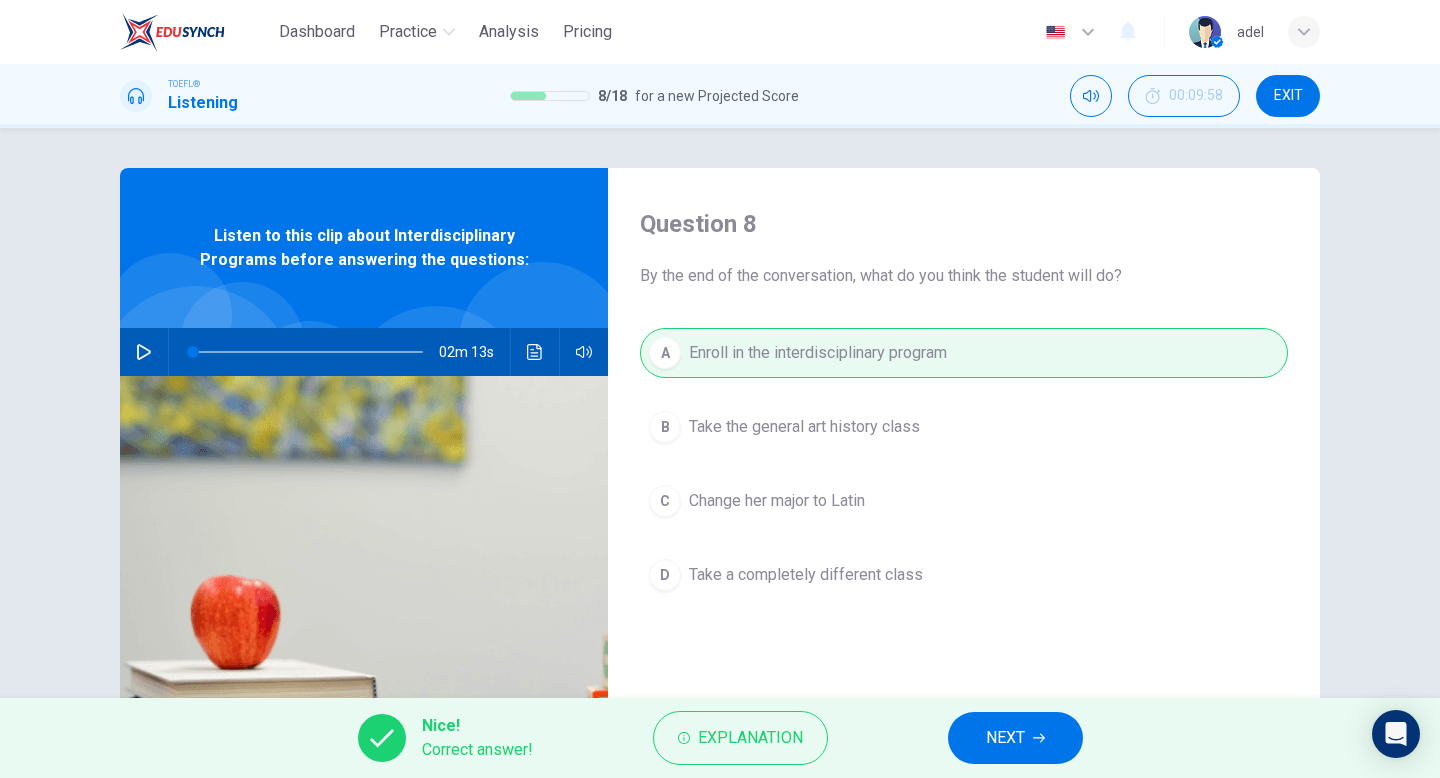 click on "NEXT" at bounding box center [1005, 738] 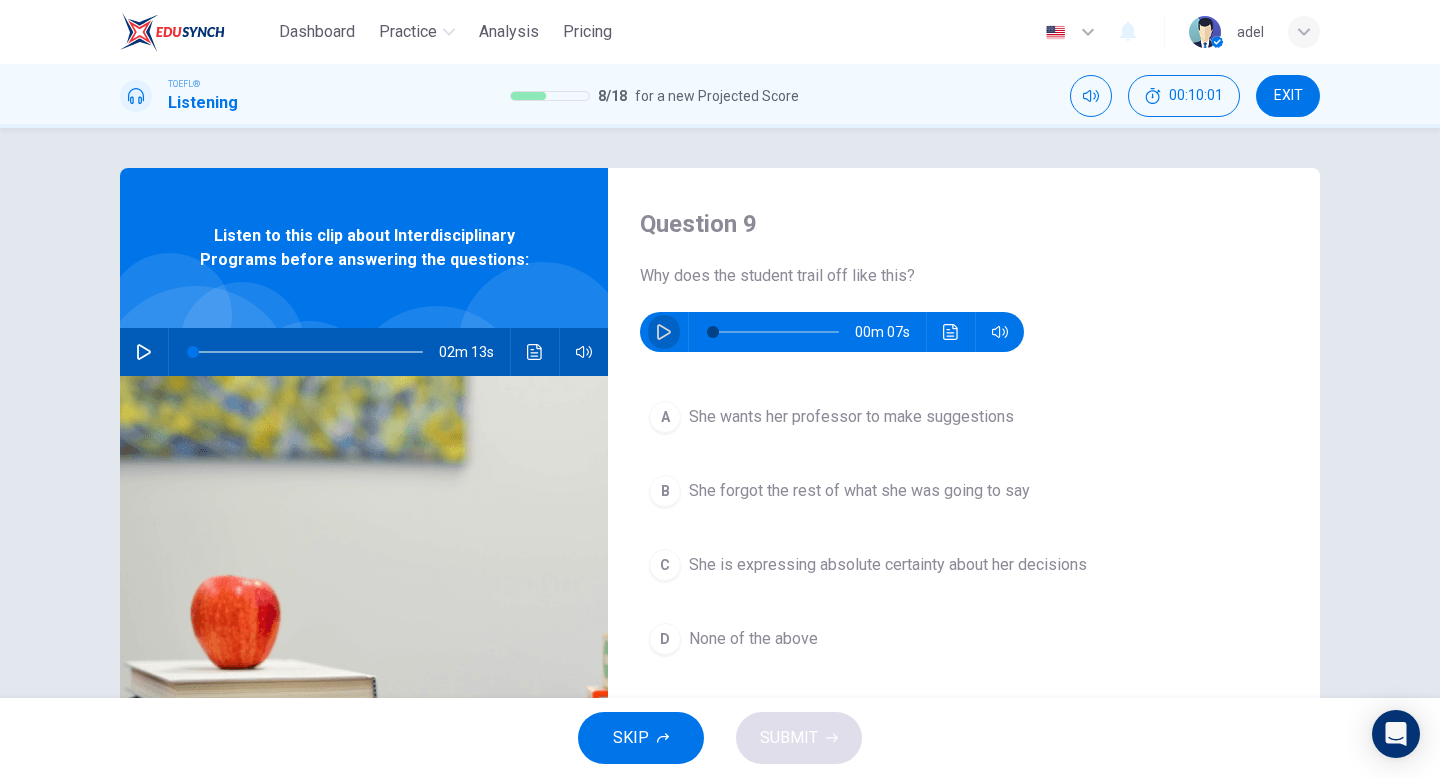 click 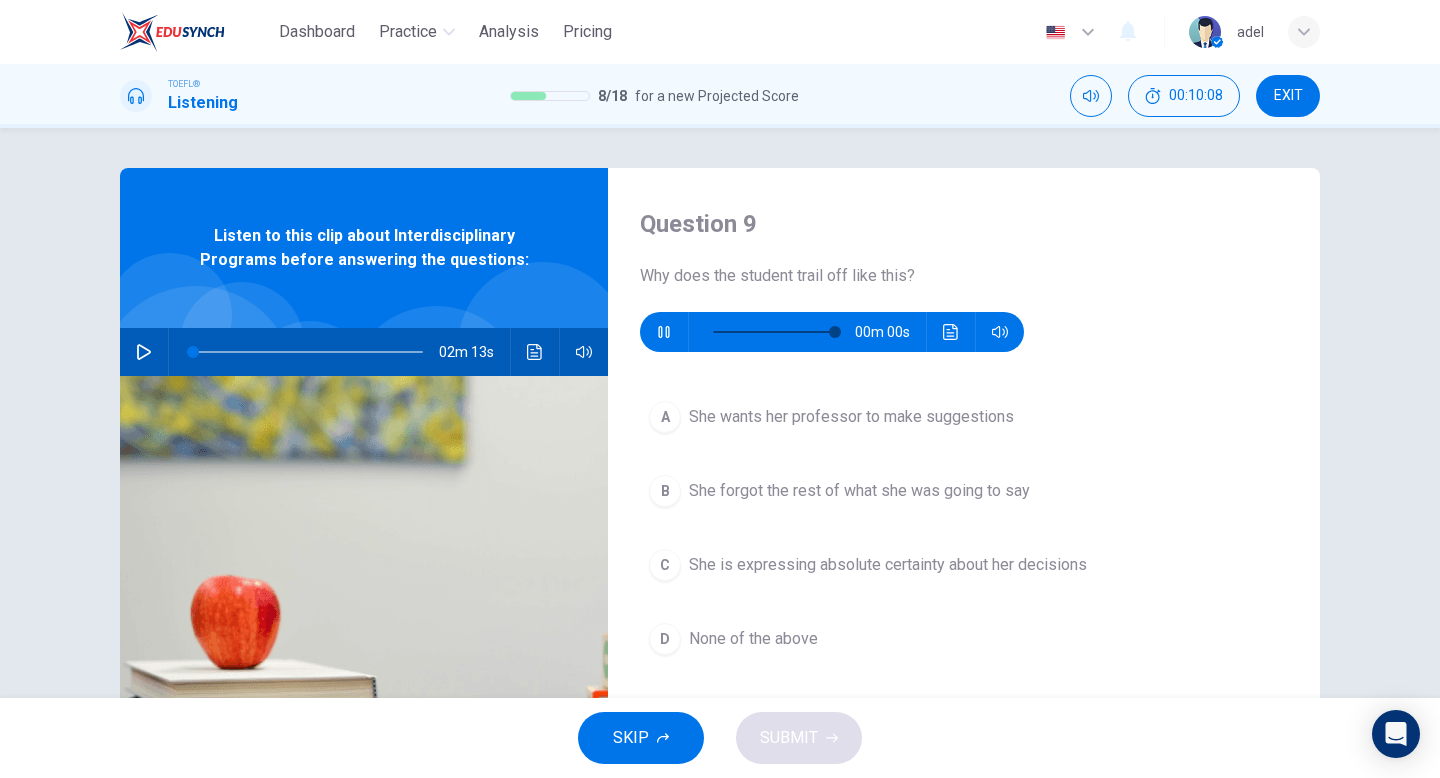 type on "0" 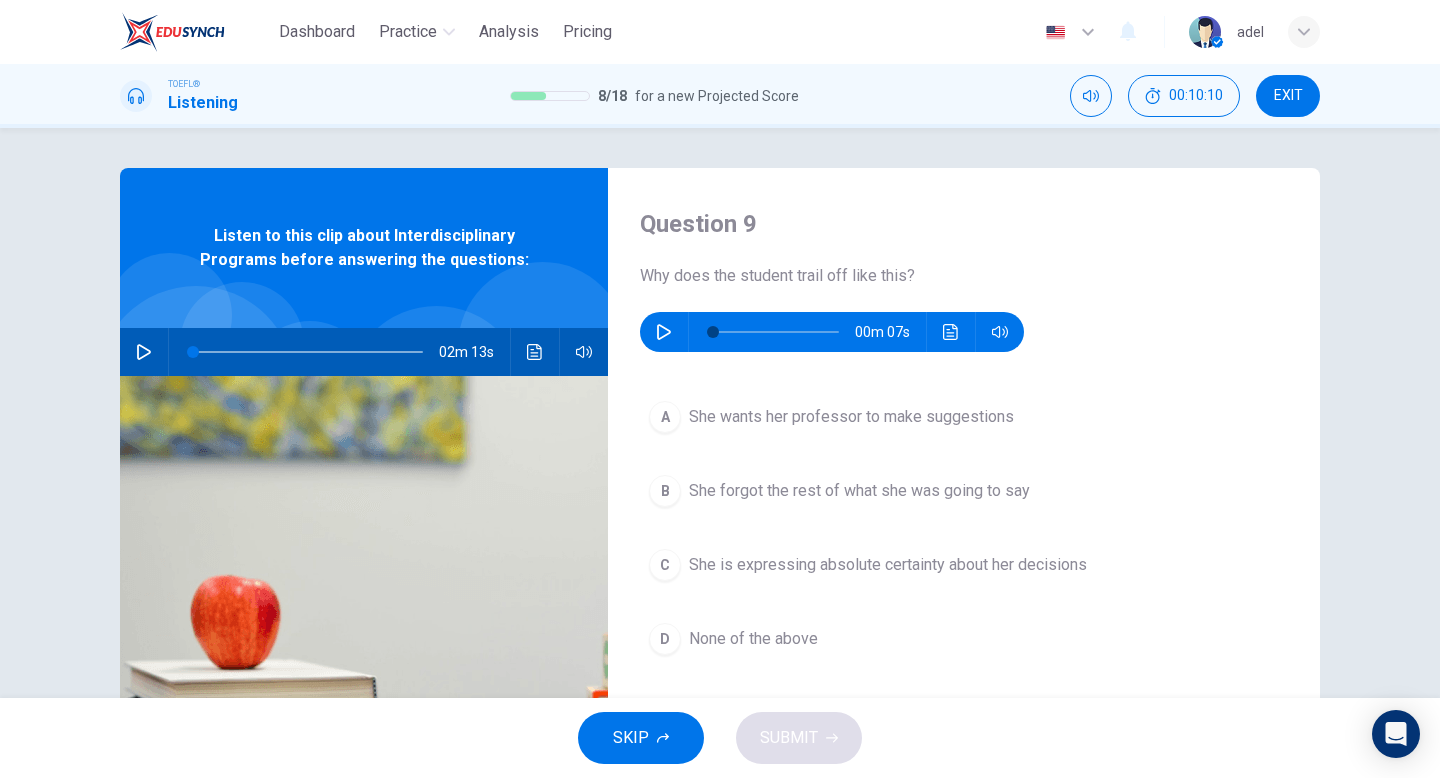 scroll, scrollTop: 36, scrollLeft: 0, axis: vertical 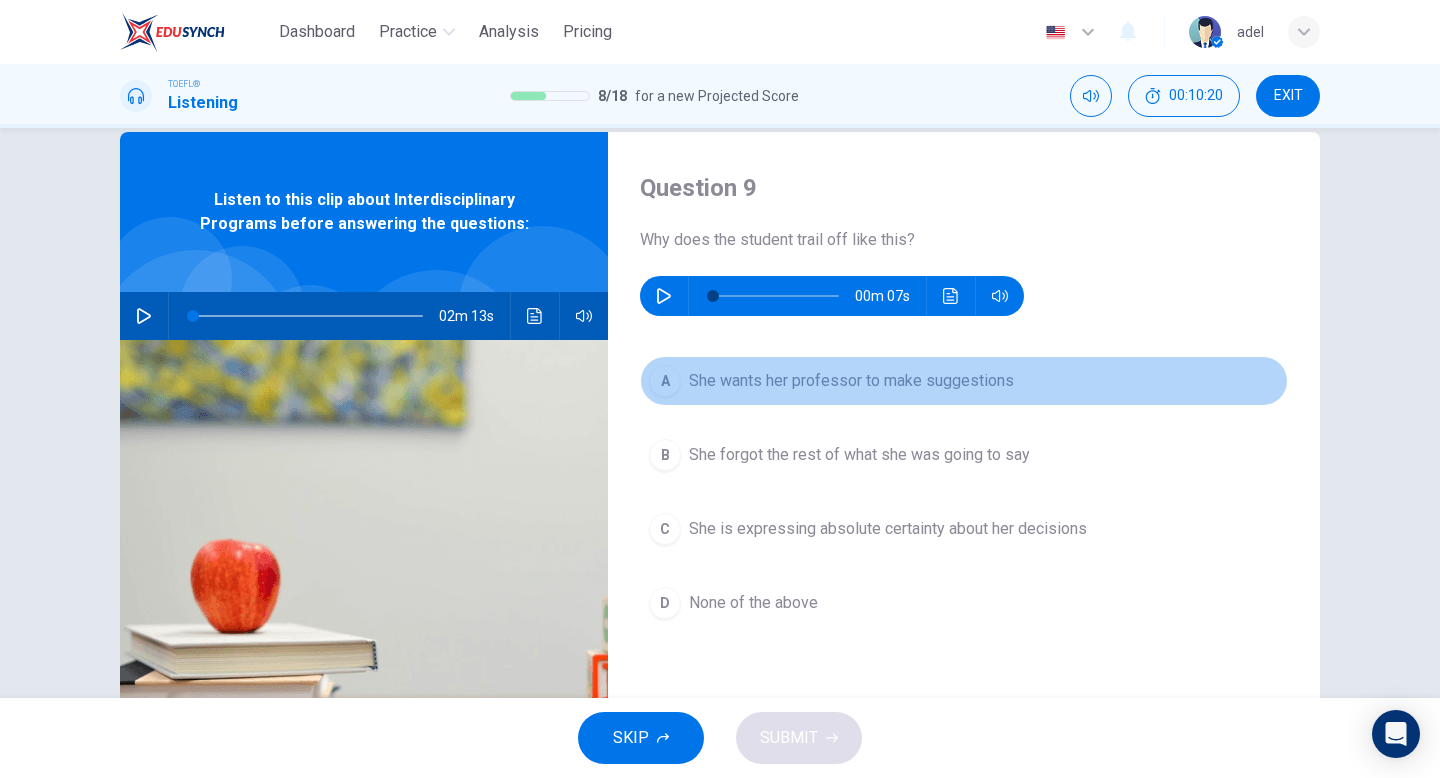 click on "She wants her professor to make suggestions" at bounding box center (851, 381) 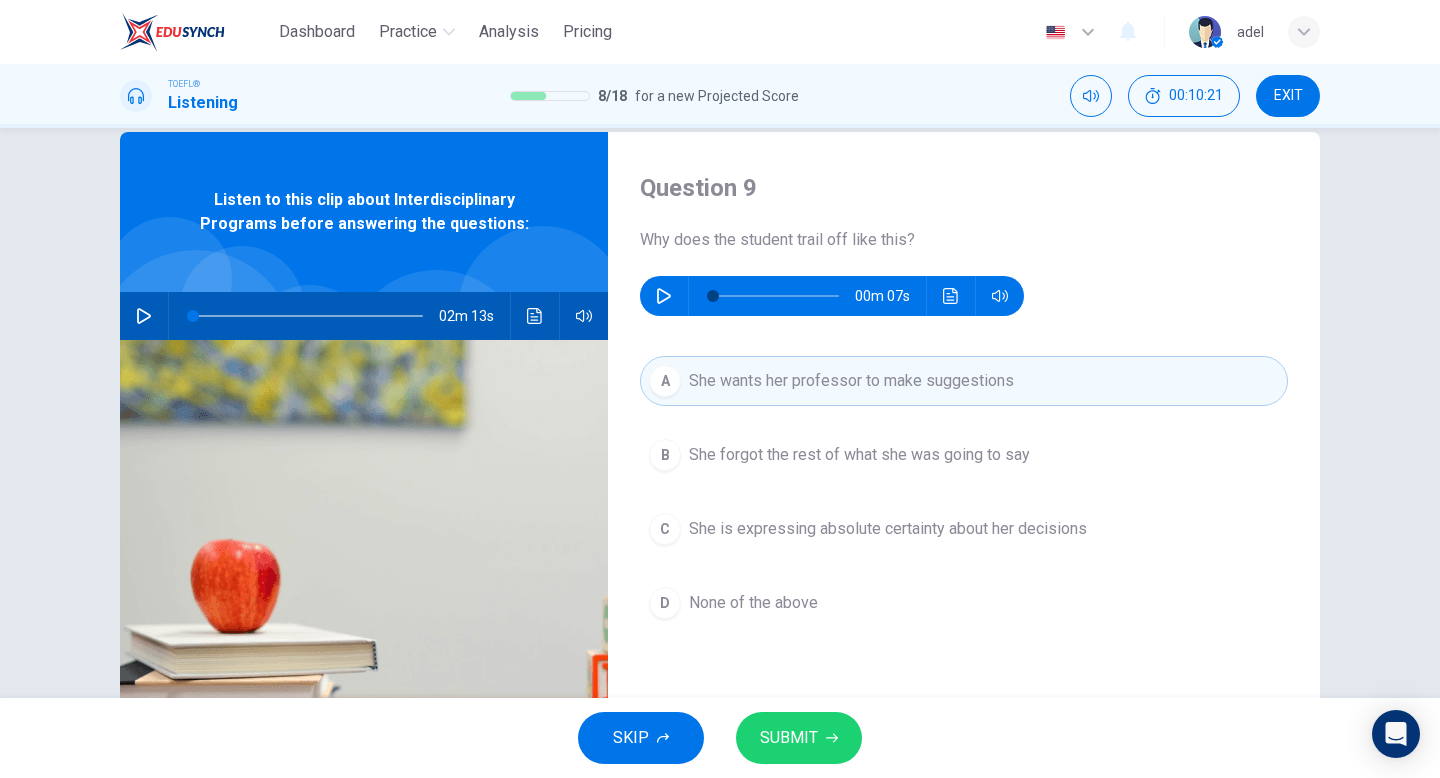 click on "SUBMIT" at bounding box center [789, 738] 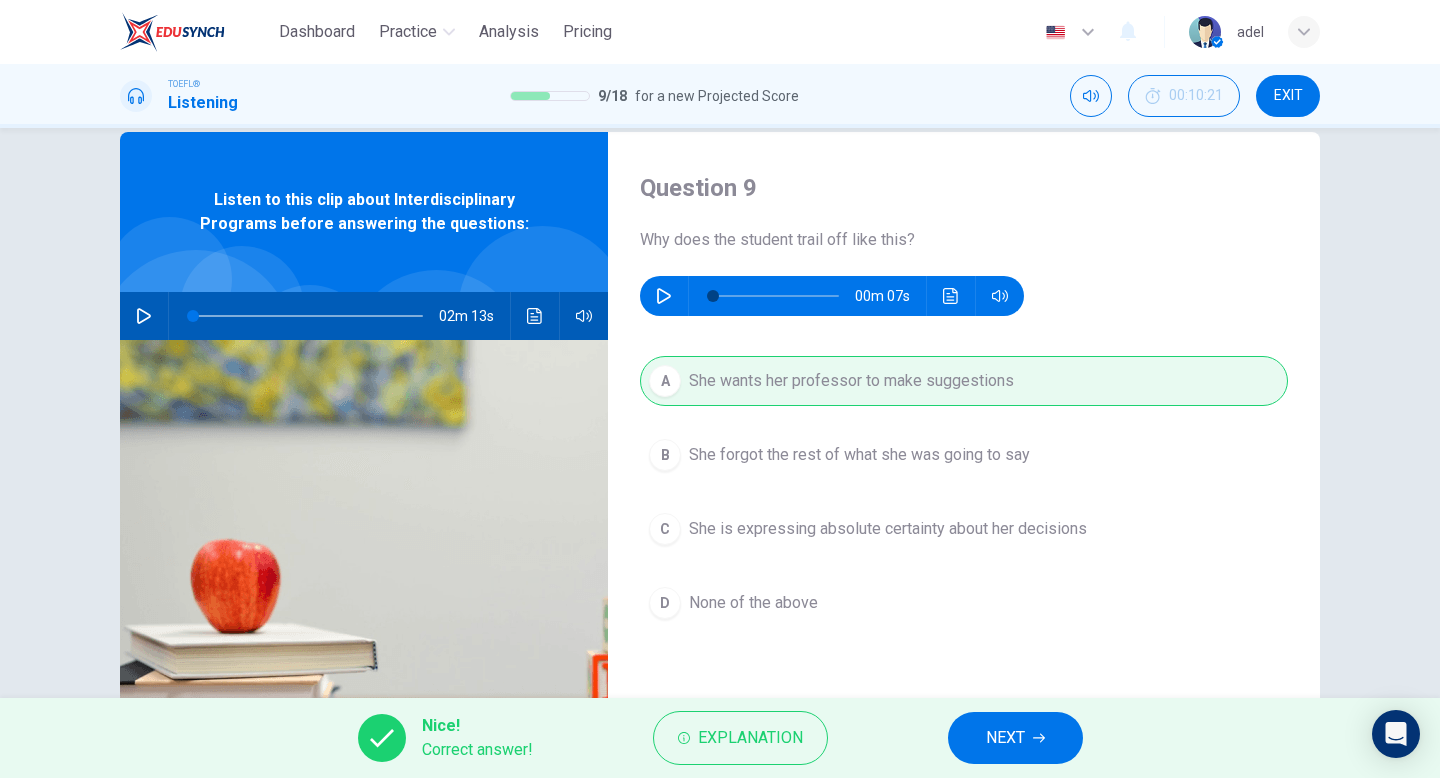 click on "NEXT" at bounding box center [1005, 738] 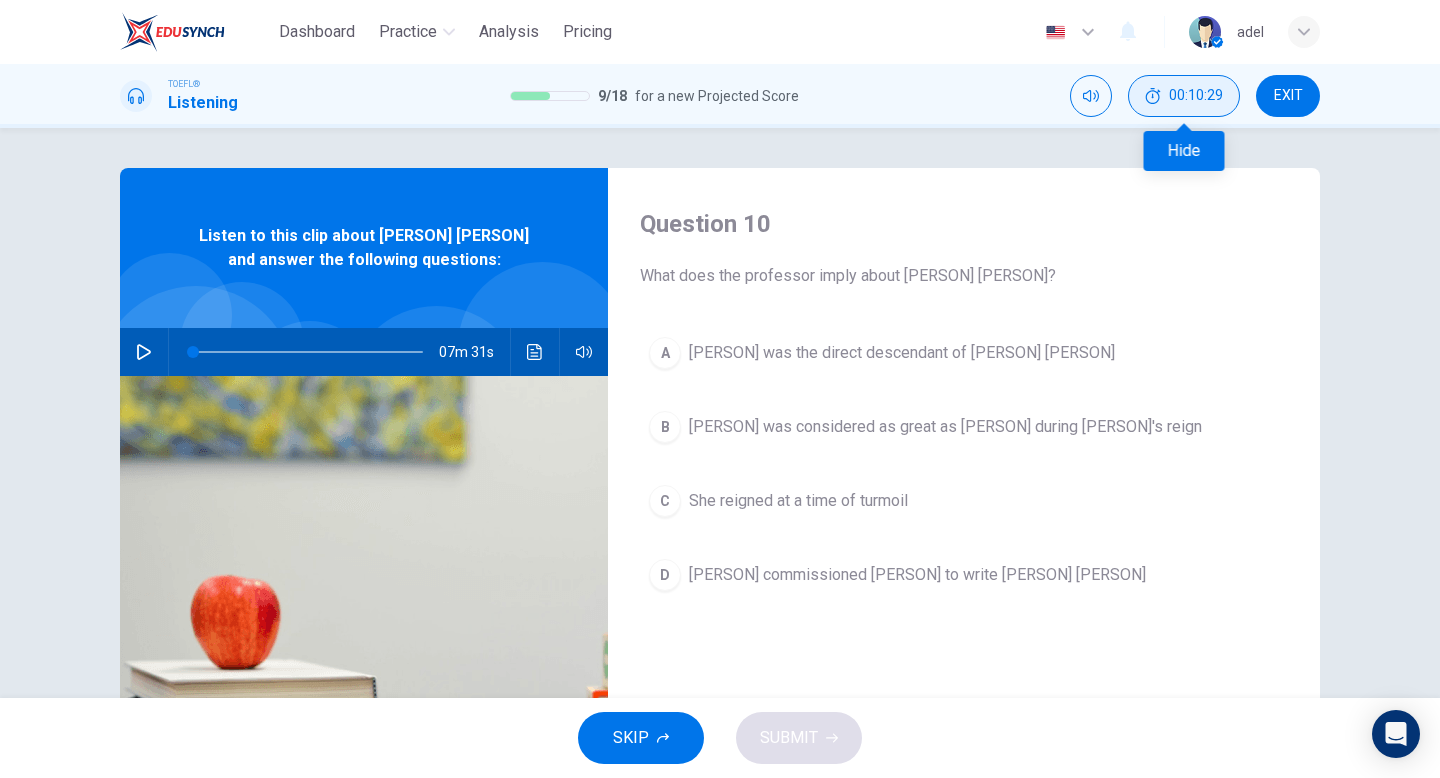 click 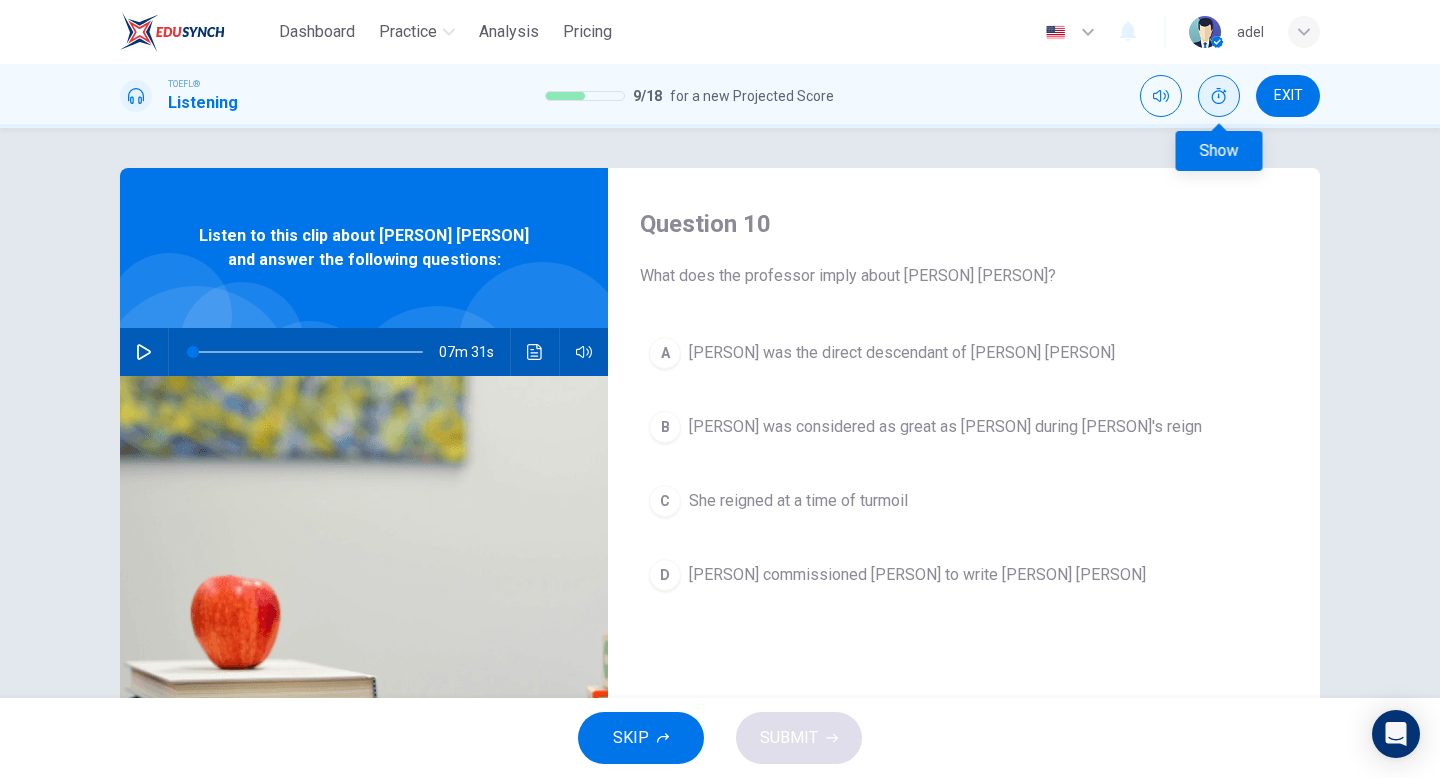 click 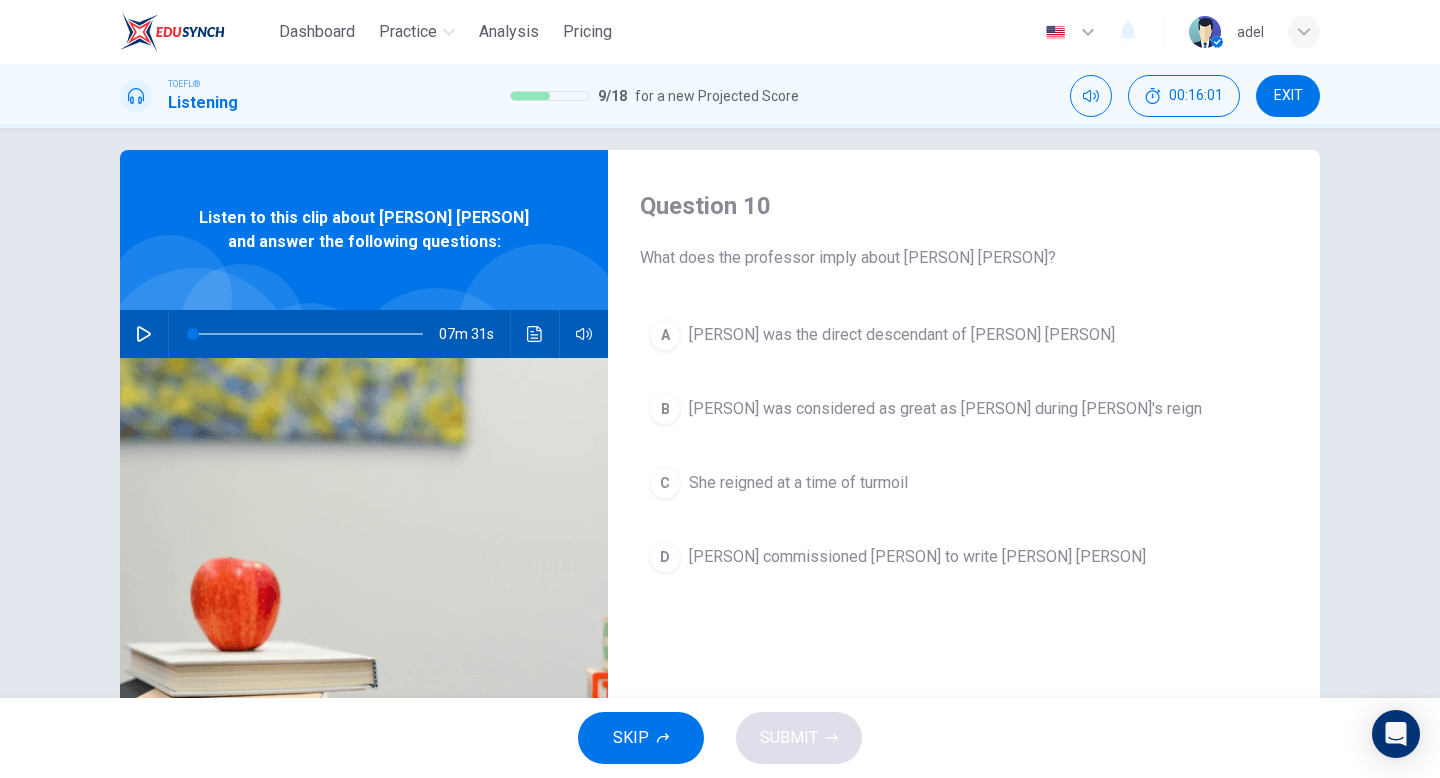 scroll, scrollTop: 25, scrollLeft: 0, axis: vertical 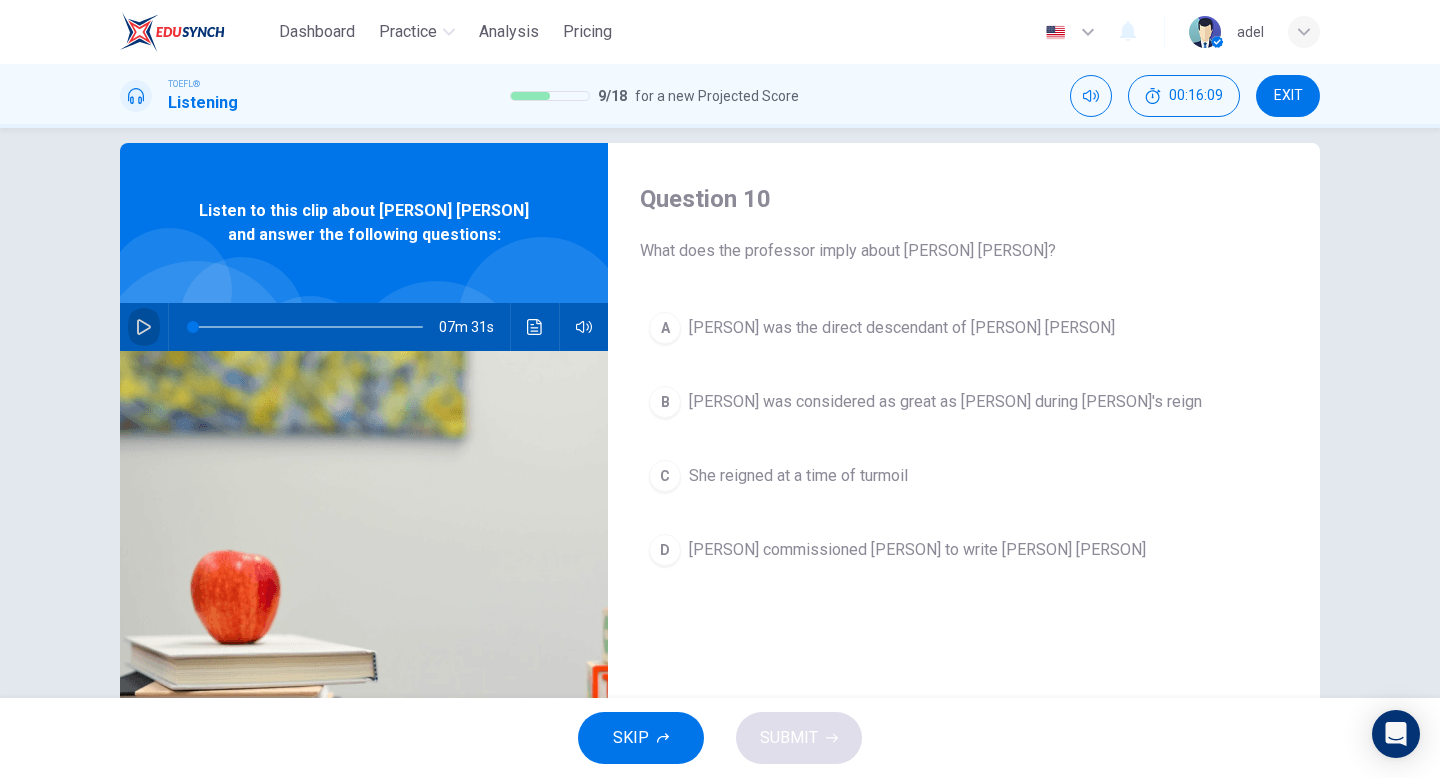 click at bounding box center (144, 327) 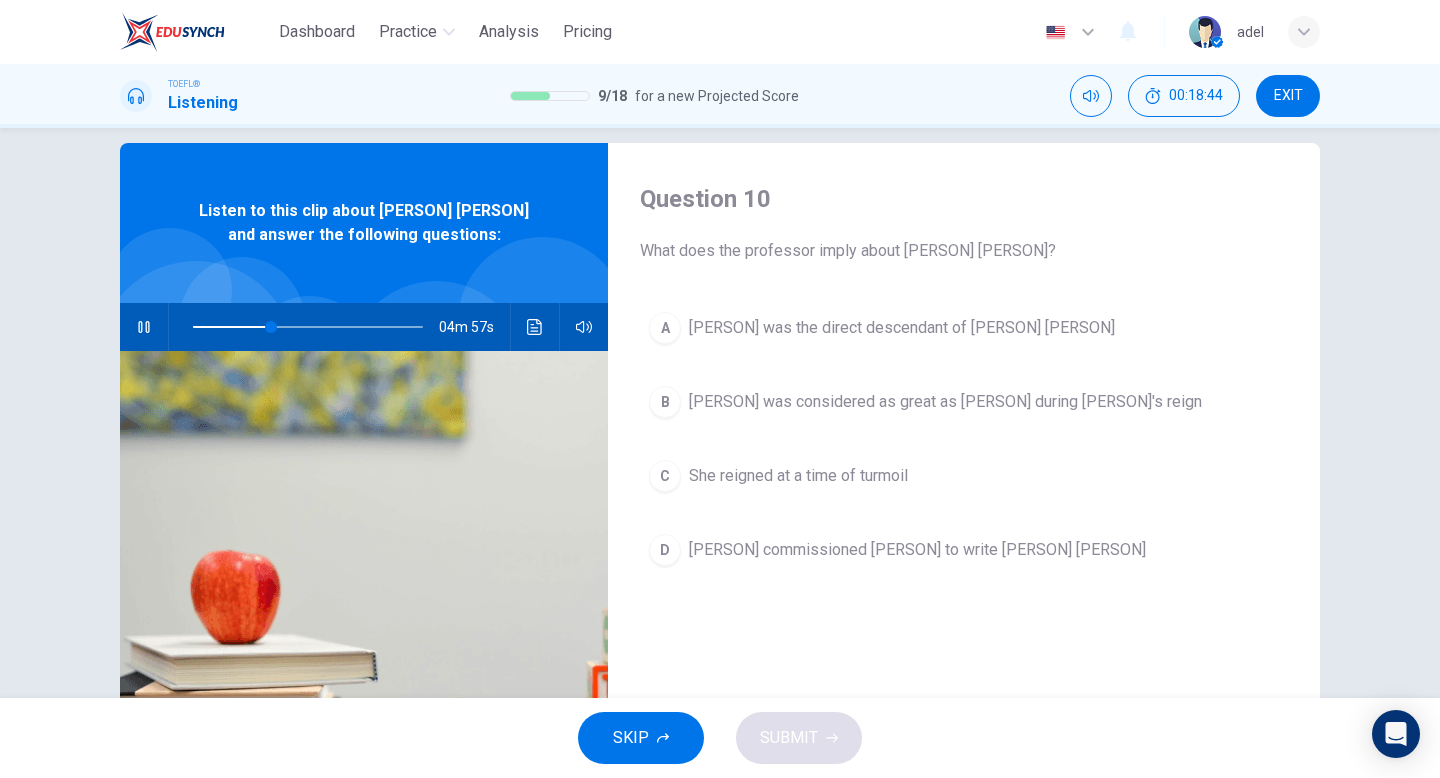 click 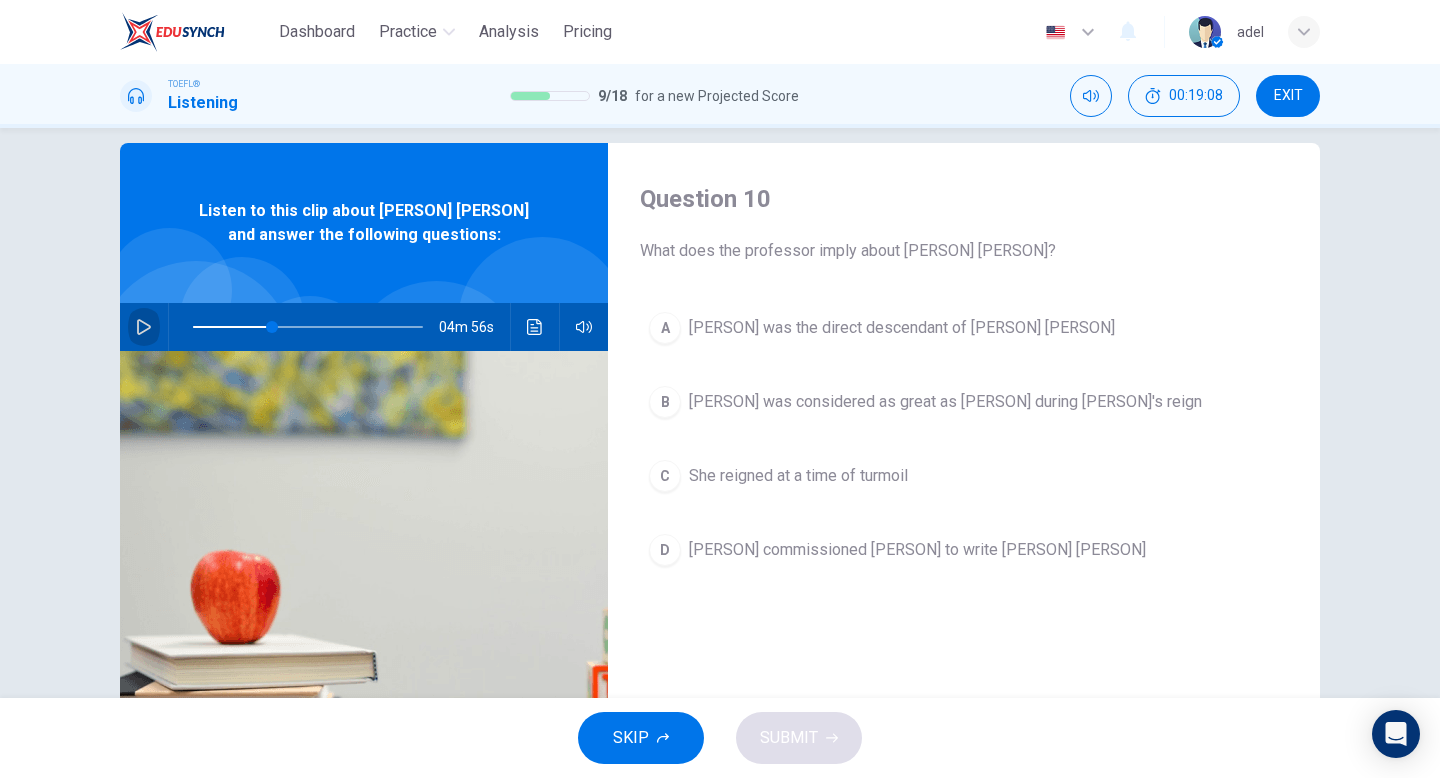 click 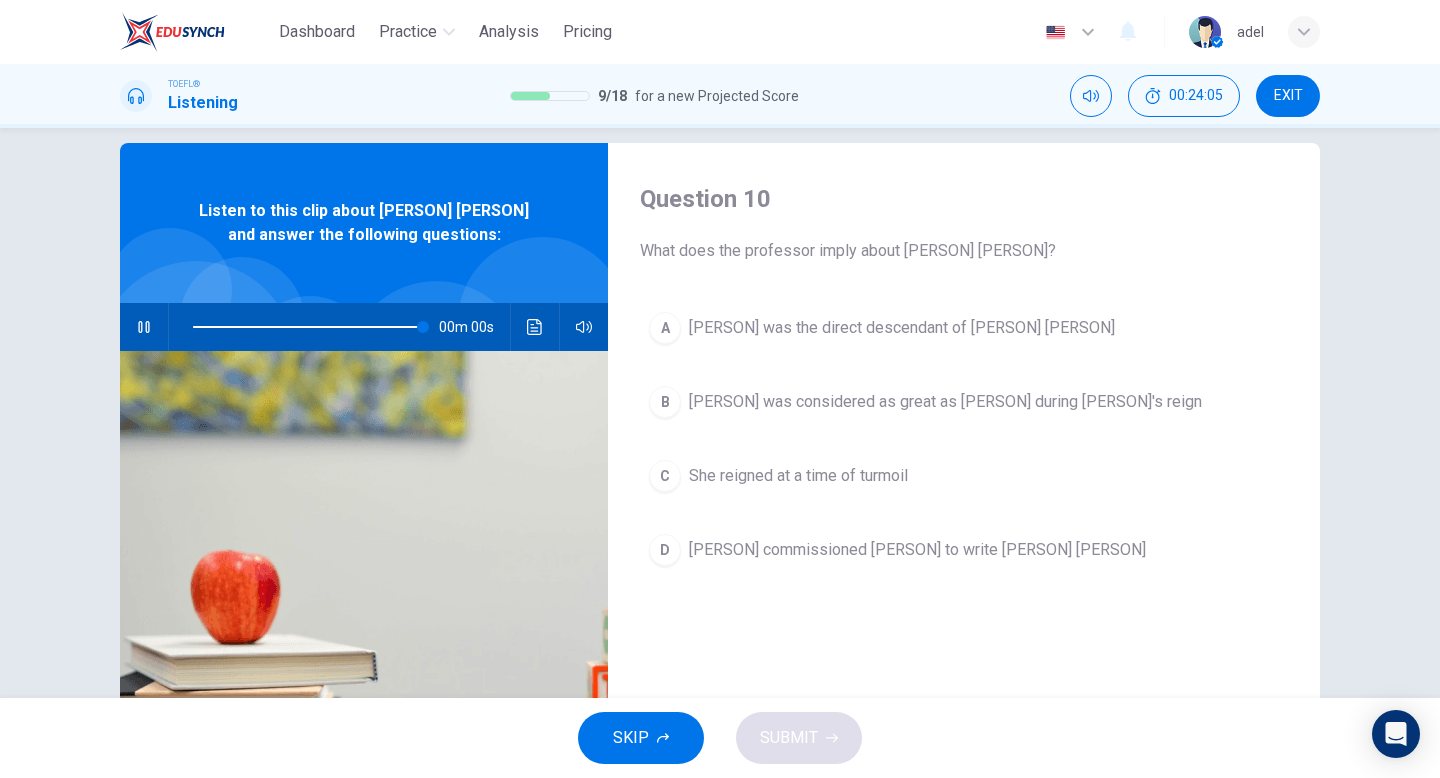 type on "0" 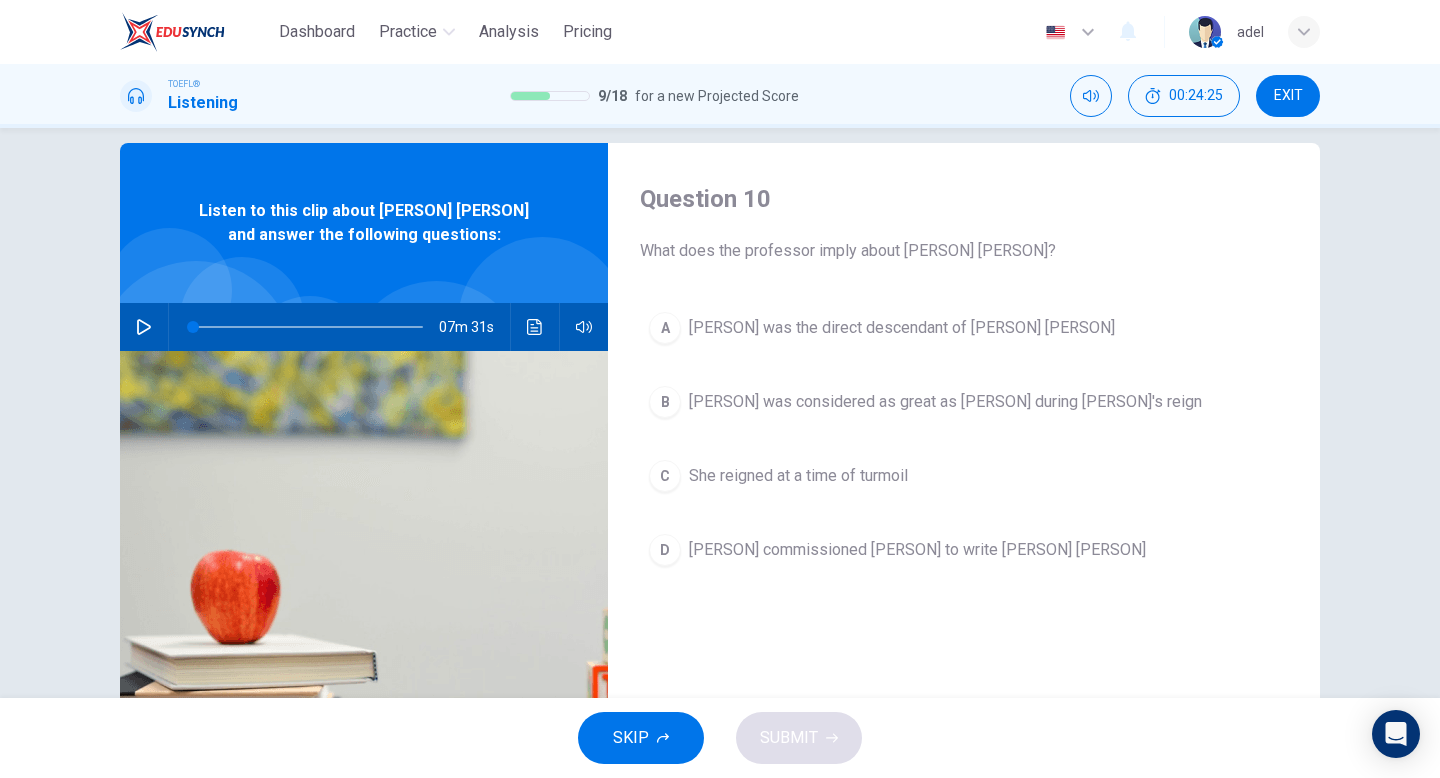click on "She reigned at a time of turmoil" at bounding box center (798, 476) 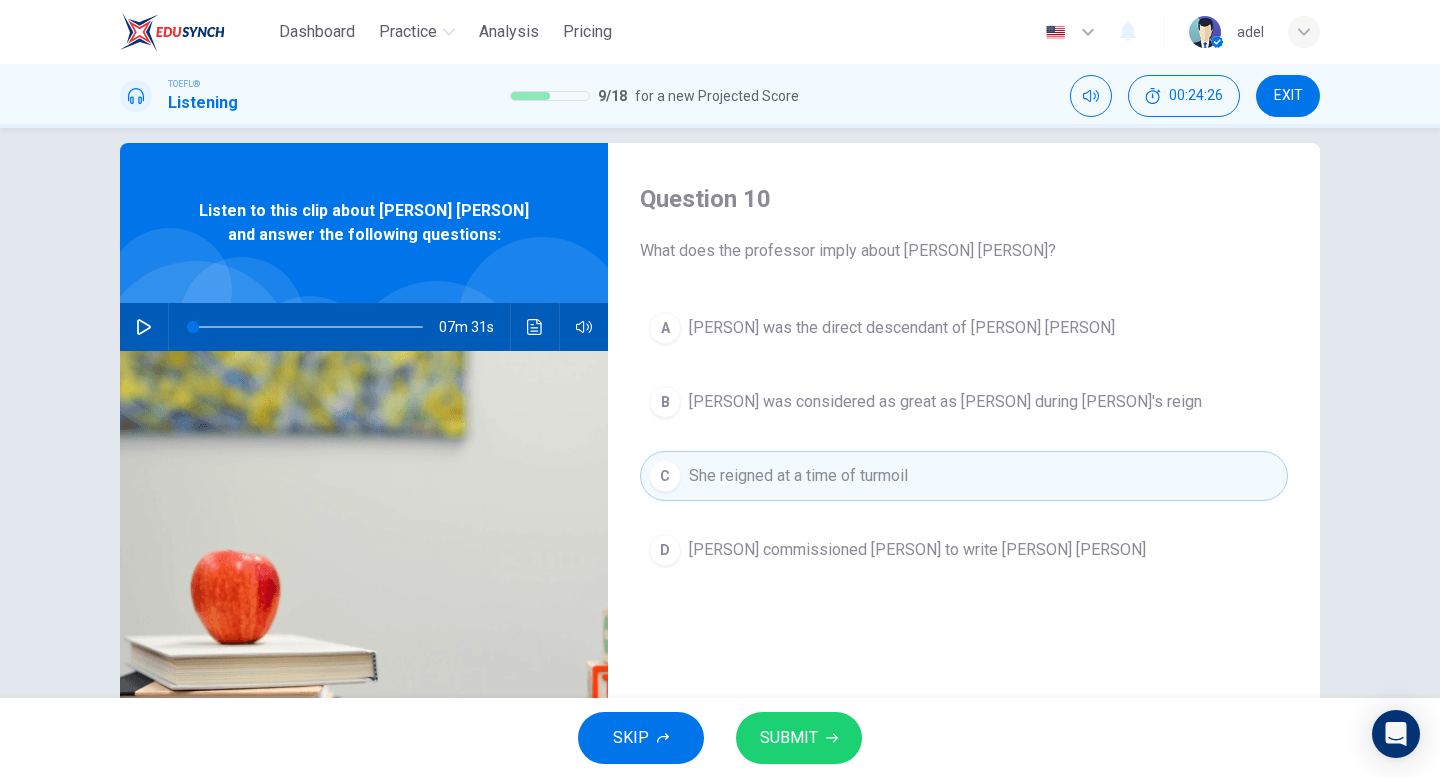 click on "SUBMIT" at bounding box center (789, 738) 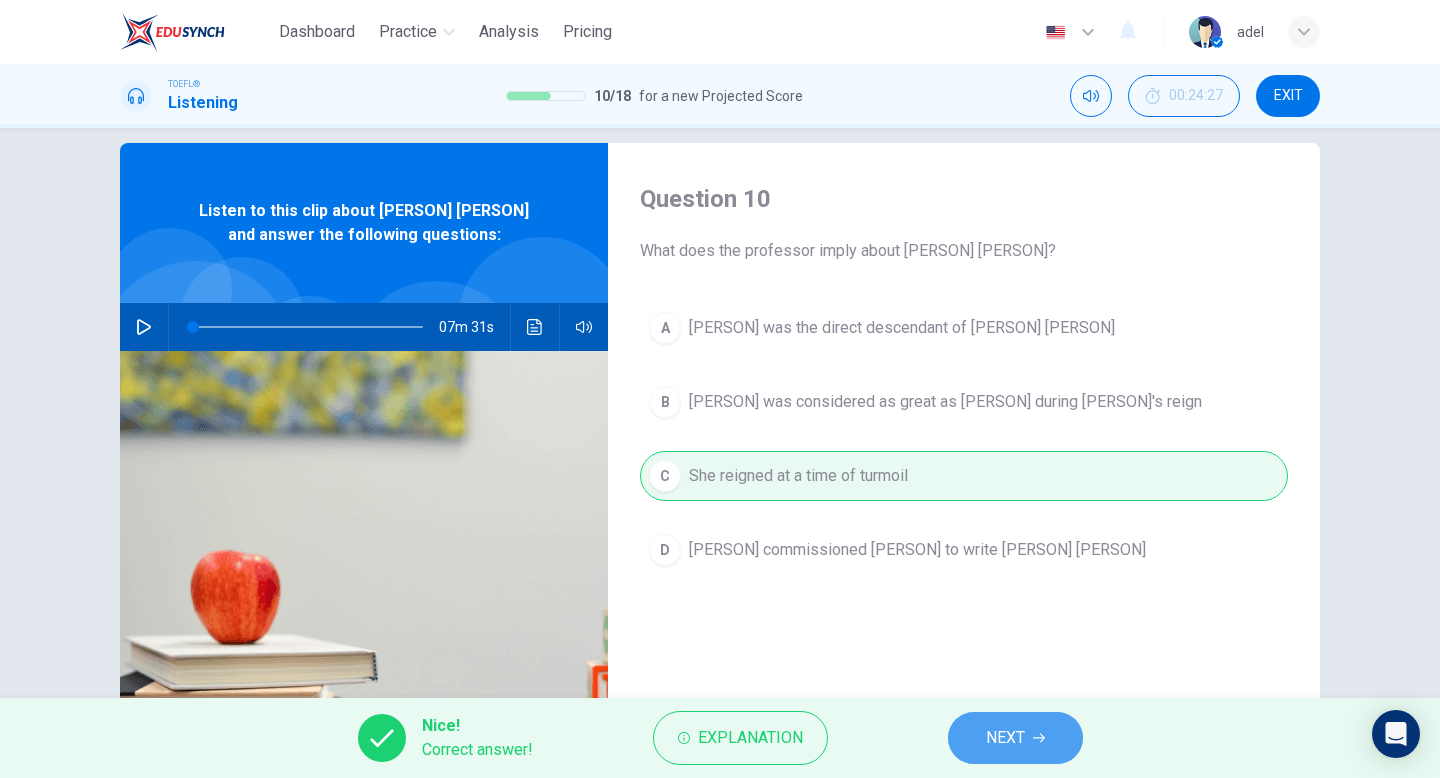 click on "NEXT" at bounding box center (1005, 738) 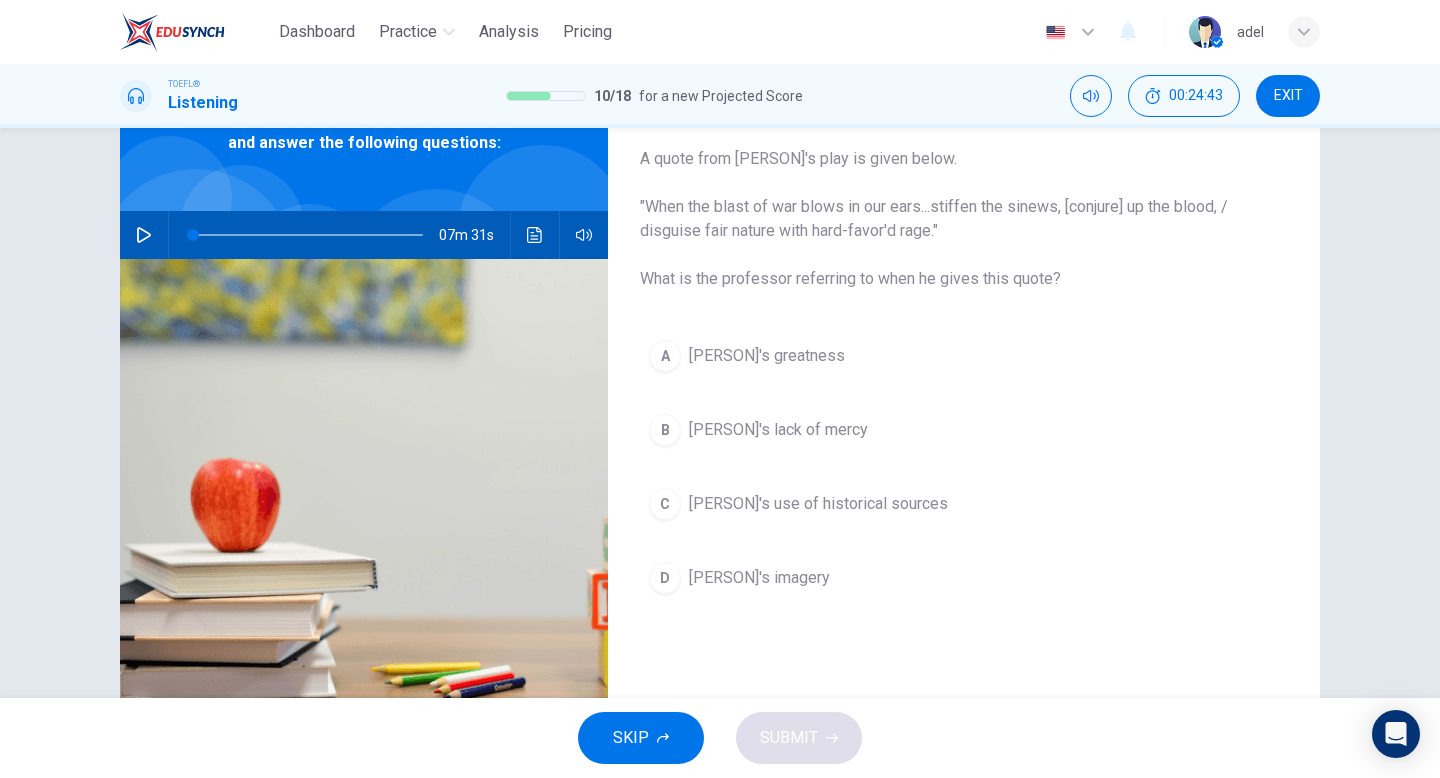 scroll, scrollTop: 128, scrollLeft: 0, axis: vertical 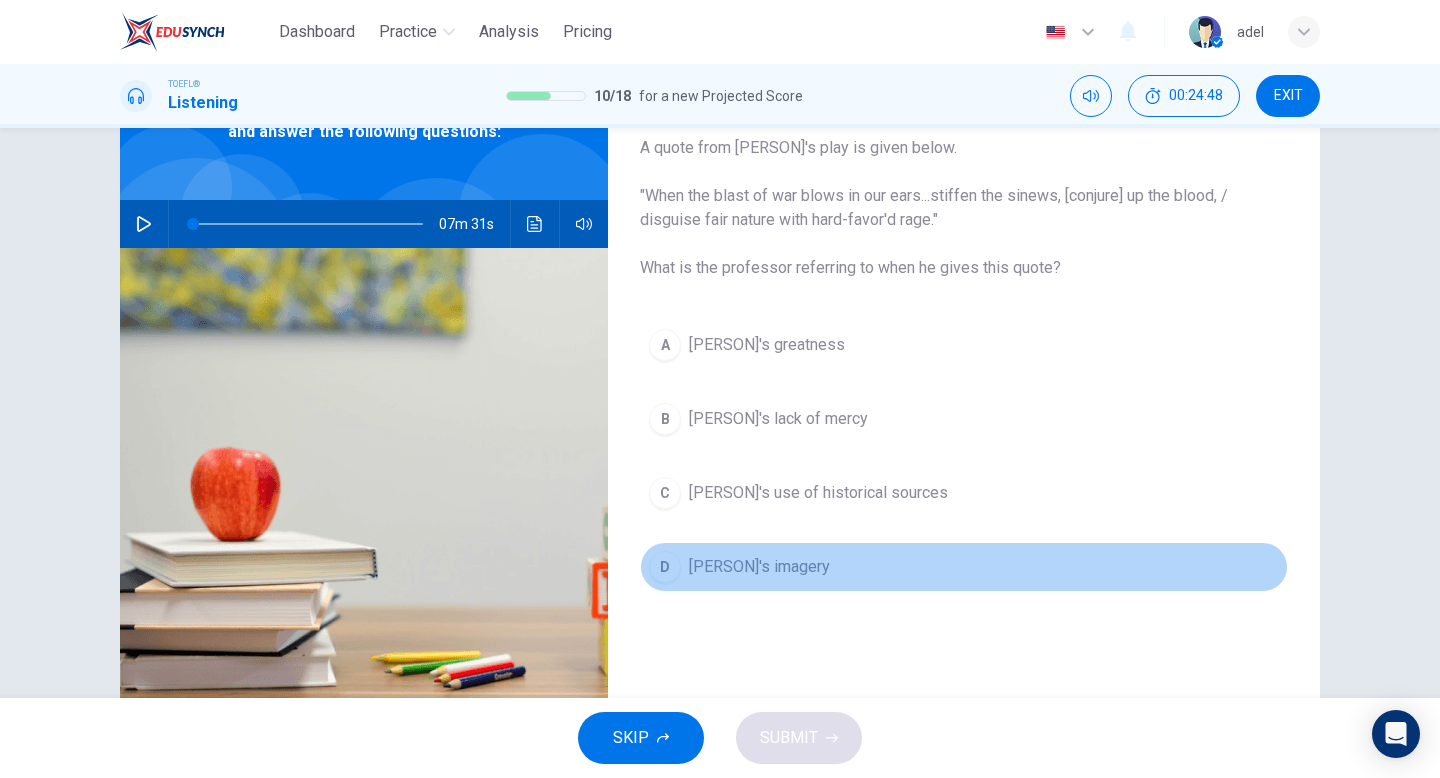 click on "Shakespeare's imagery" at bounding box center [759, 567] 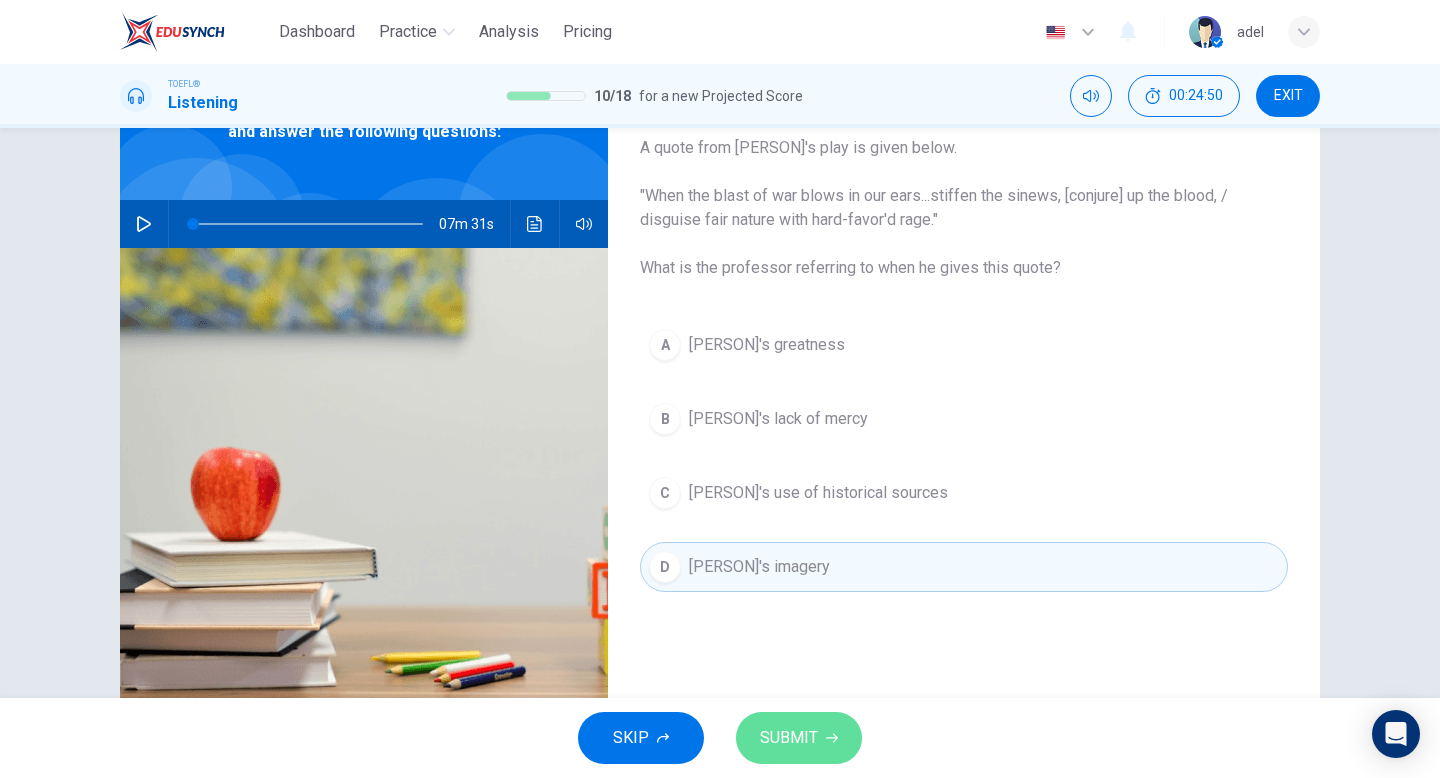 click on "SUBMIT" at bounding box center (789, 738) 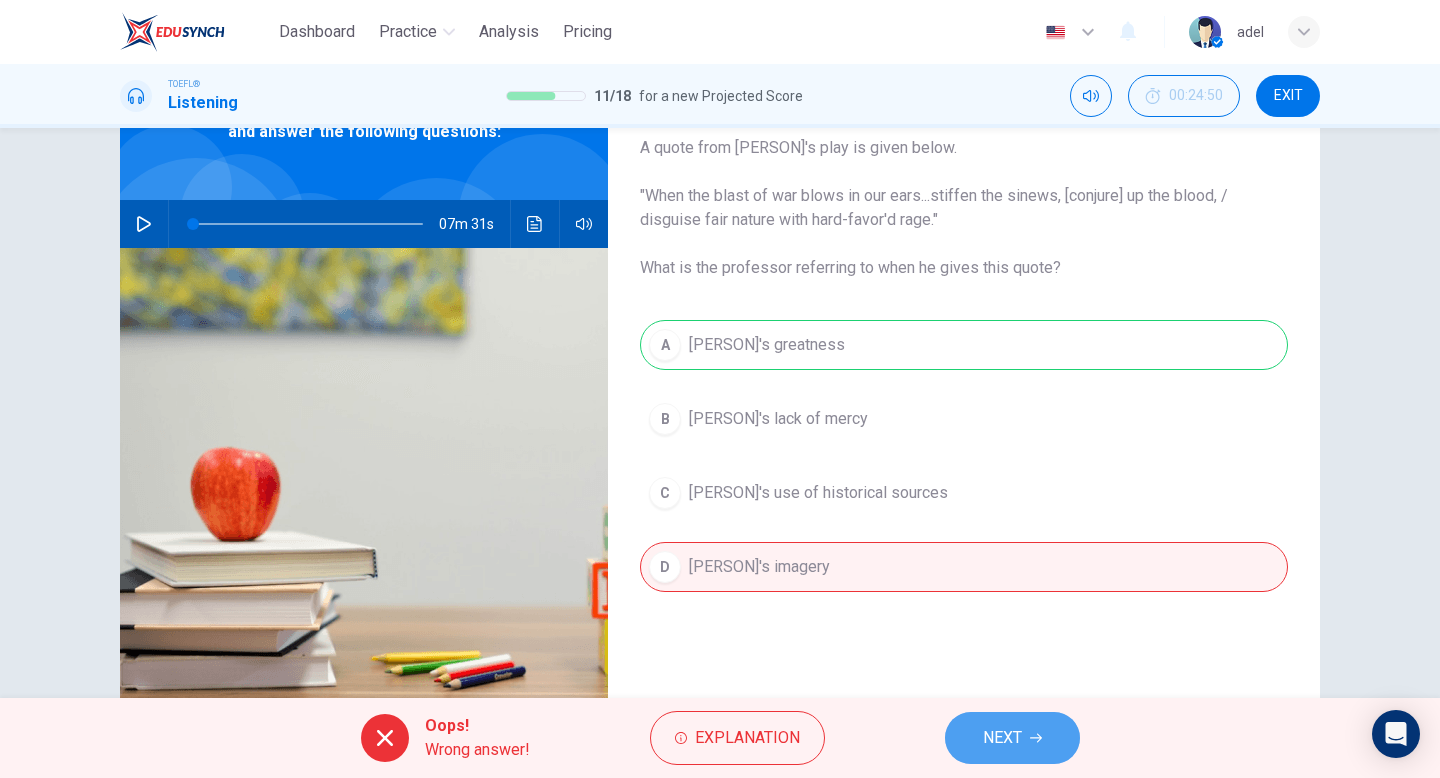 click on "NEXT" at bounding box center (1012, 738) 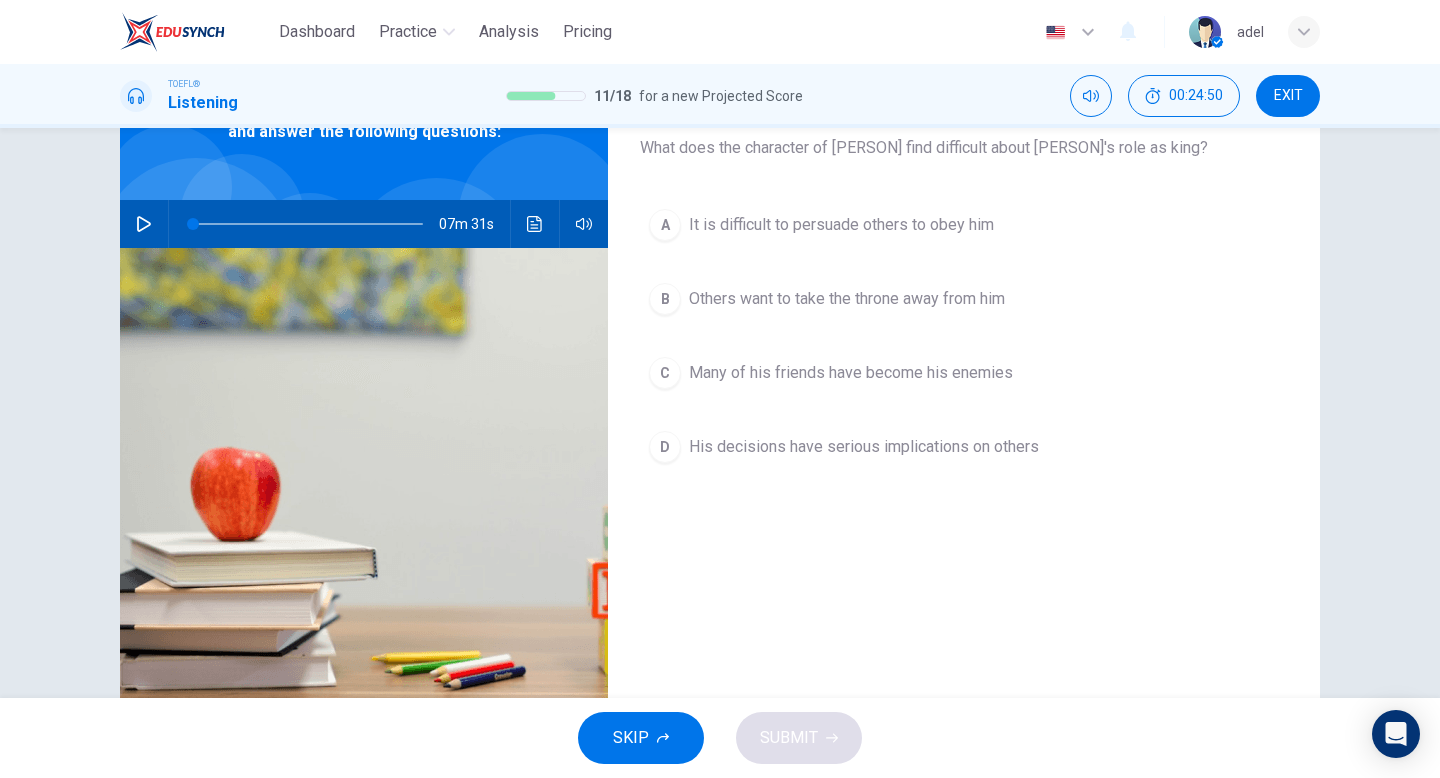 scroll, scrollTop: 0, scrollLeft: 0, axis: both 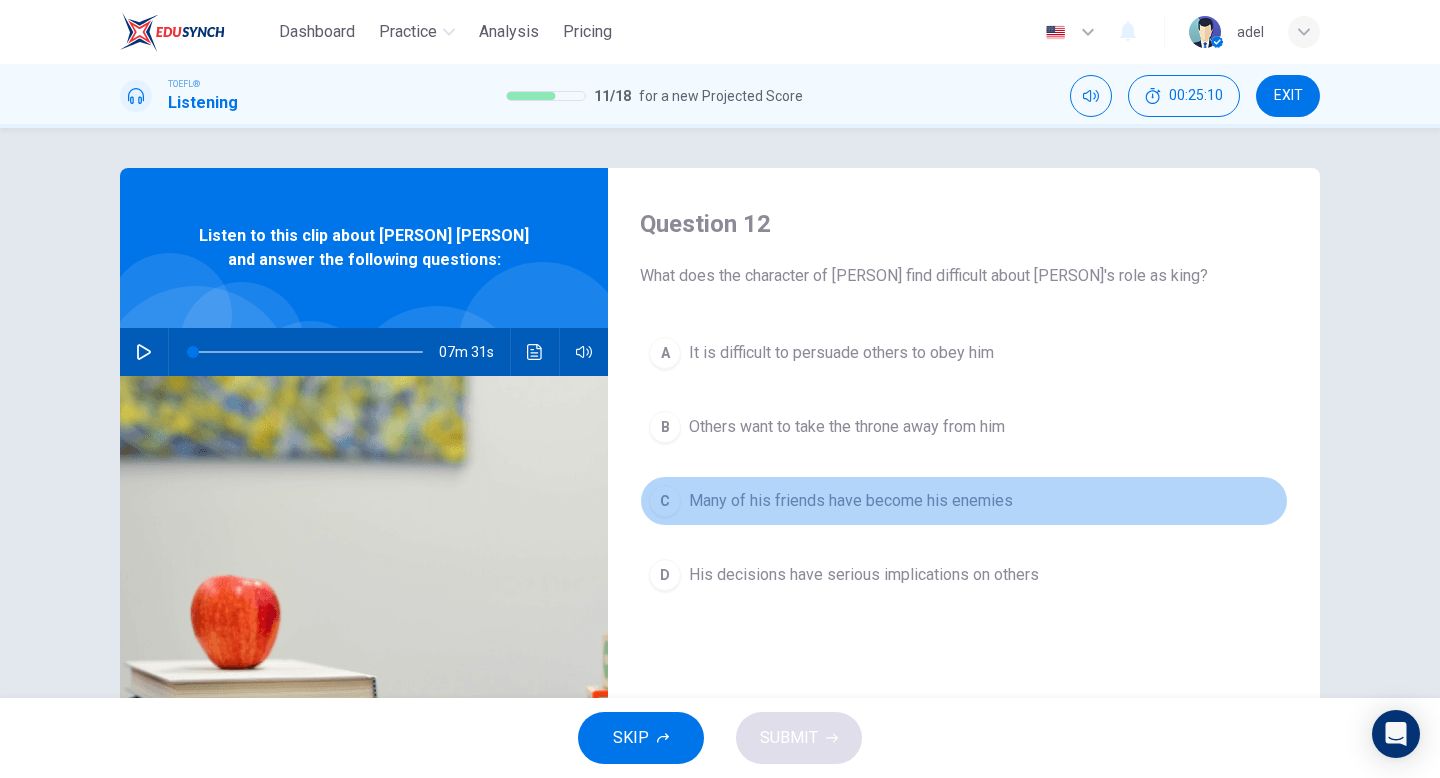 click on "Many of his friends have become his enemies" at bounding box center [851, 501] 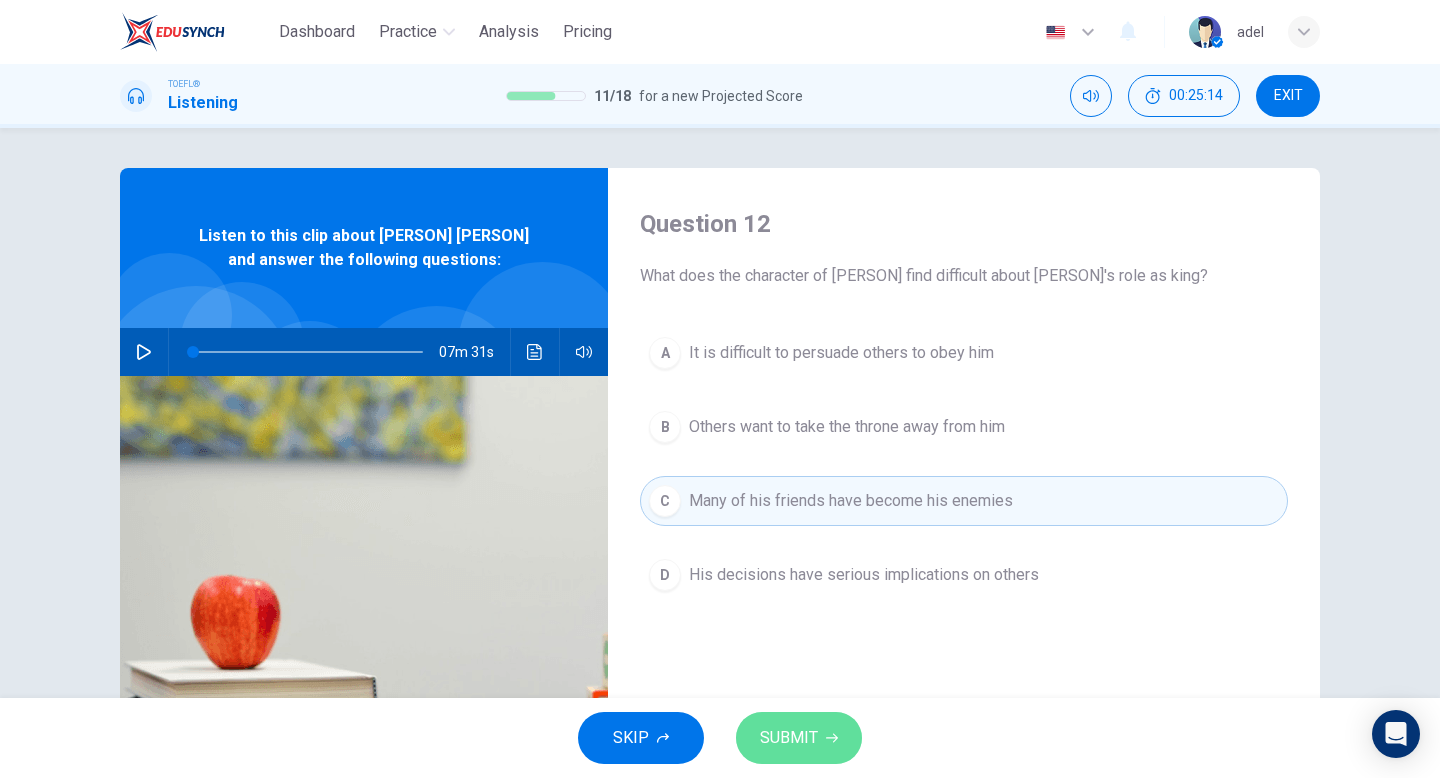 click on "SUBMIT" at bounding box center [789, 738] 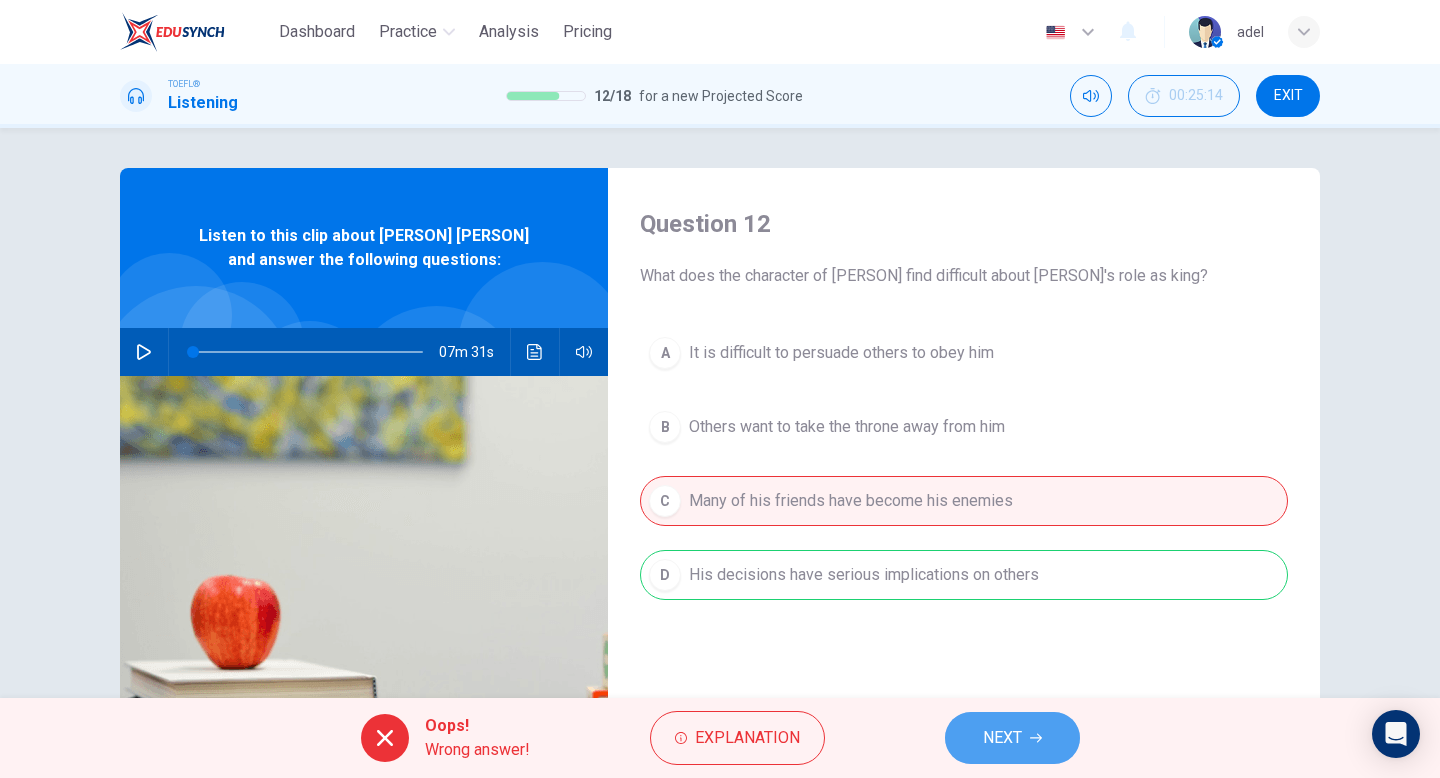 click on "NEXT" at bounding box center [1012, 738] 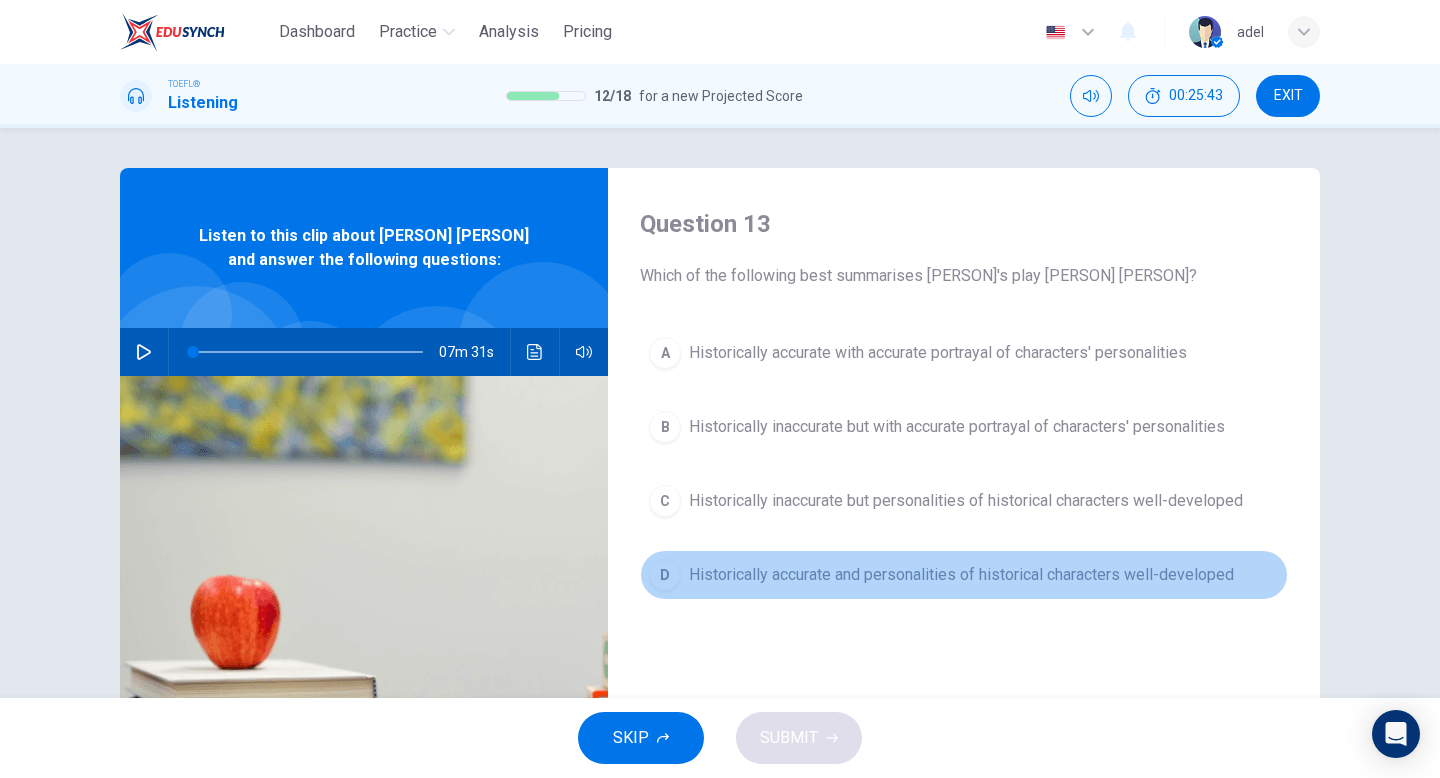 click on "Historically accurate and personalities of historical characters well-developed" at bounding box center (961, 575) 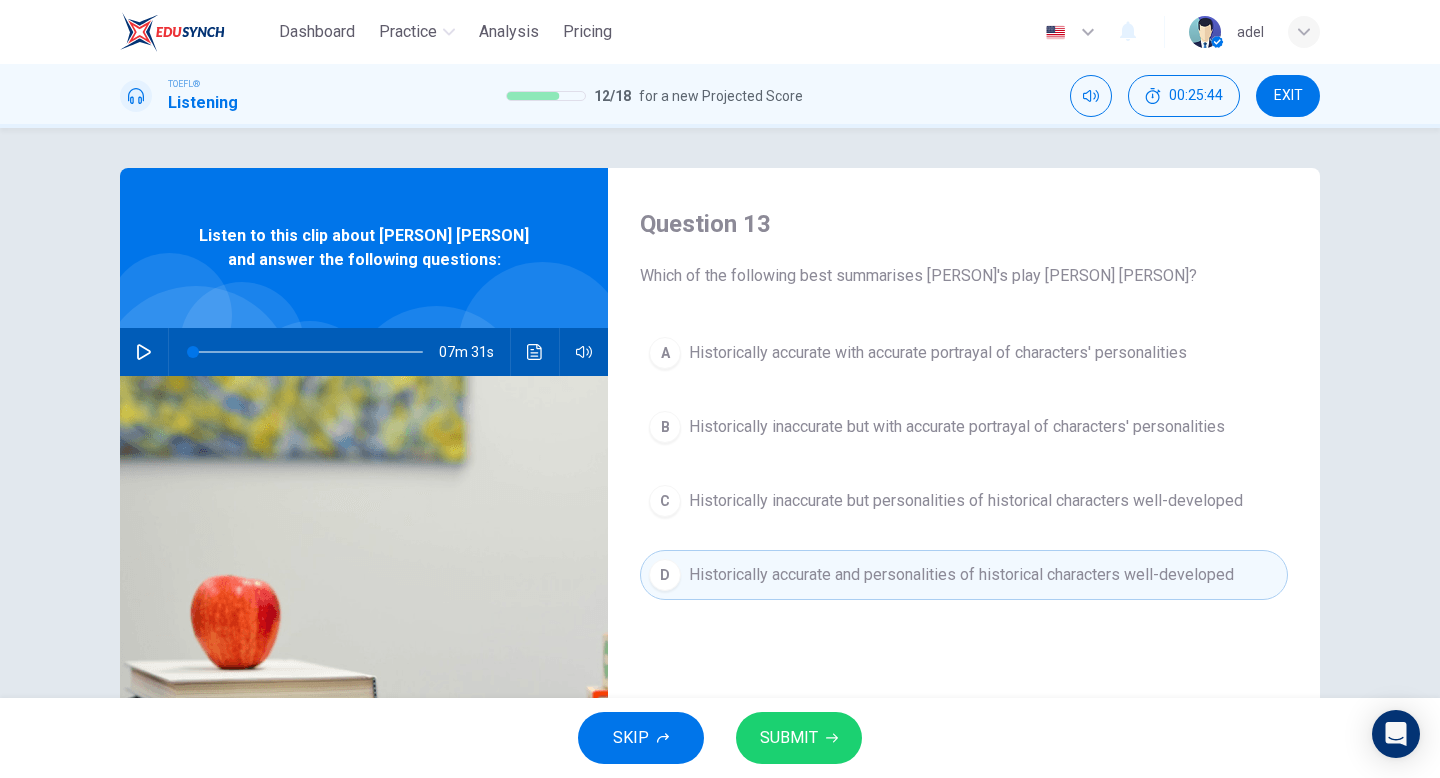 click on "SUBMIT" at bounding box center (789, 738) 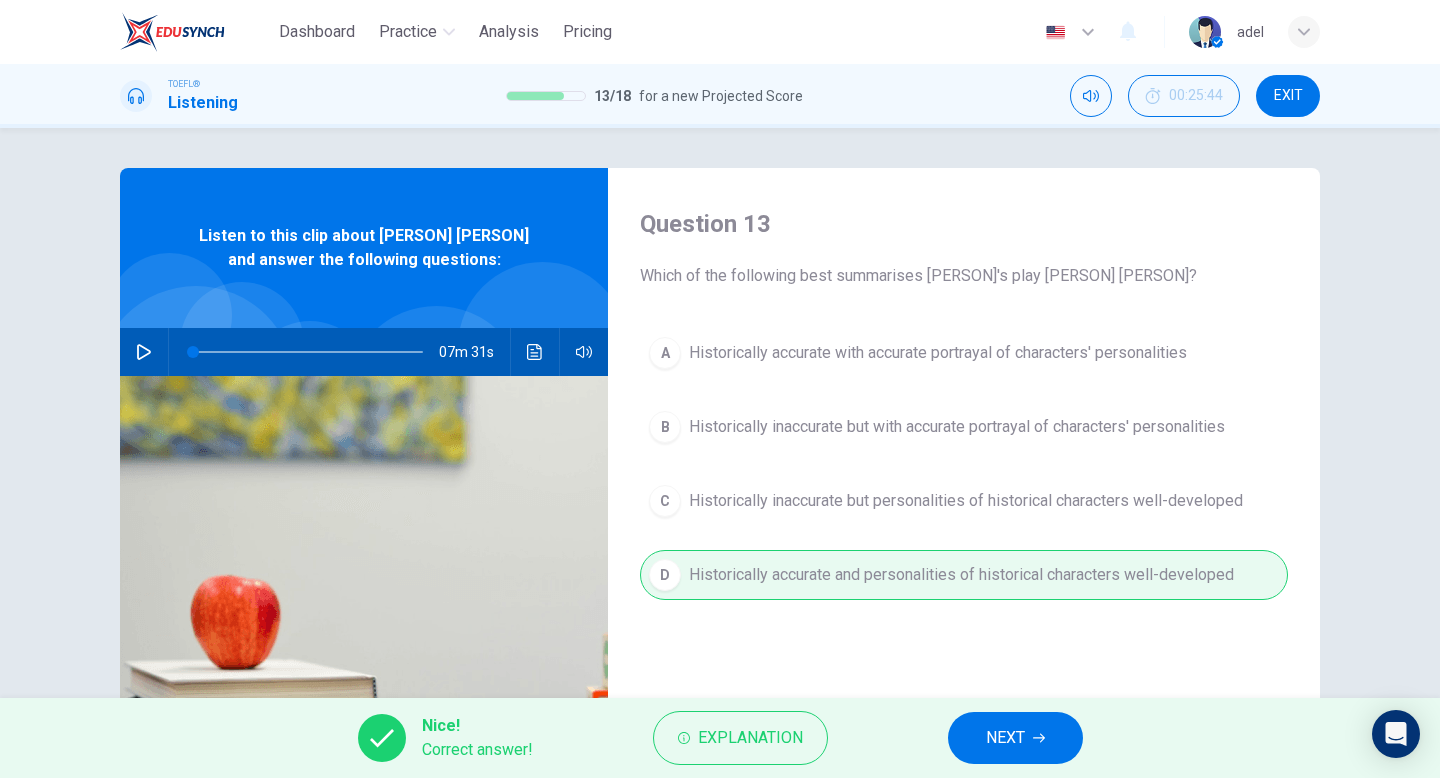 click on "NEXT" at bounding box center [1005, 738] 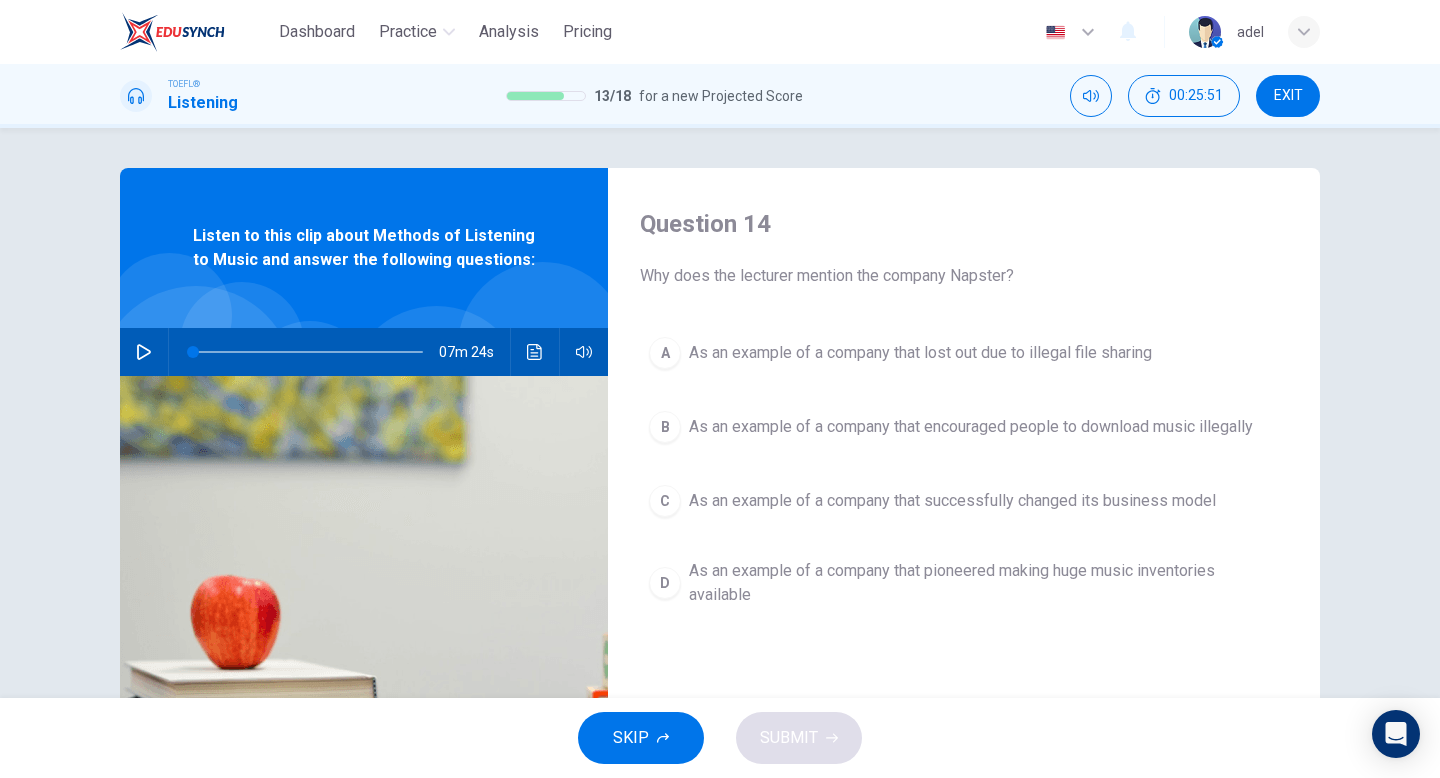 click 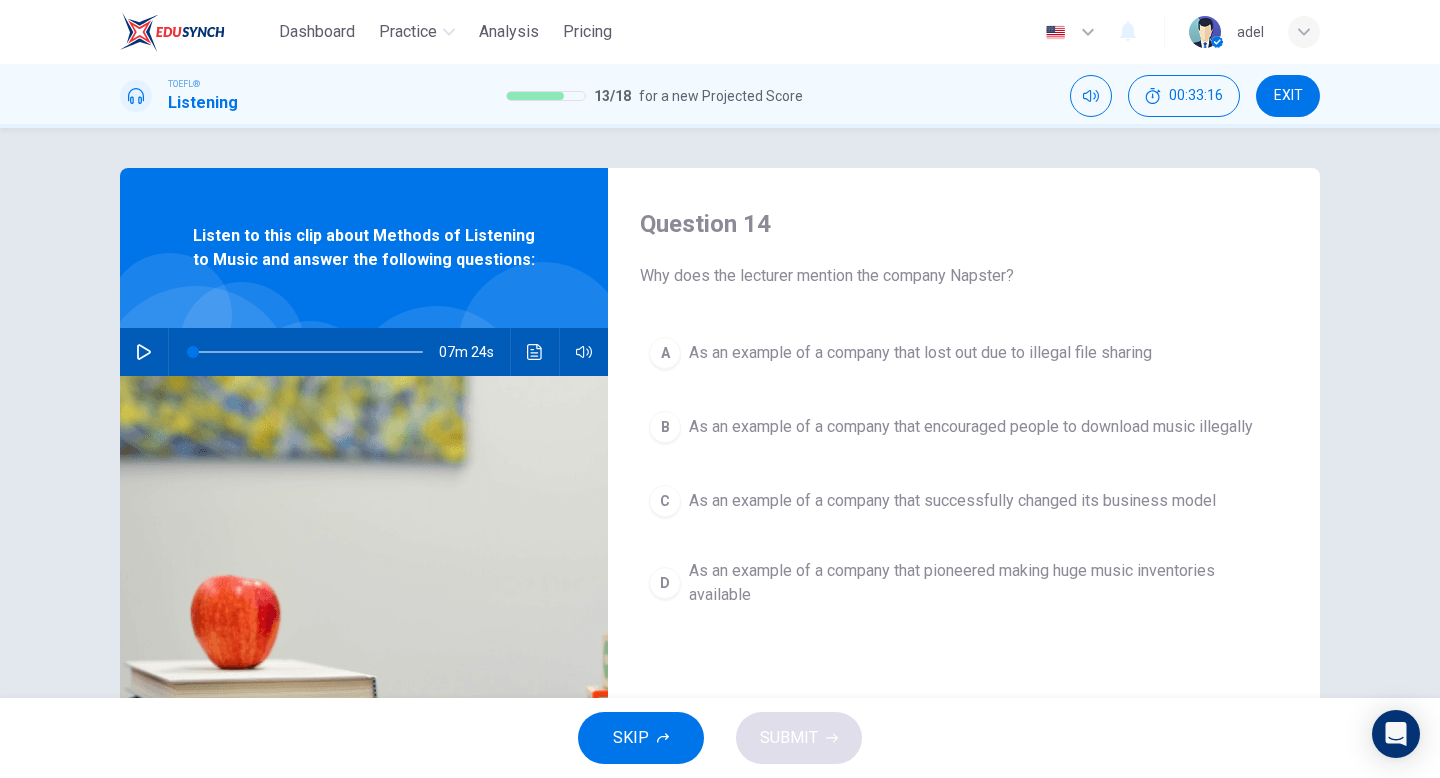 type on "0" 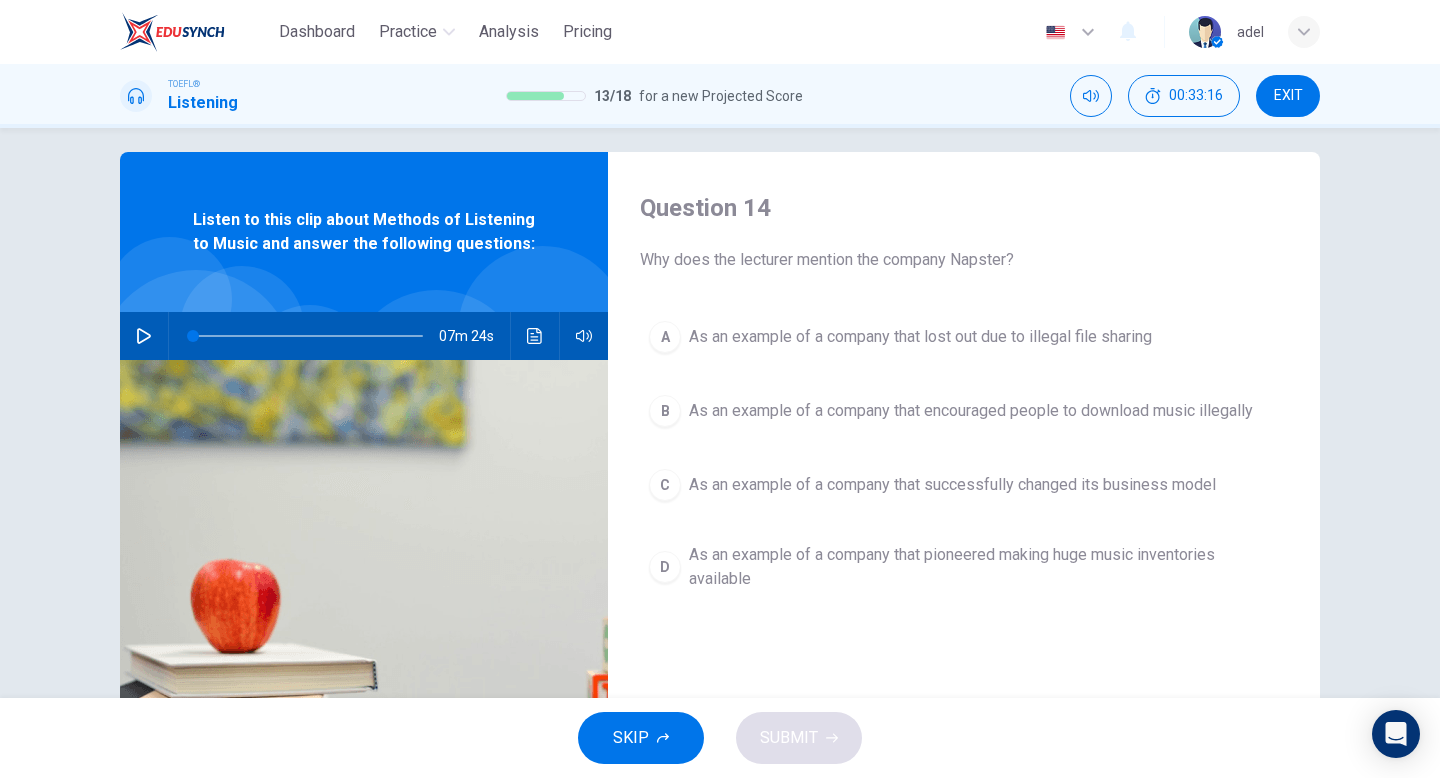 scroll, scrollTop: 18, scrollLeft: 0, axis: vertical 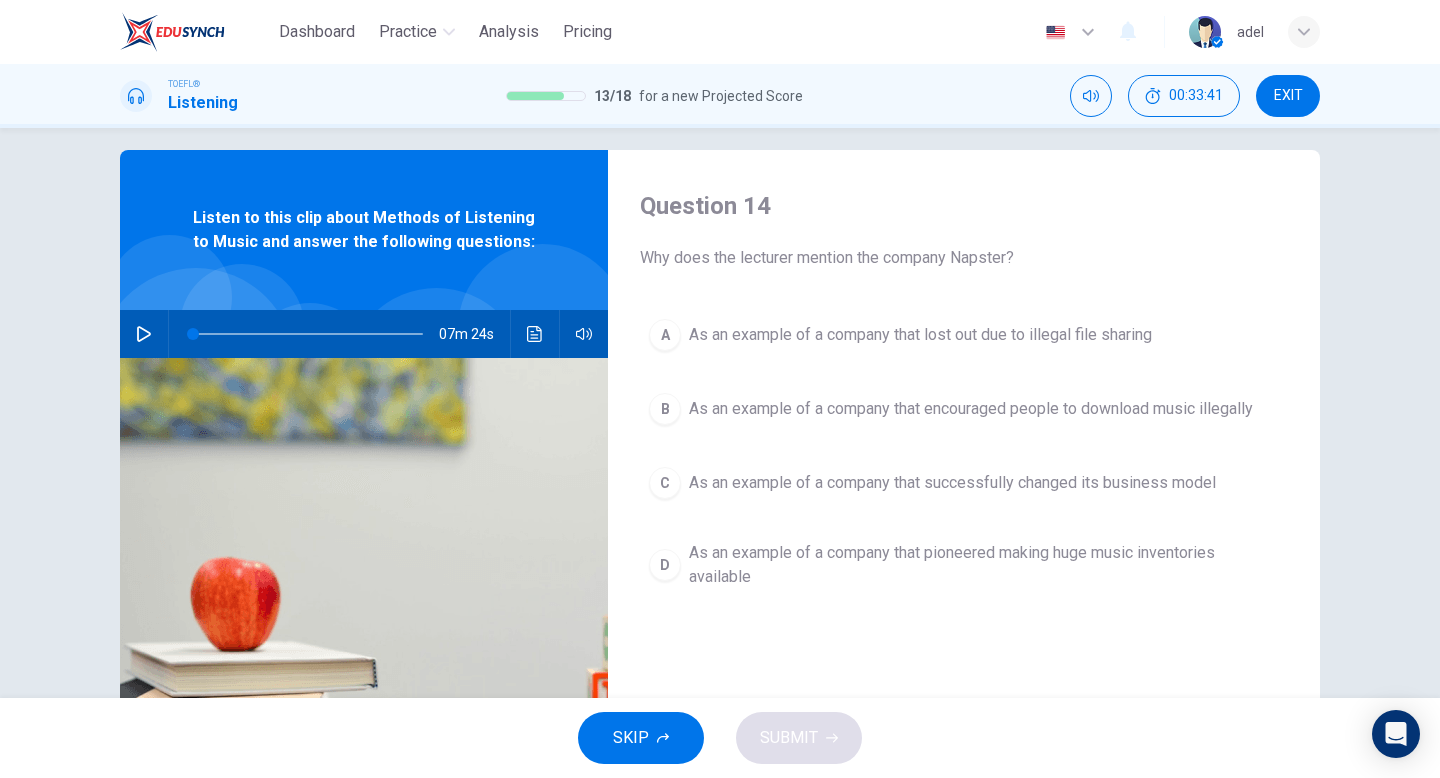 click on "As an example of a company that encouraged people to download music illegally" at bounding box center (971, 409) 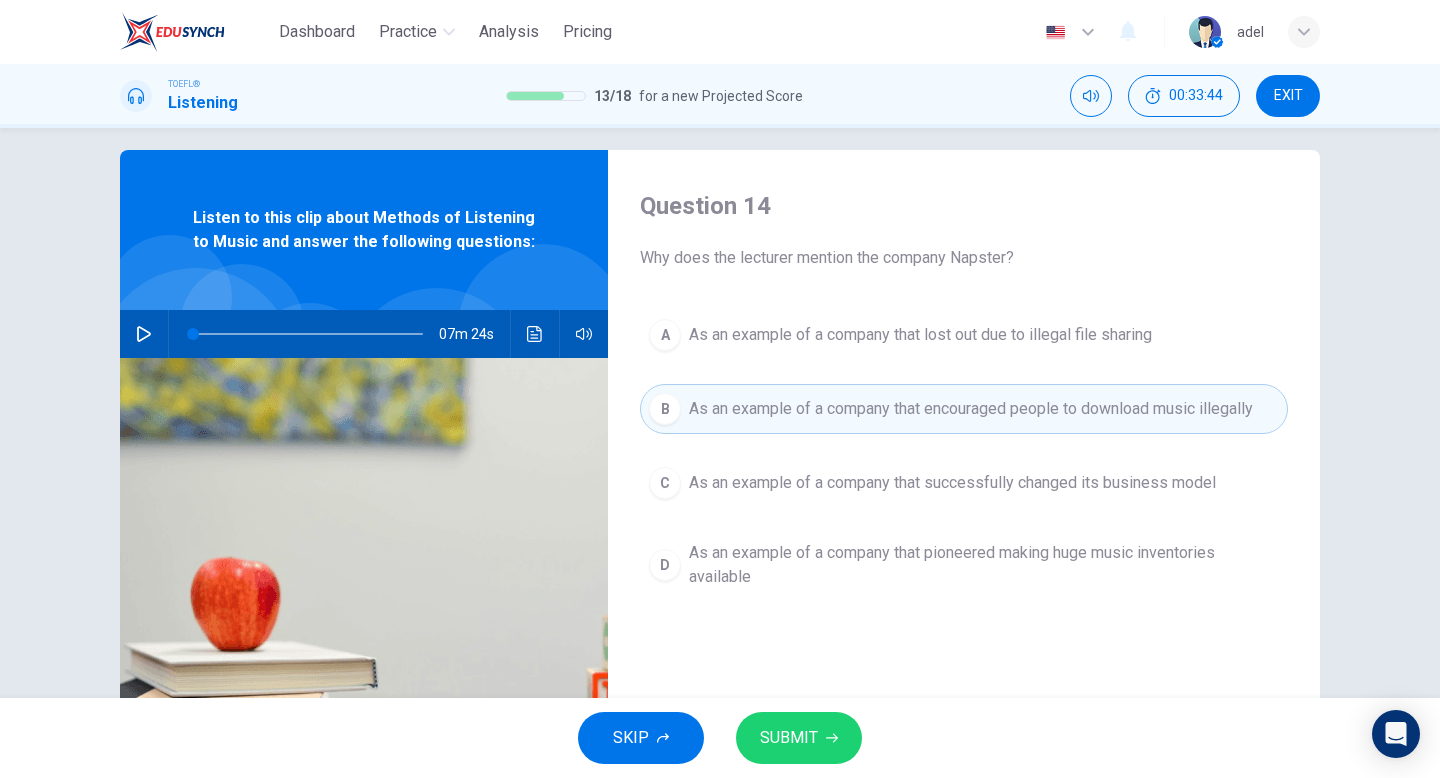 click on "SUBMIT" at bounding box center [789, 738] 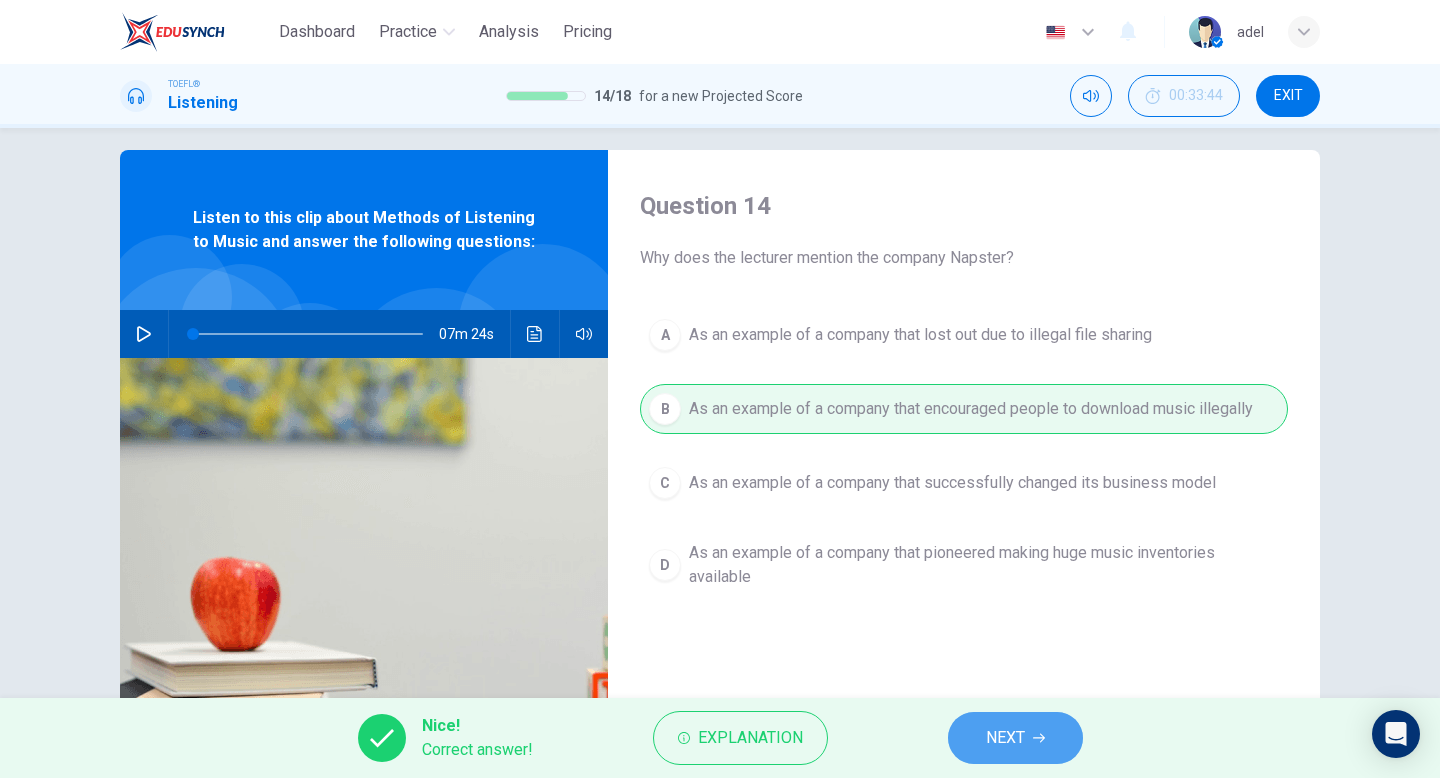 click on "NEXT" at bounding box center (1015, 738) 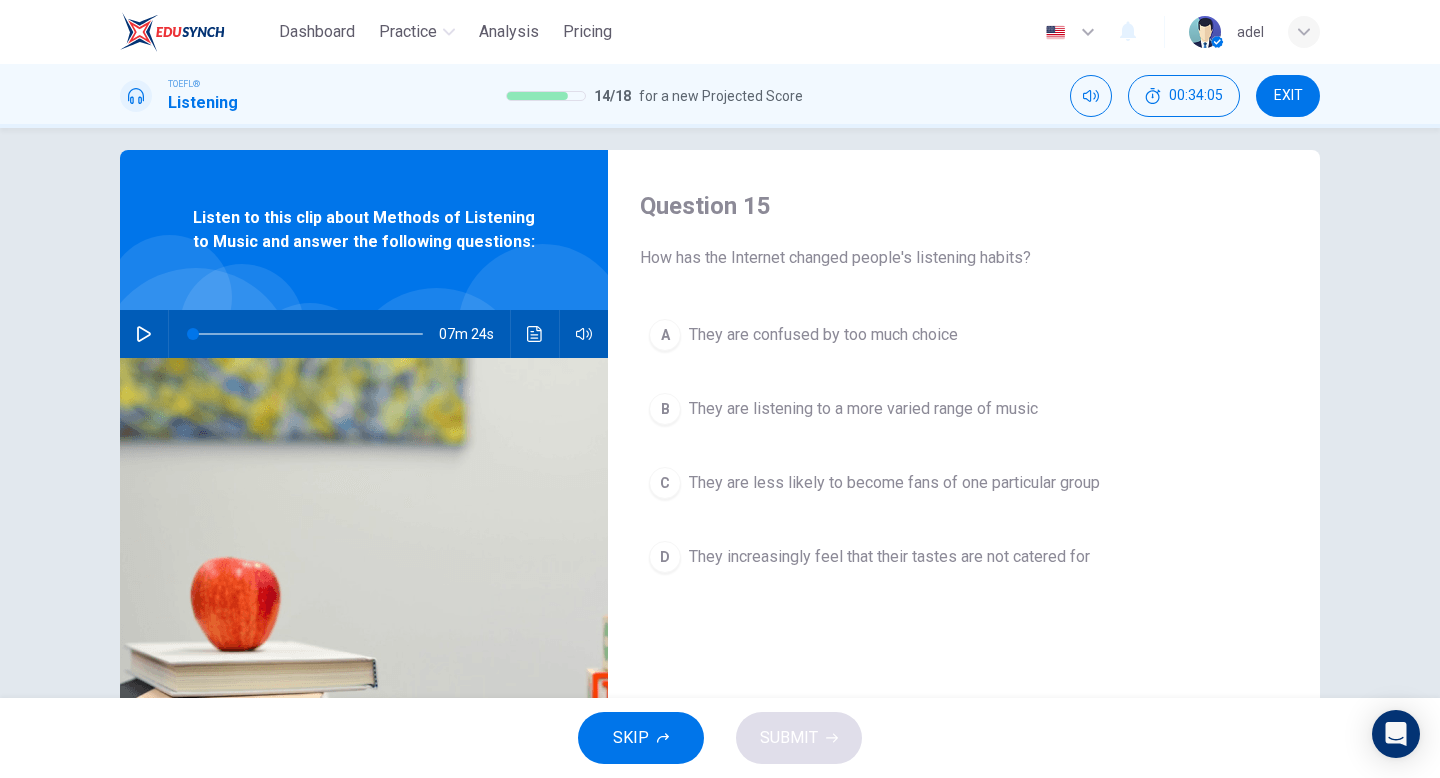 click on "They are listening to a more varied range of music" at bounding box center [863, 409] 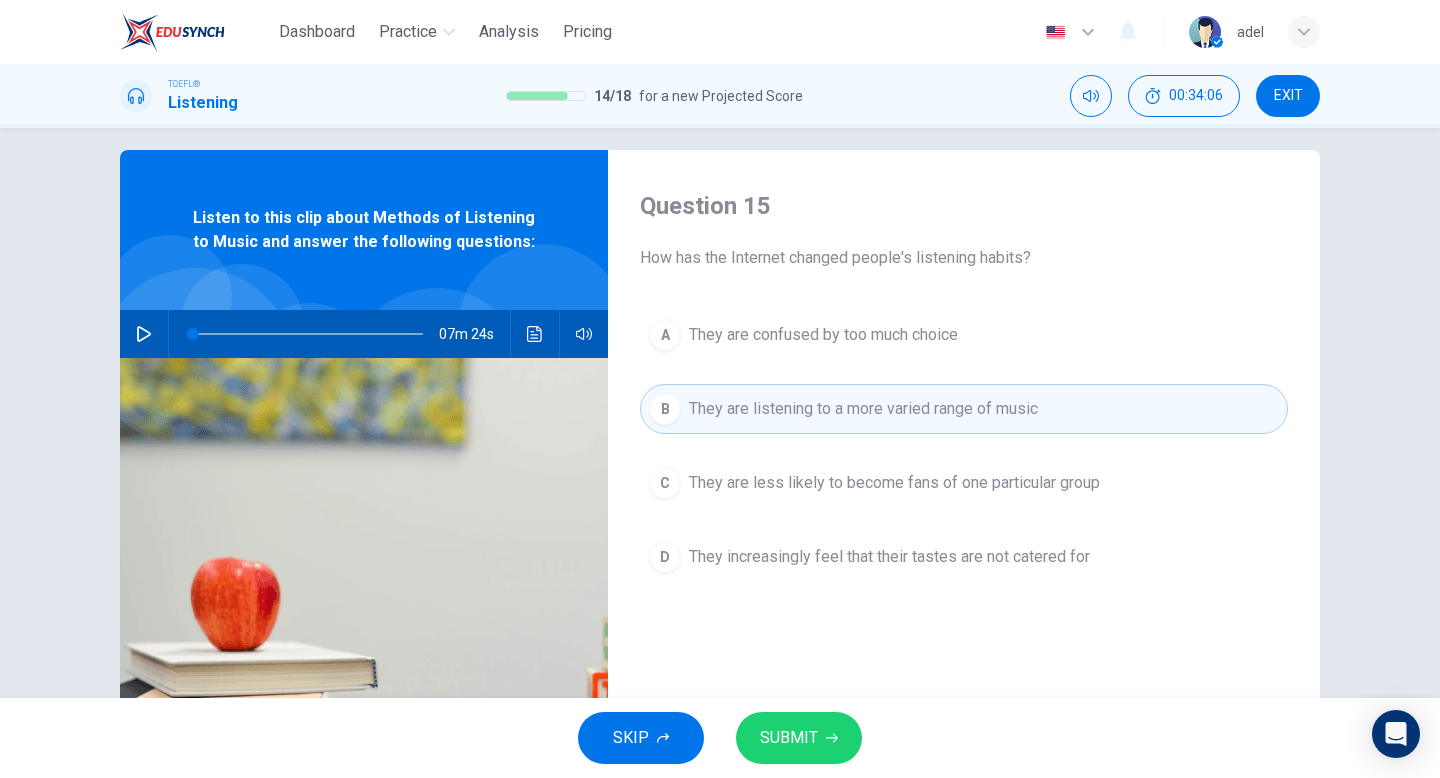 click on "SUBMIT" at bounding box center (789, 738) 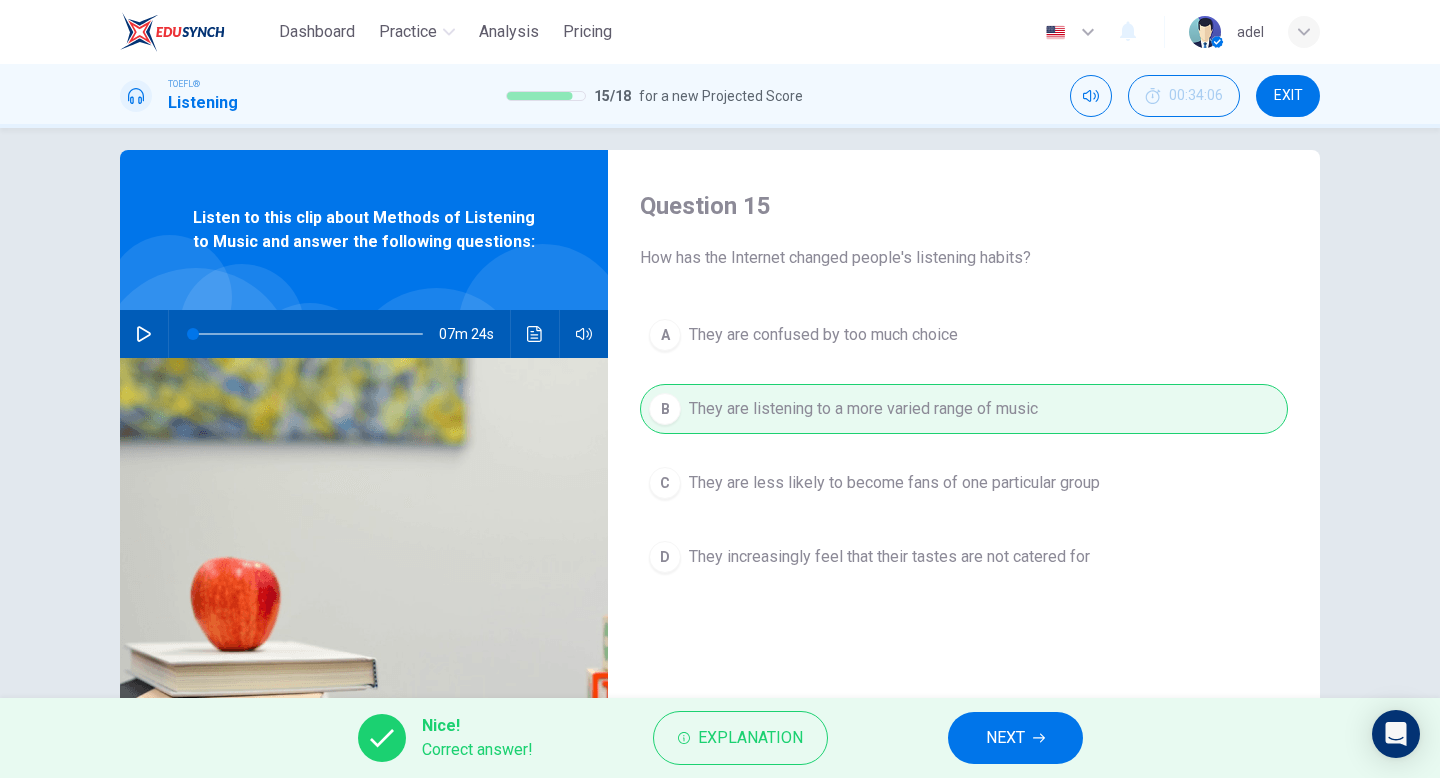 click on "NEXT" at bounding box center [1015, 738] 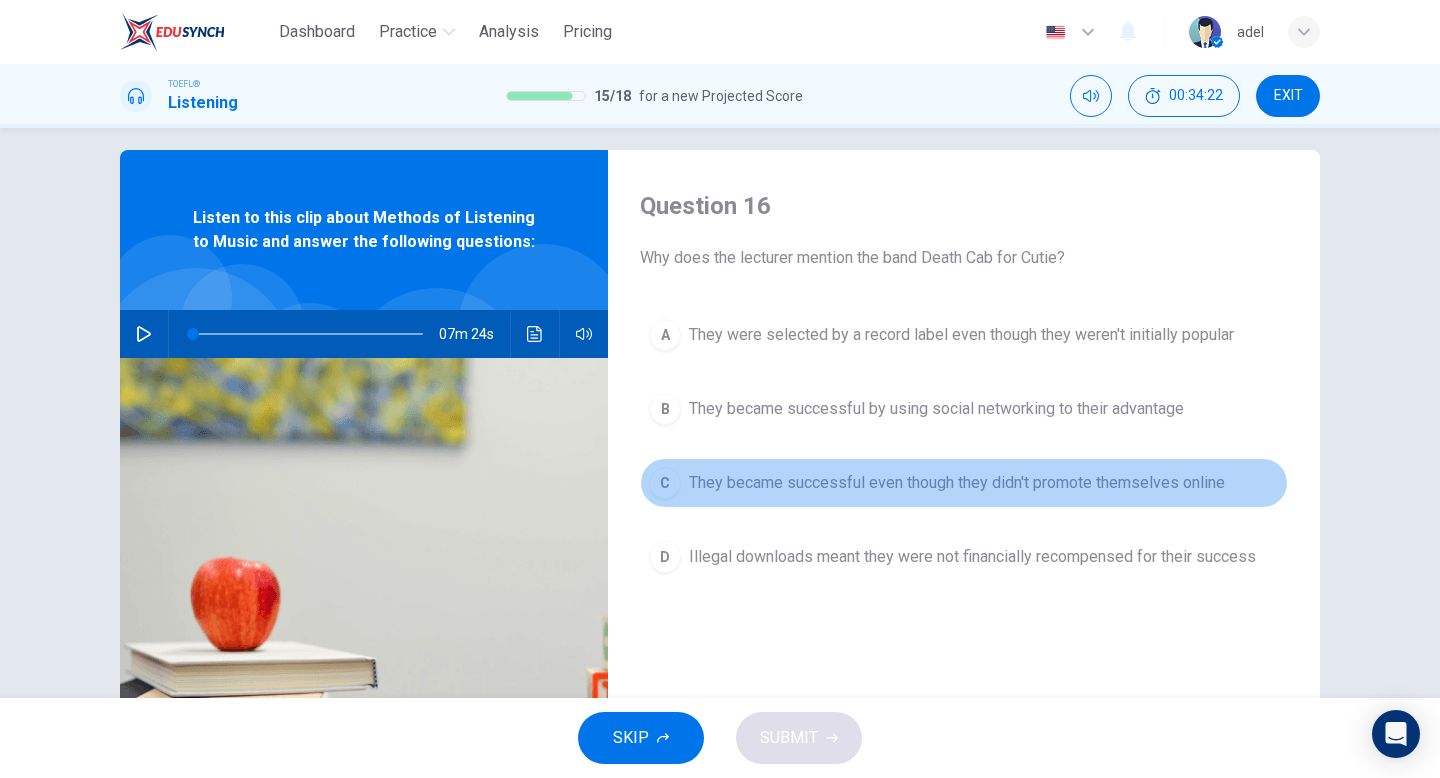 click on "They became successful even though they didn't promote themselves online" at bounding box center (957, 483) 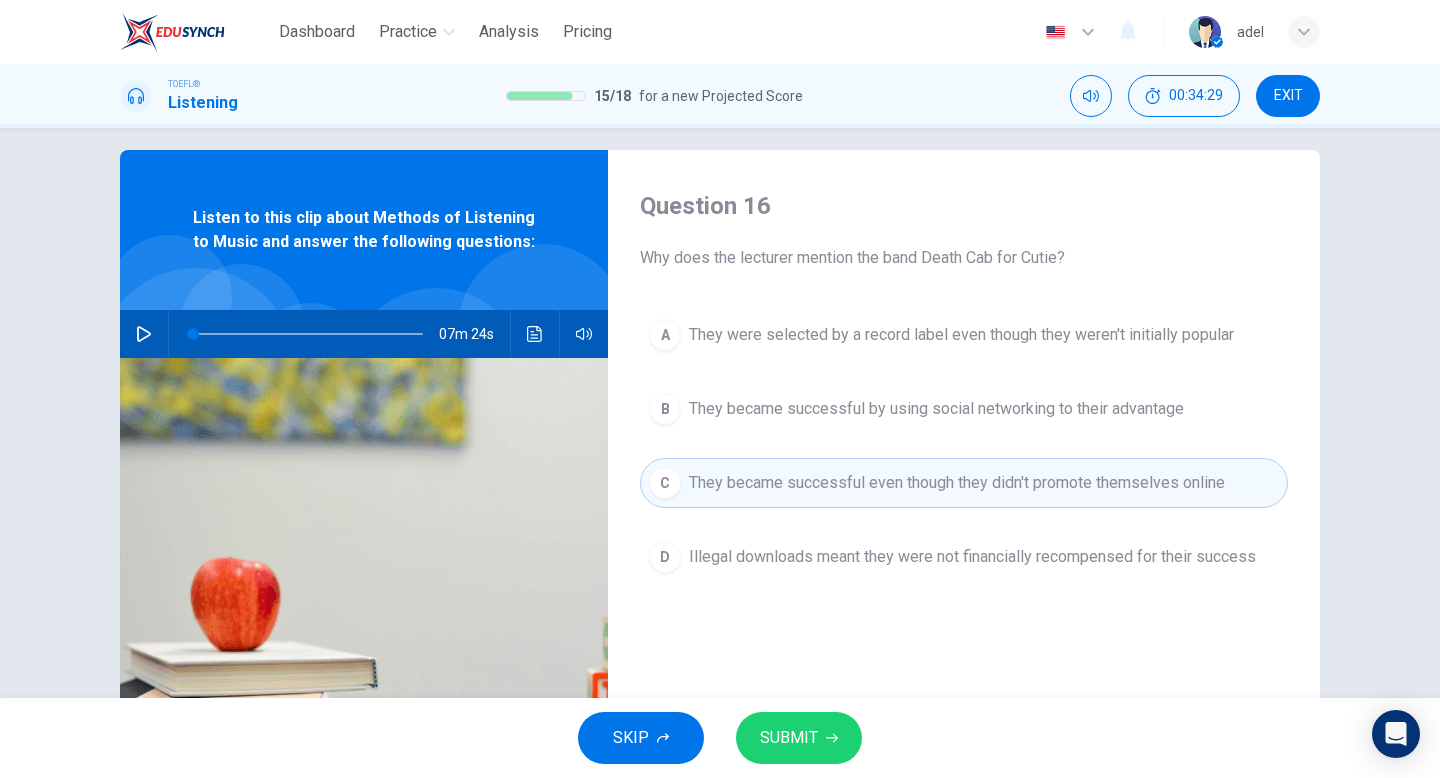 click on "SUBMIT" at bounding box center (799, 738) 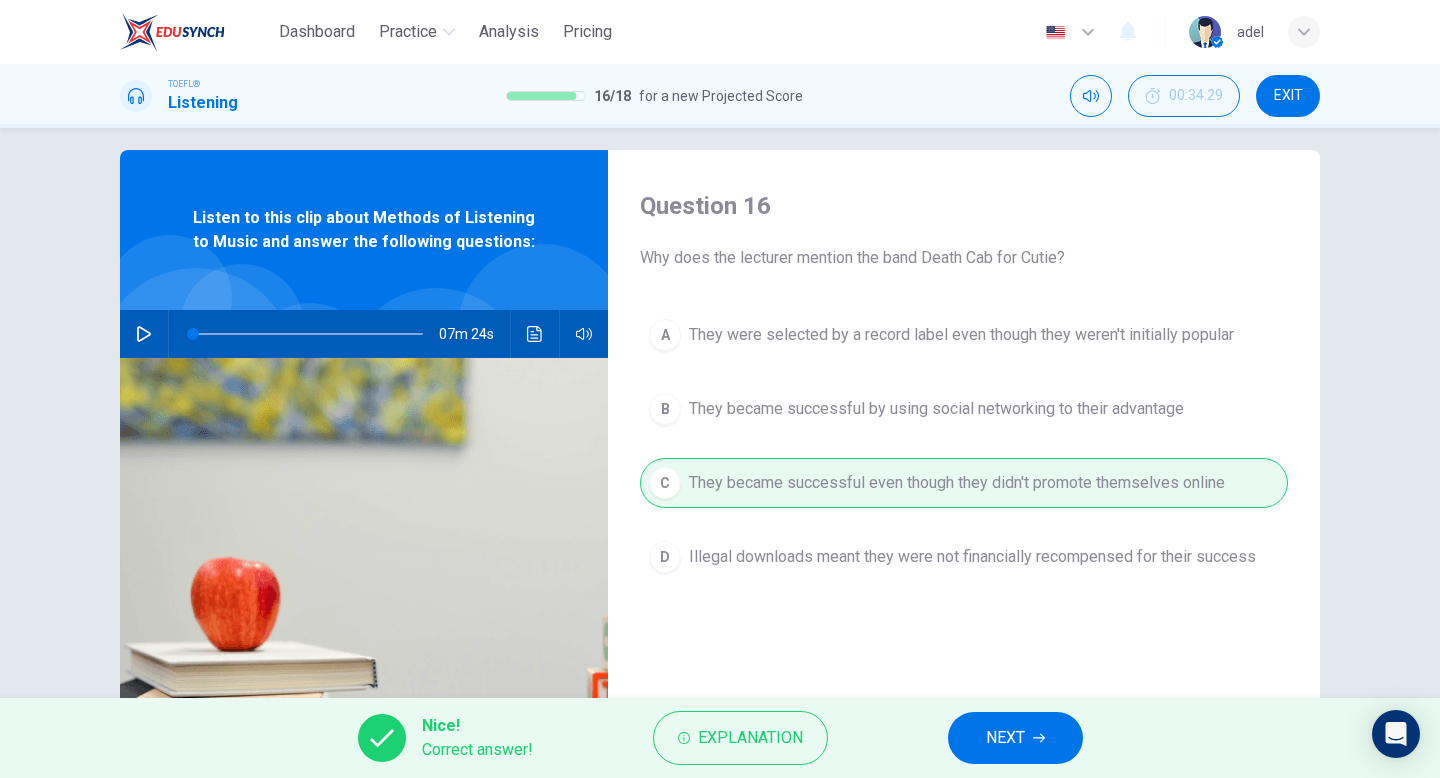 click on "NEXT" at bounding box center (1005, 738) 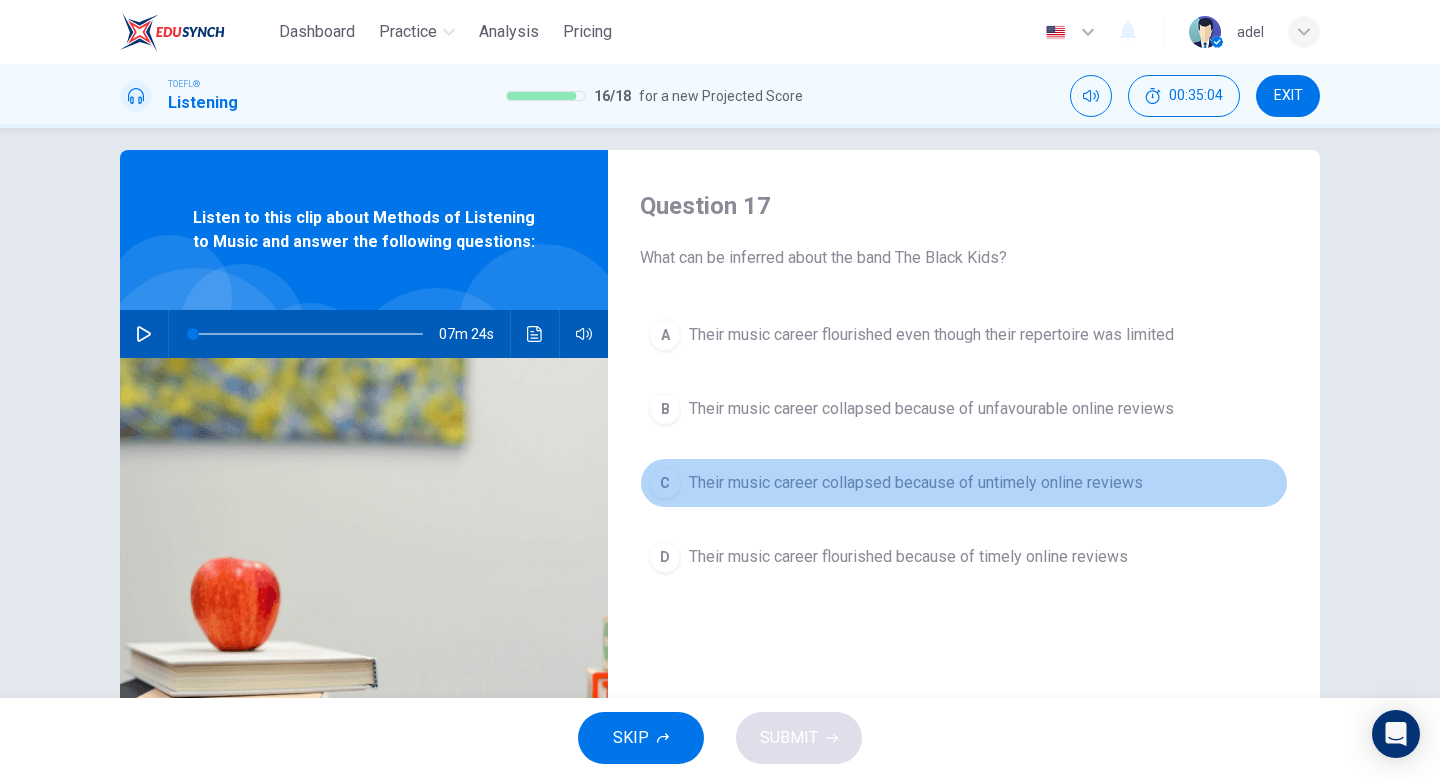 click on "Their music career collapsed because of untimely online reviews" at bounding box center (916, 483) 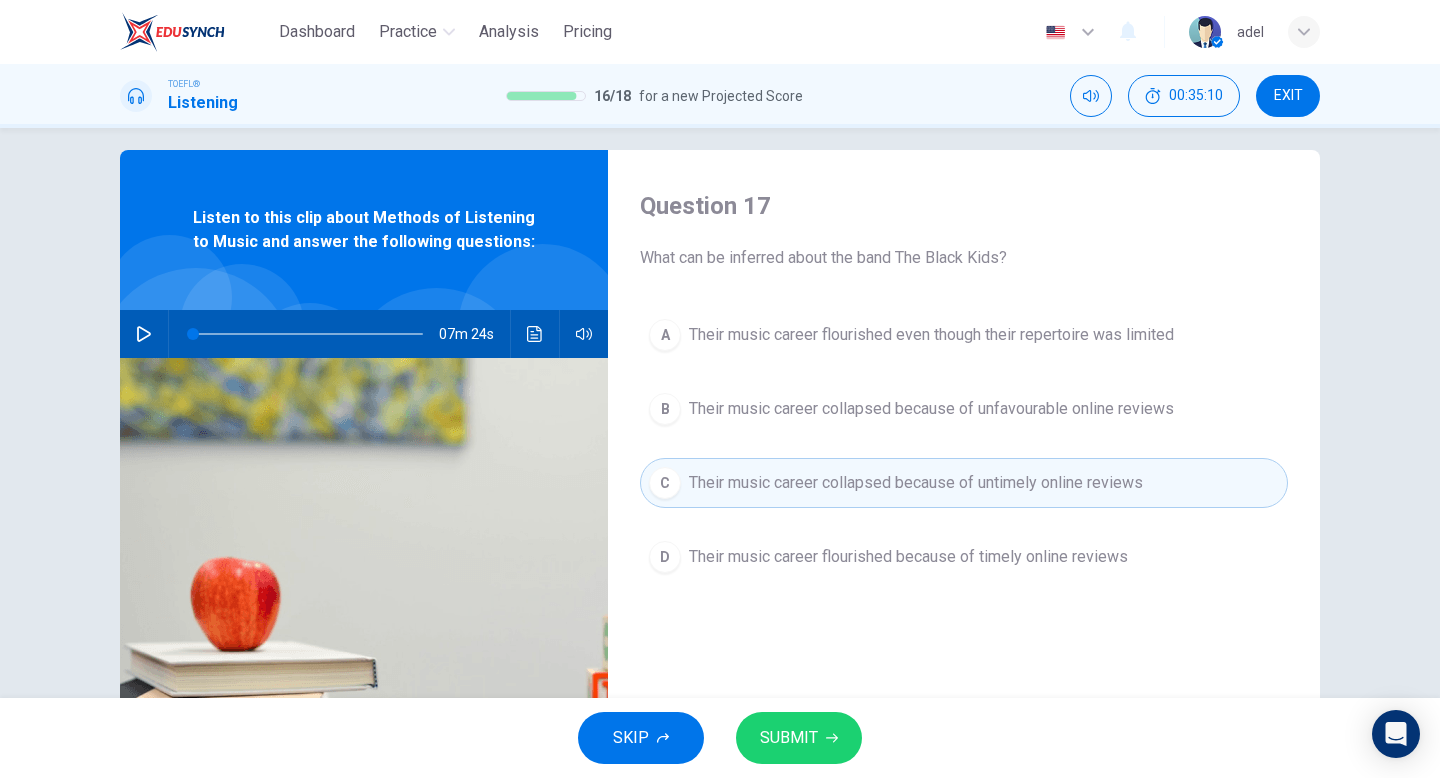 click on "SUBMIT" at bounding box center (789, 738) 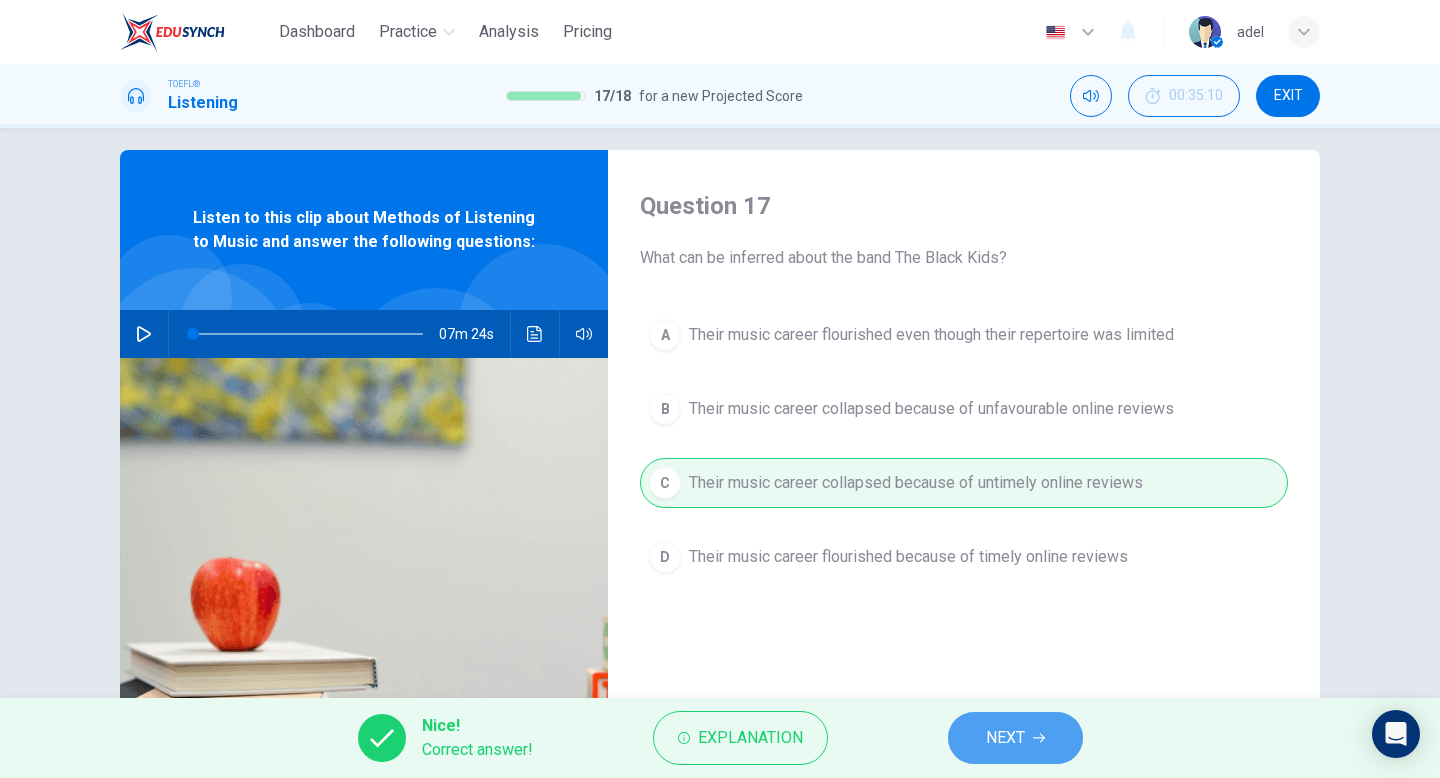 click on "NEXT" at bounding box center [1015, 738] 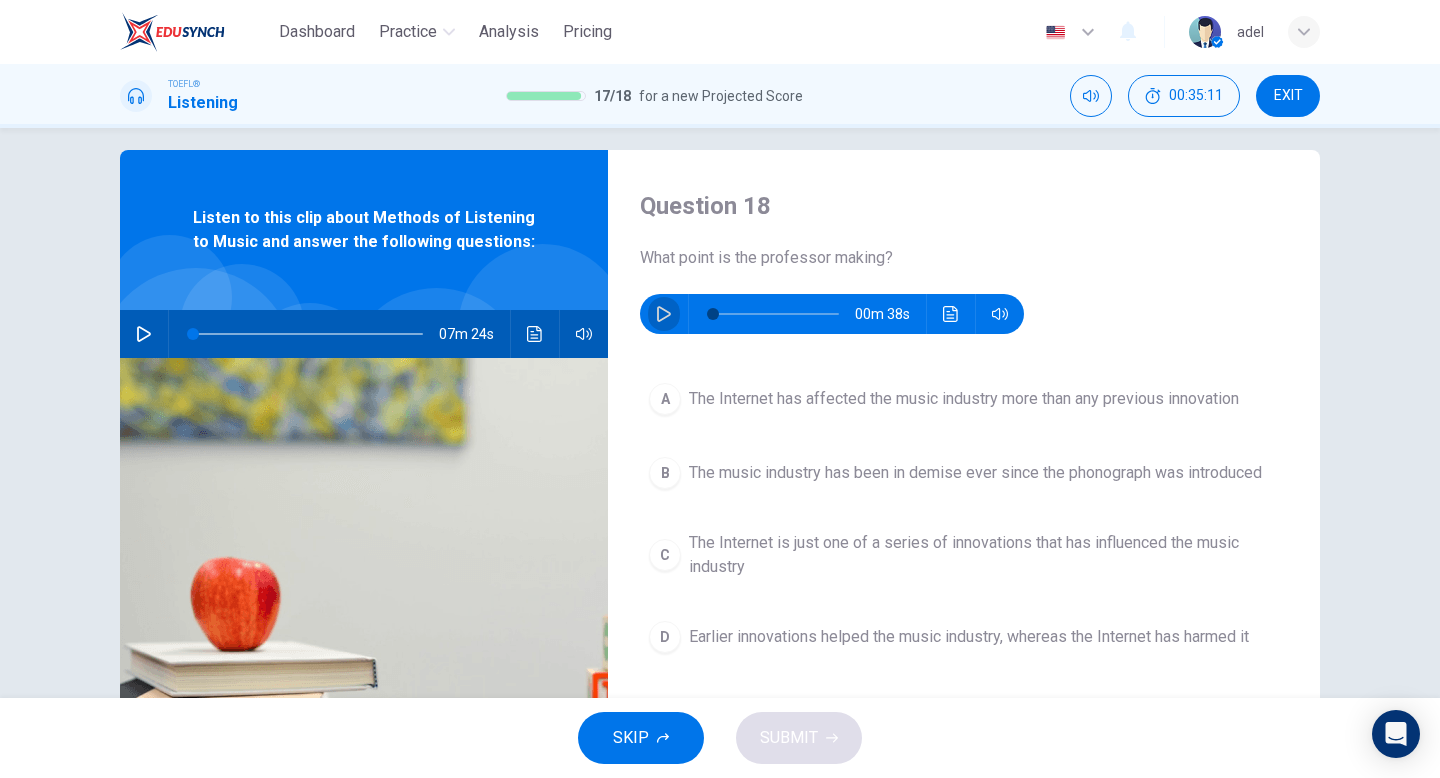 click 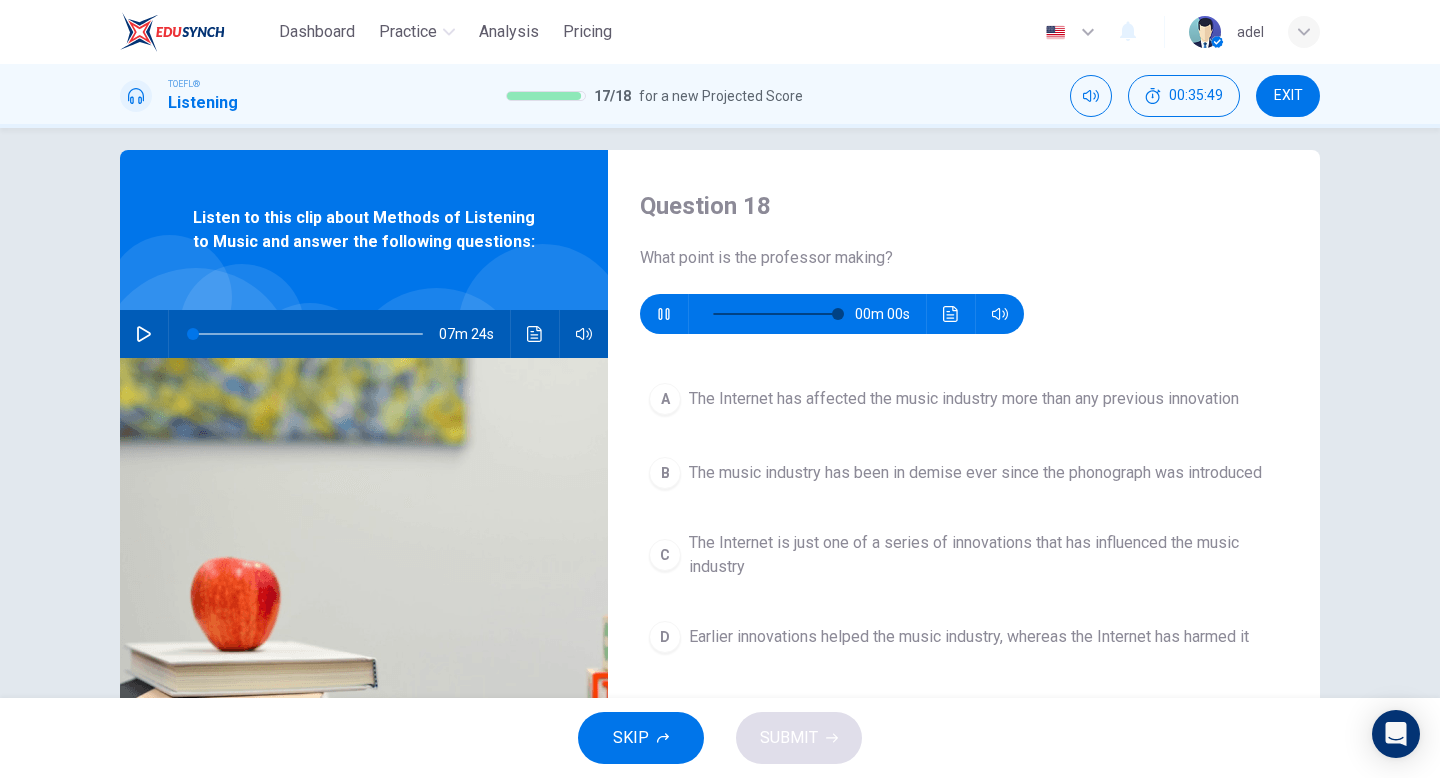 type on "0" 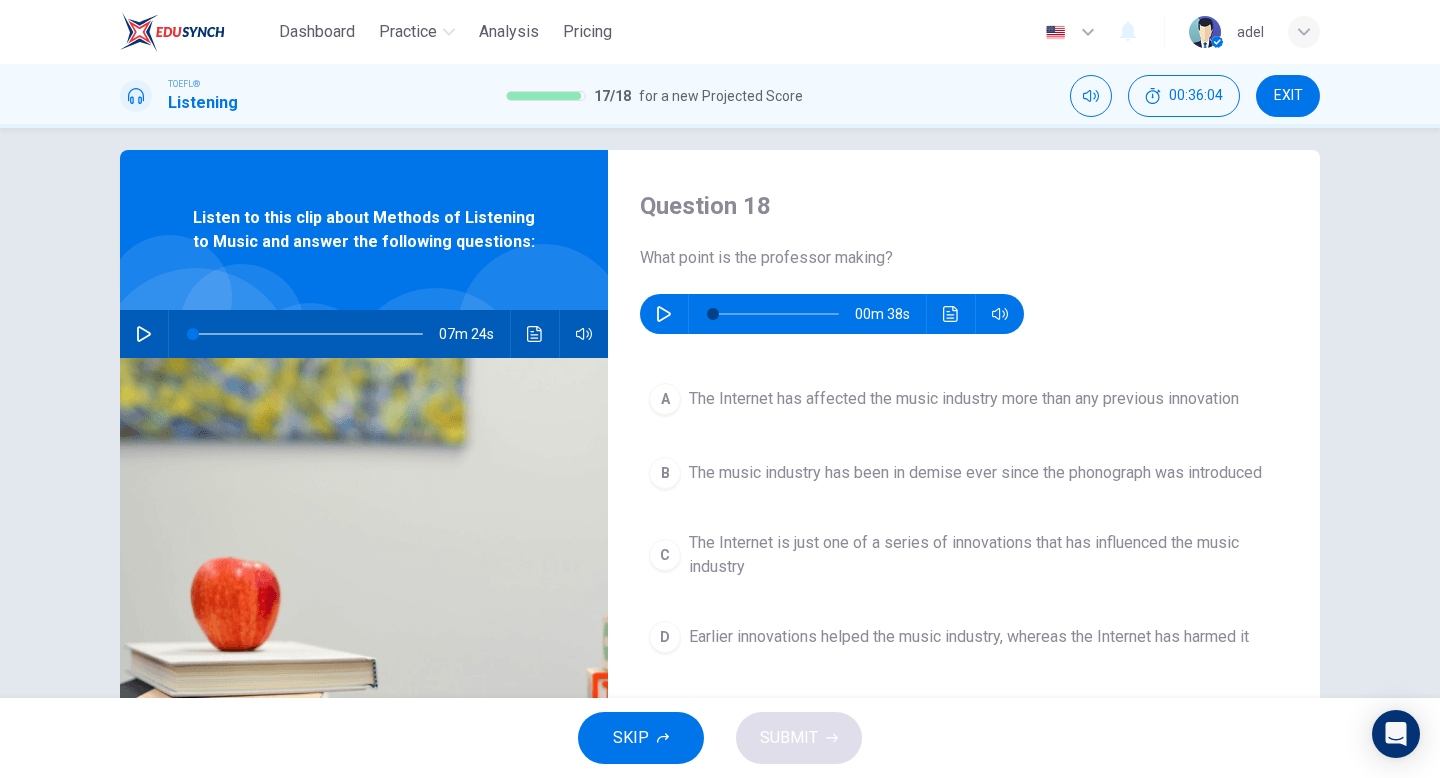 scroll, scrollTop: 23, scrollLeft: 0, axis: vertical 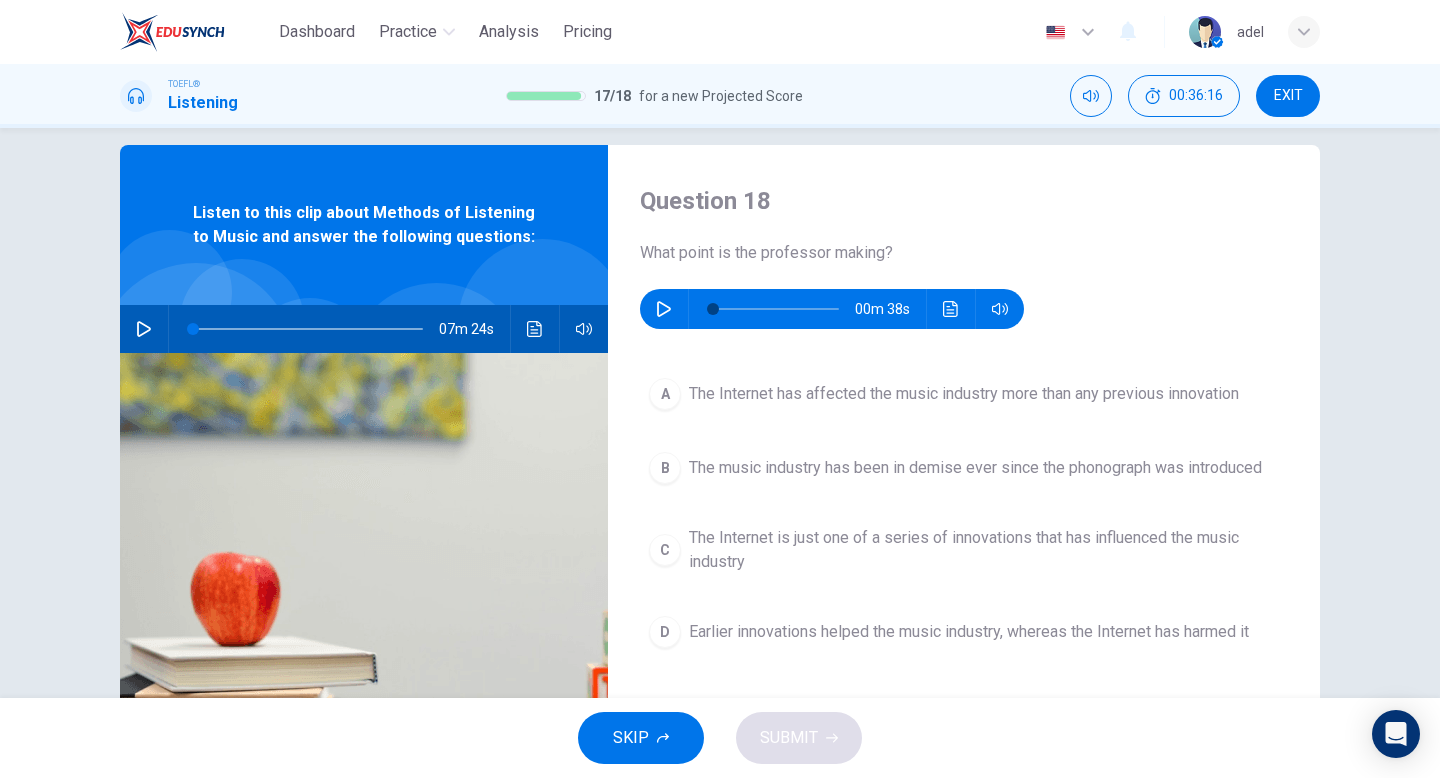 click on "Earlier innovations helped the music industry, whereas the Internet has harmed it" at bounding box center (969, 632) 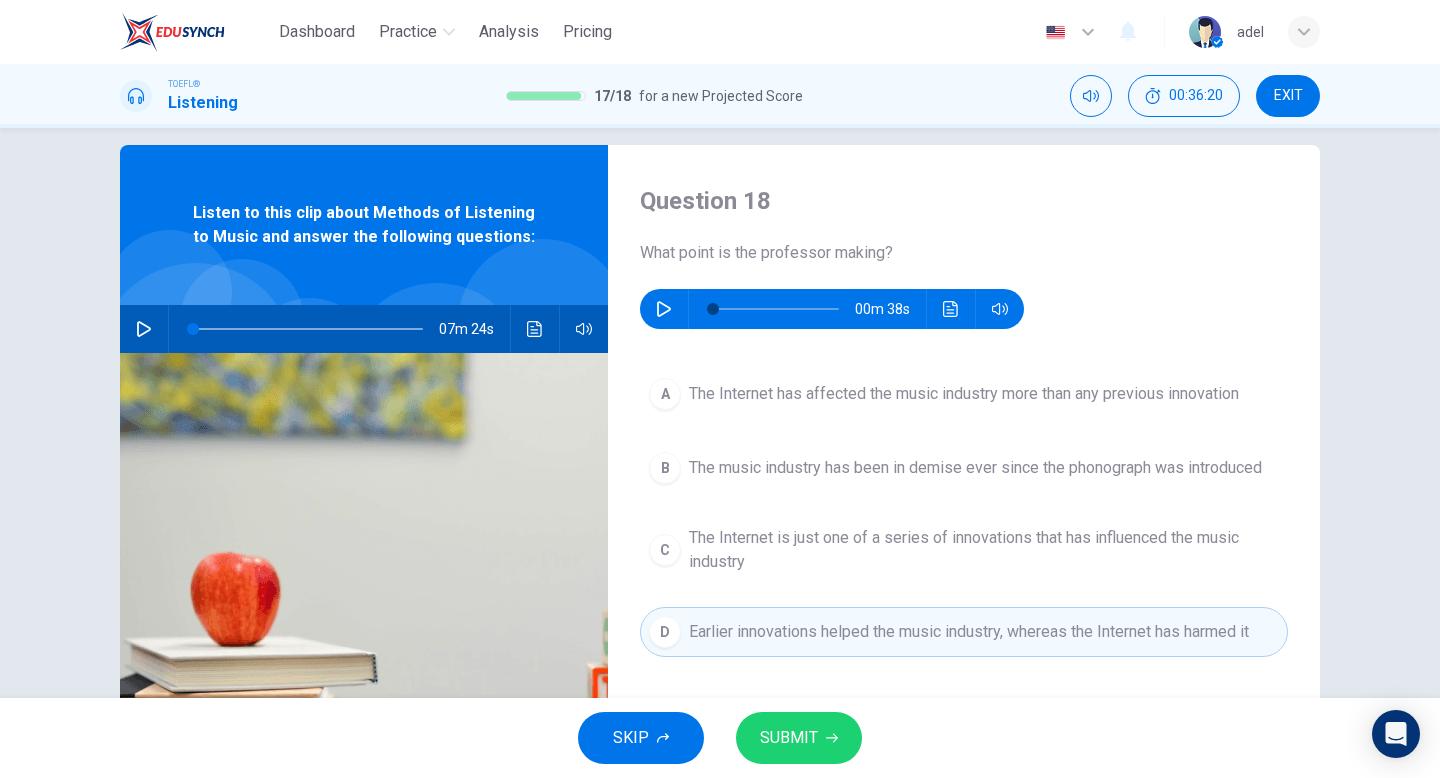 click on "B The music industry has been in demise ever since the phonograph was introduced" at bounding box center [964, 468] 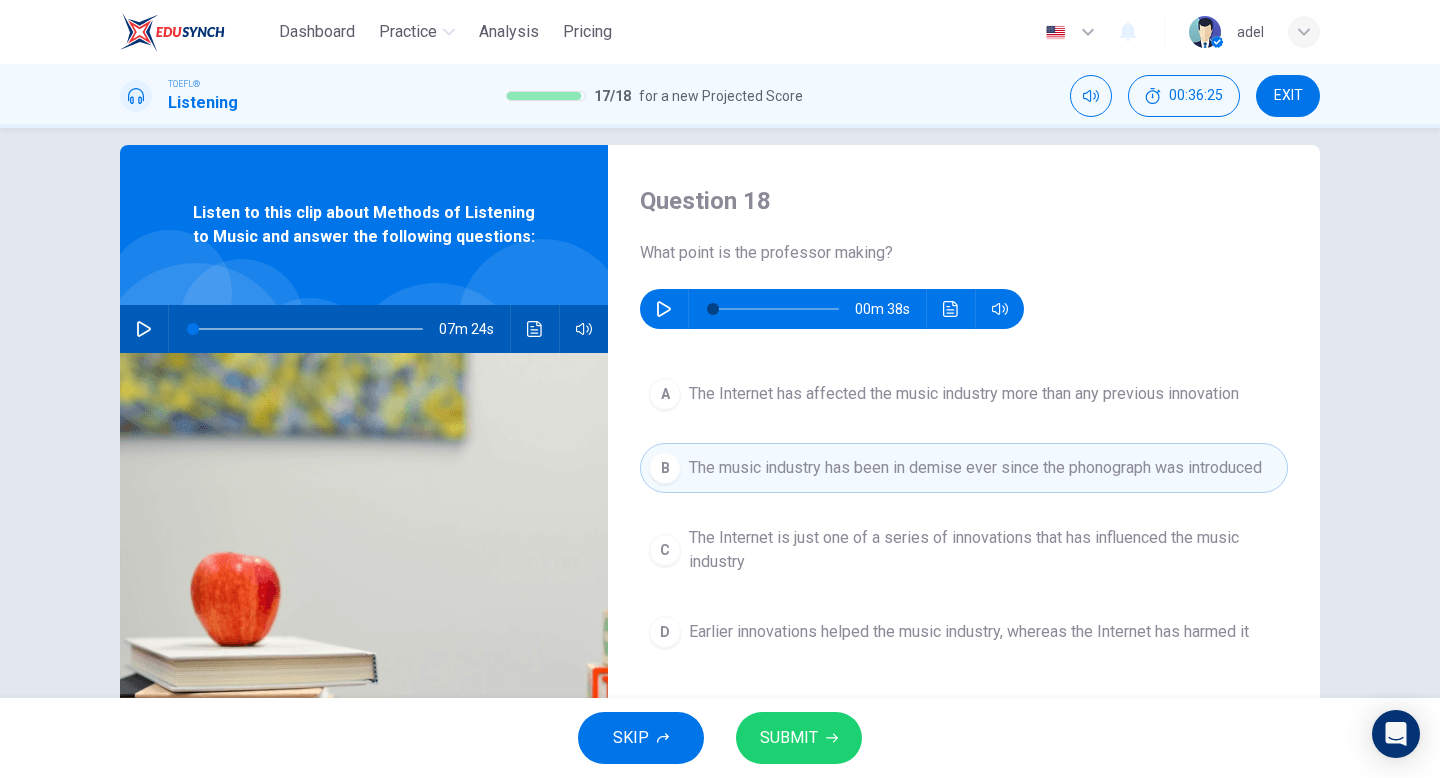 click on "SUBMIT" at bounding box center (789, 738) 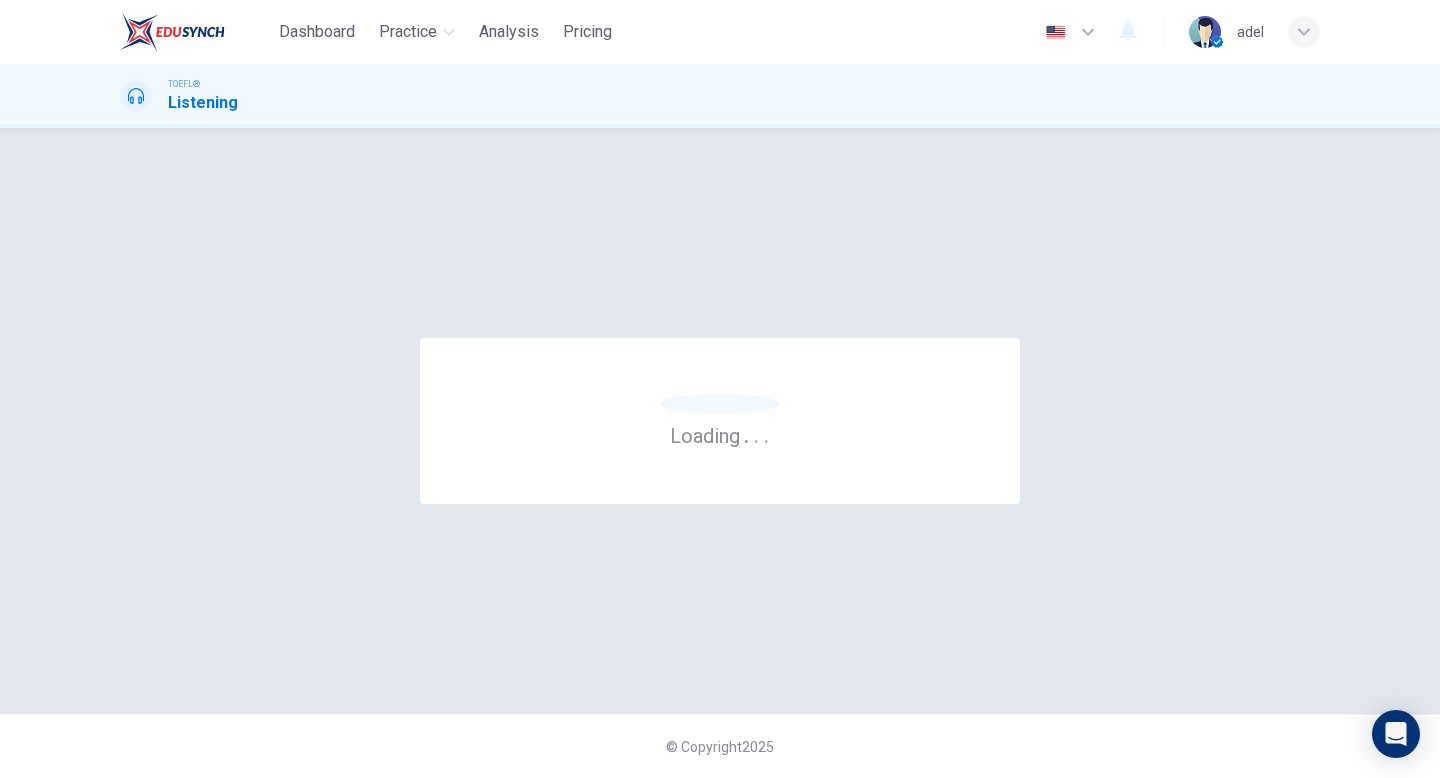 scroll, scrollTop: 0, scrollLeft: 0, axis: both 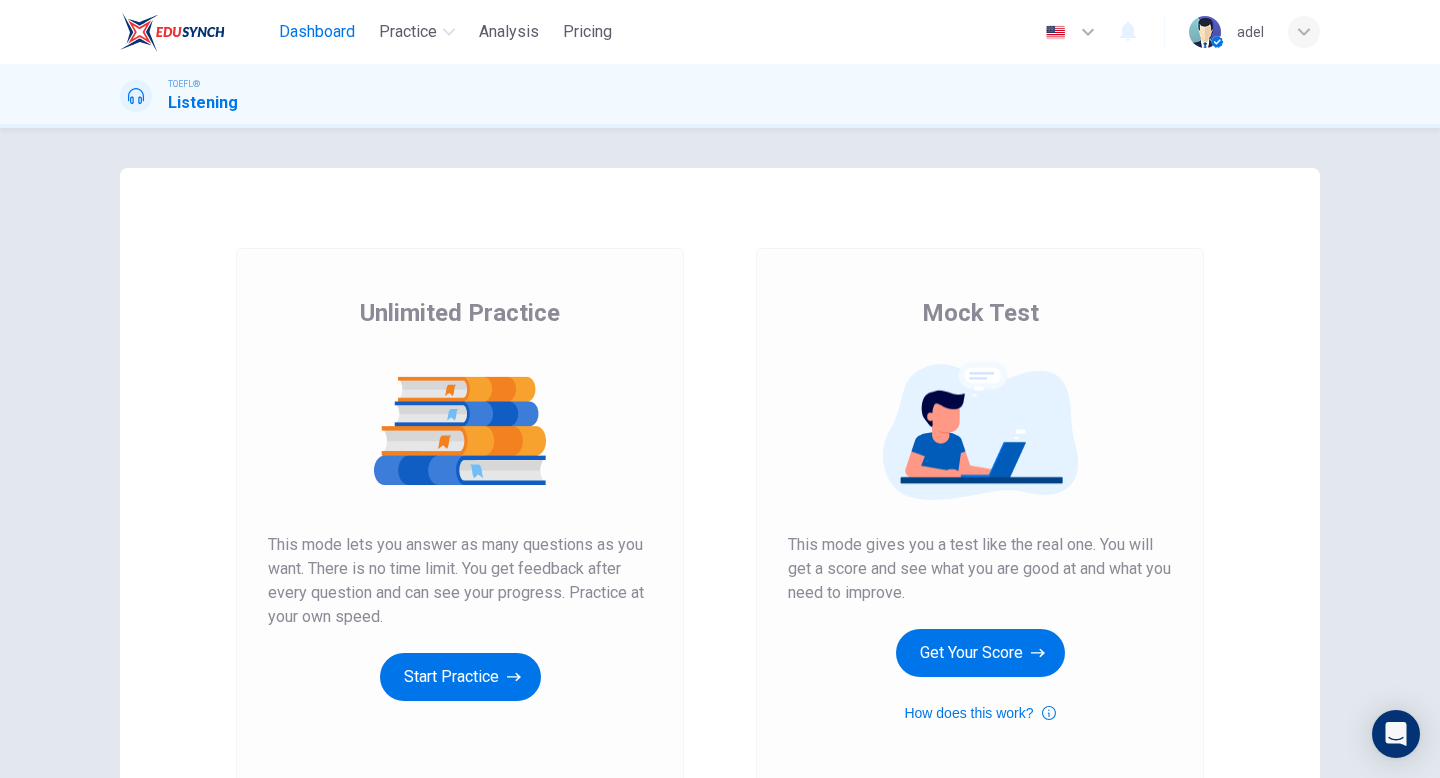 click on "Dashboard" at bounding box center [317, 32] 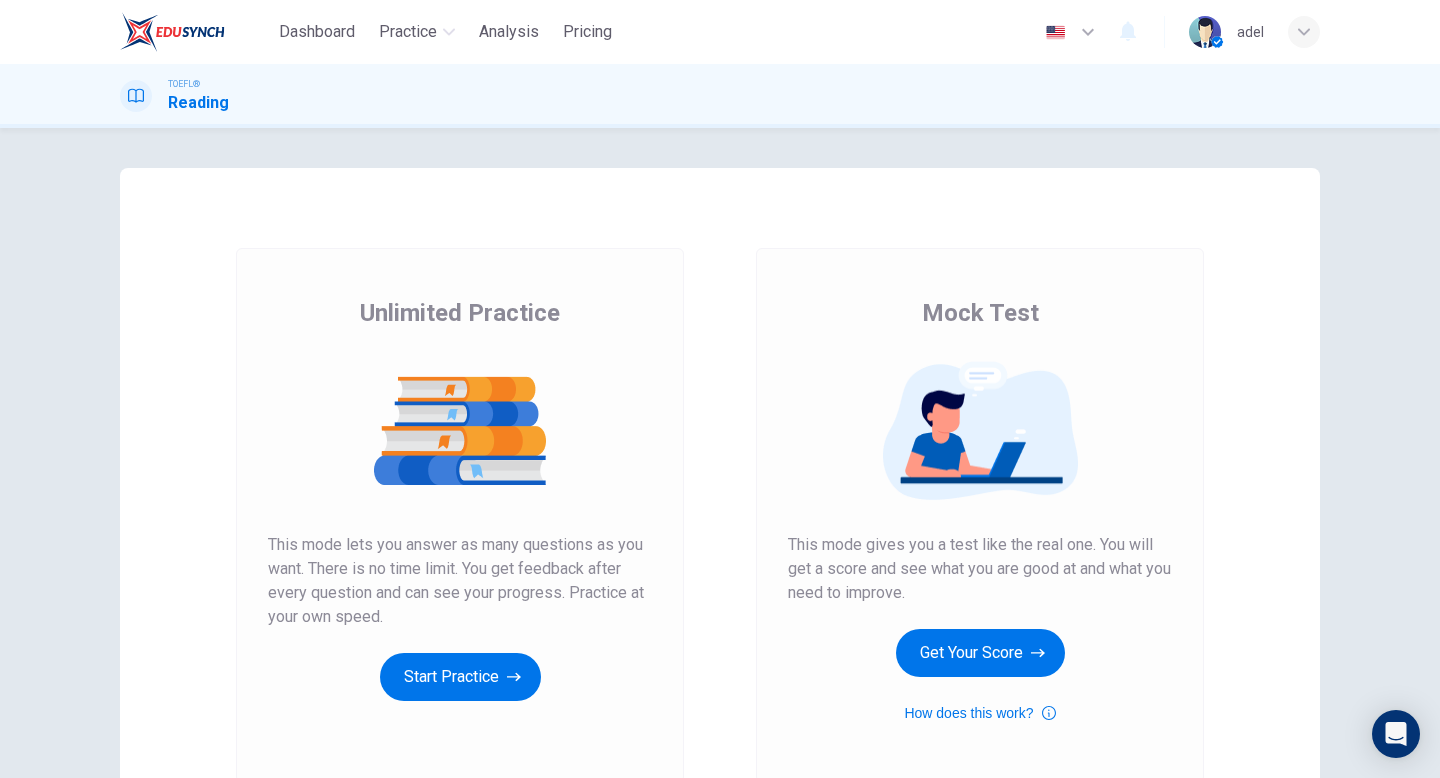 scroll, scrollTop: 0, scrollLeft: 0, axis: both 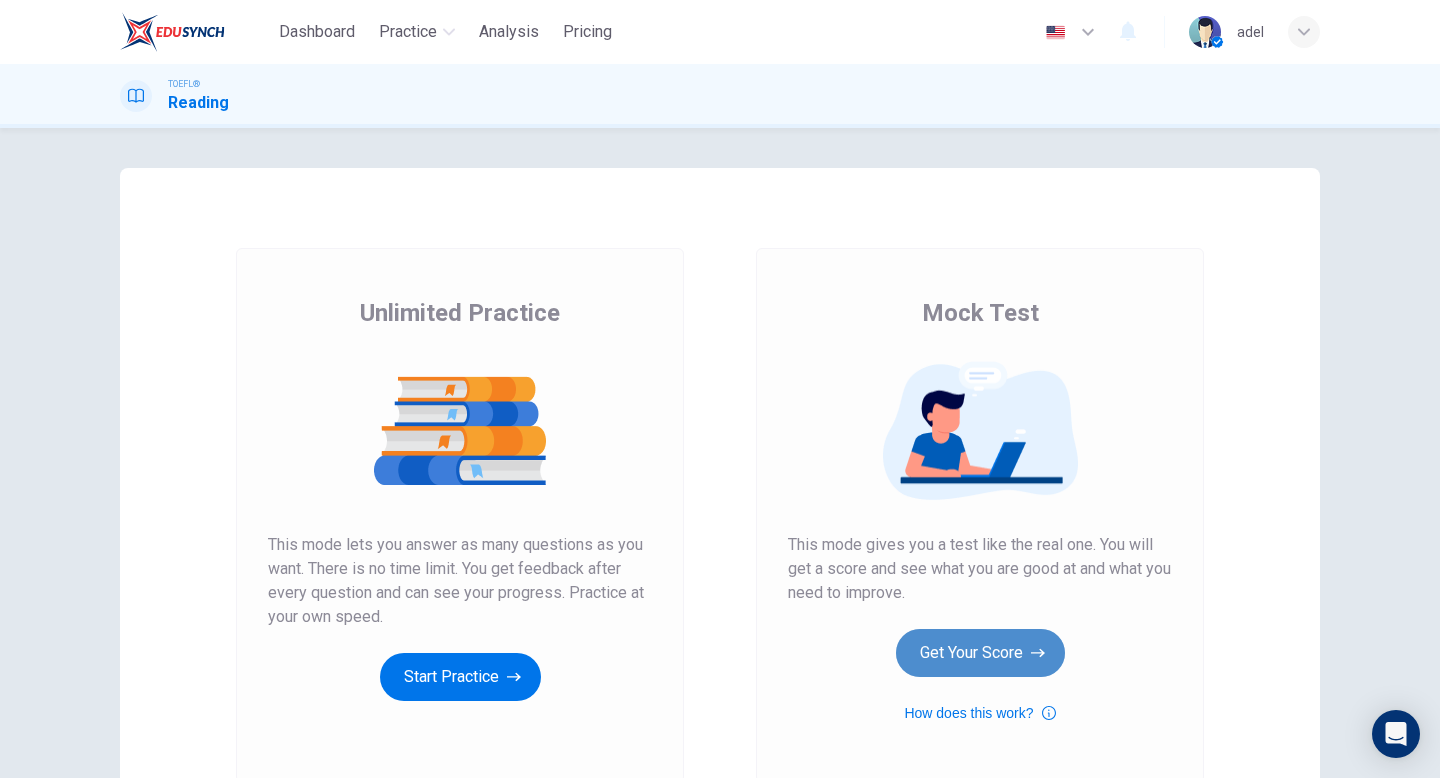 click on "Get Your Score" at bounding box center (980, 653) 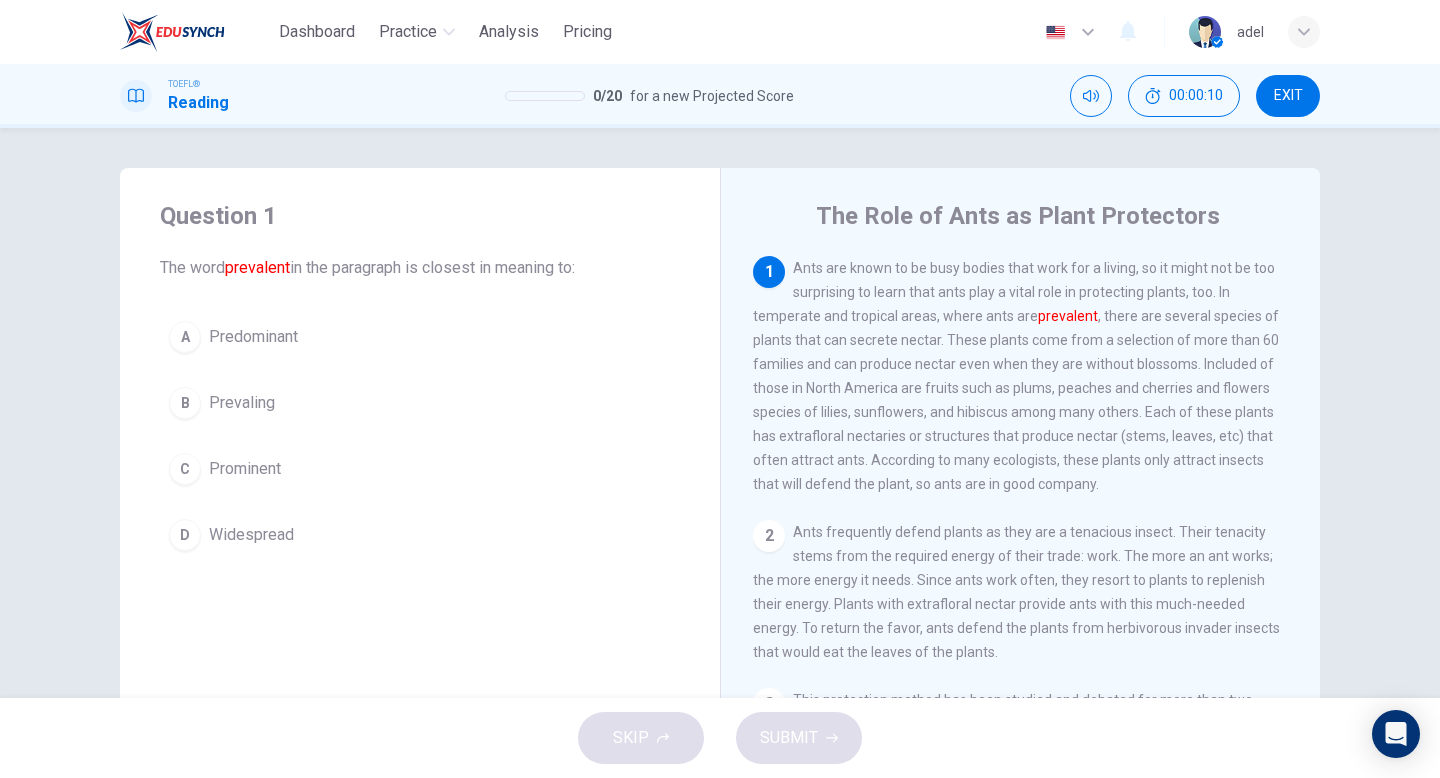 drag, startPoint x: 791, startPoint y: 265, endPoint x: 844, endPoint y: 274, distance: 53.75872 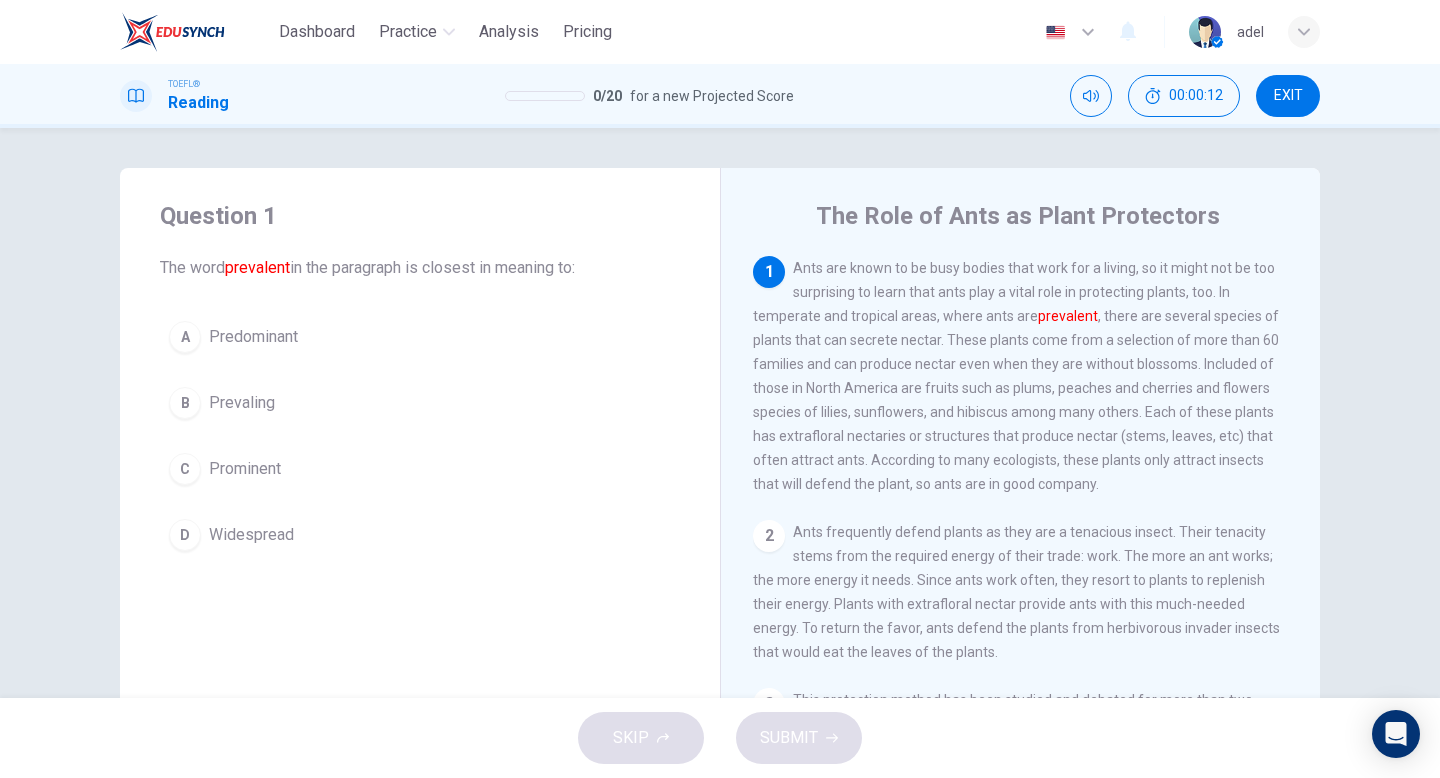drag, startPoint x: 798, startPoint y: 270, endPoint x: 956, endPoint y: 312, distance: 163.487 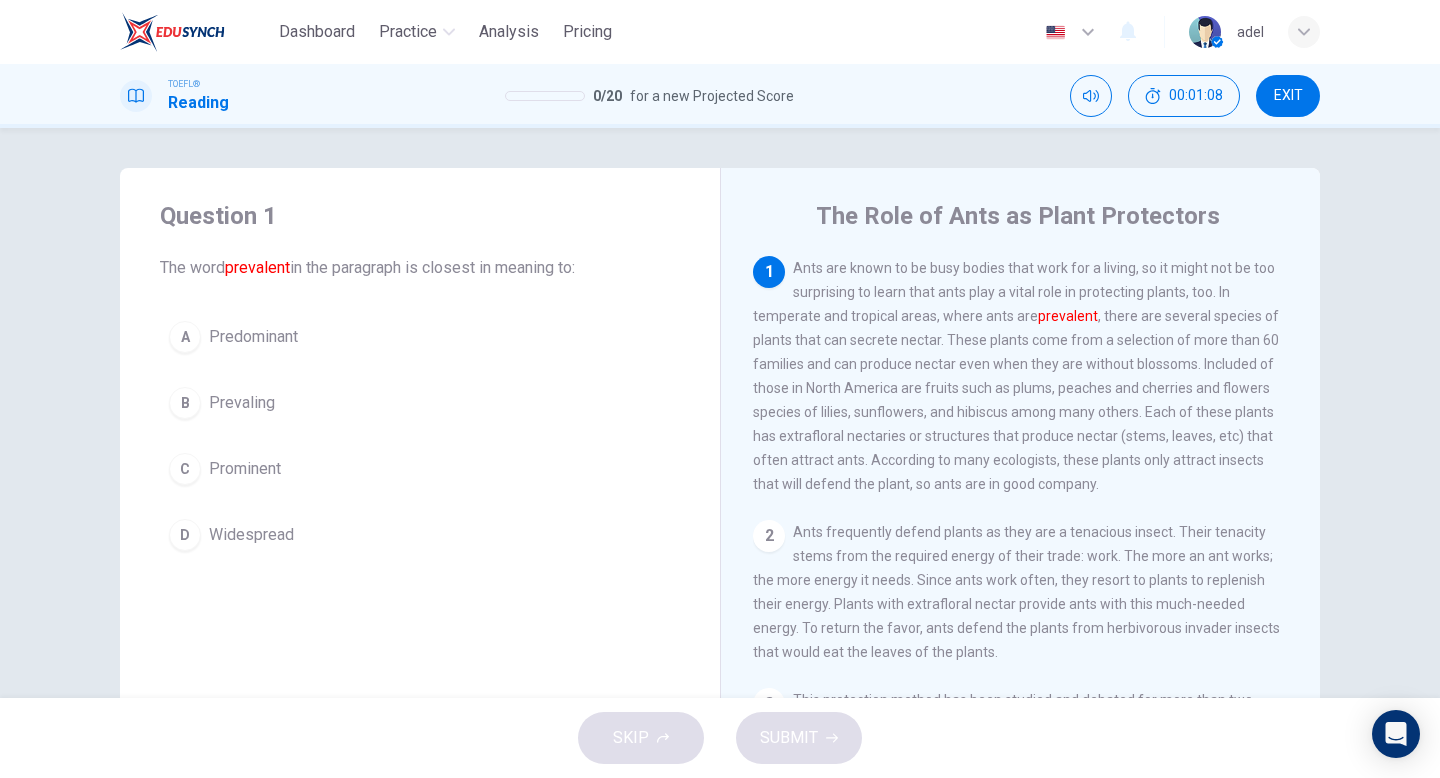 click on "Widespread" at bounding box center [251, 535] 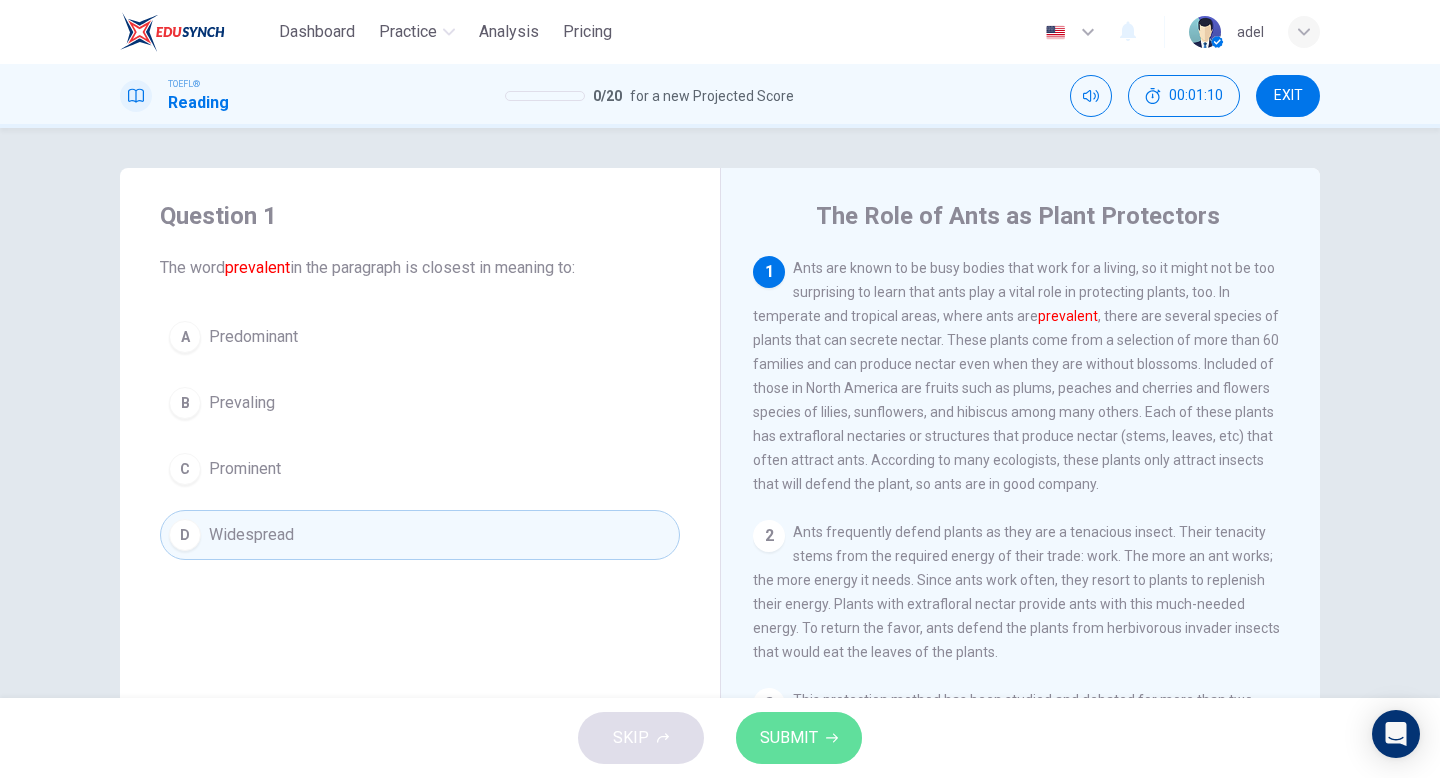 click on "SUBMIT" at bounding box center [789, 738] 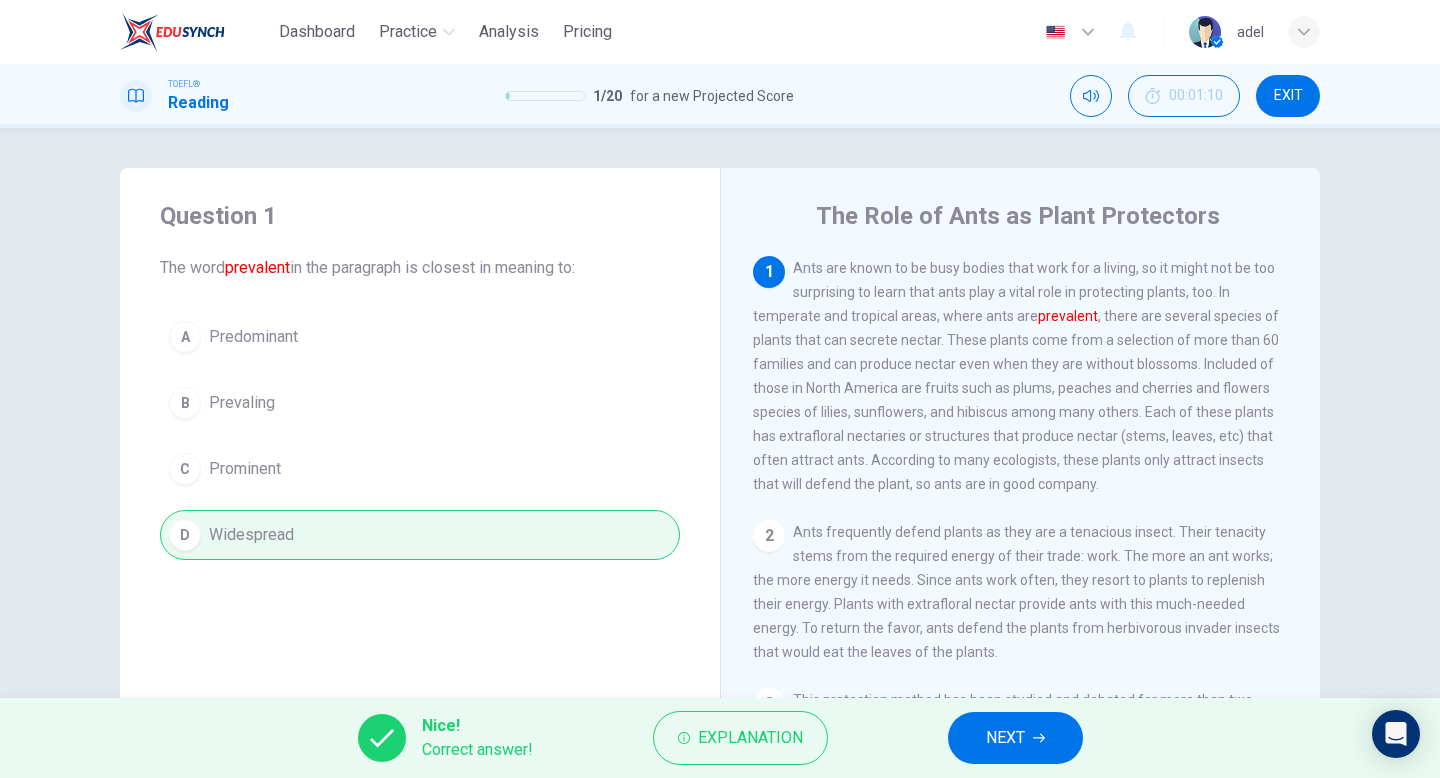 click on "NEXT" at bounding box center [1005, 738] 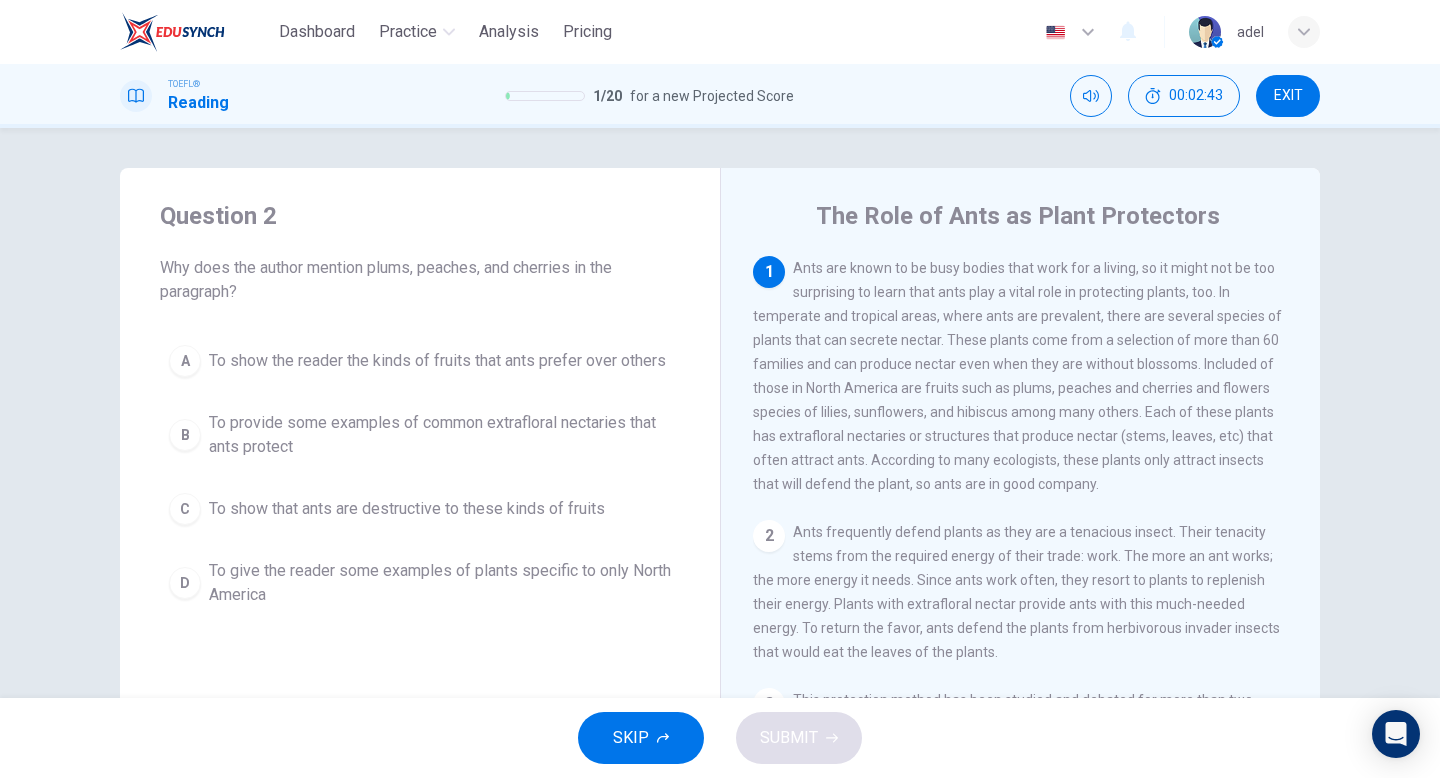 click on "To provide some examples of common extrafloral nectaries that ants protect" at bounding box center (440, 435) 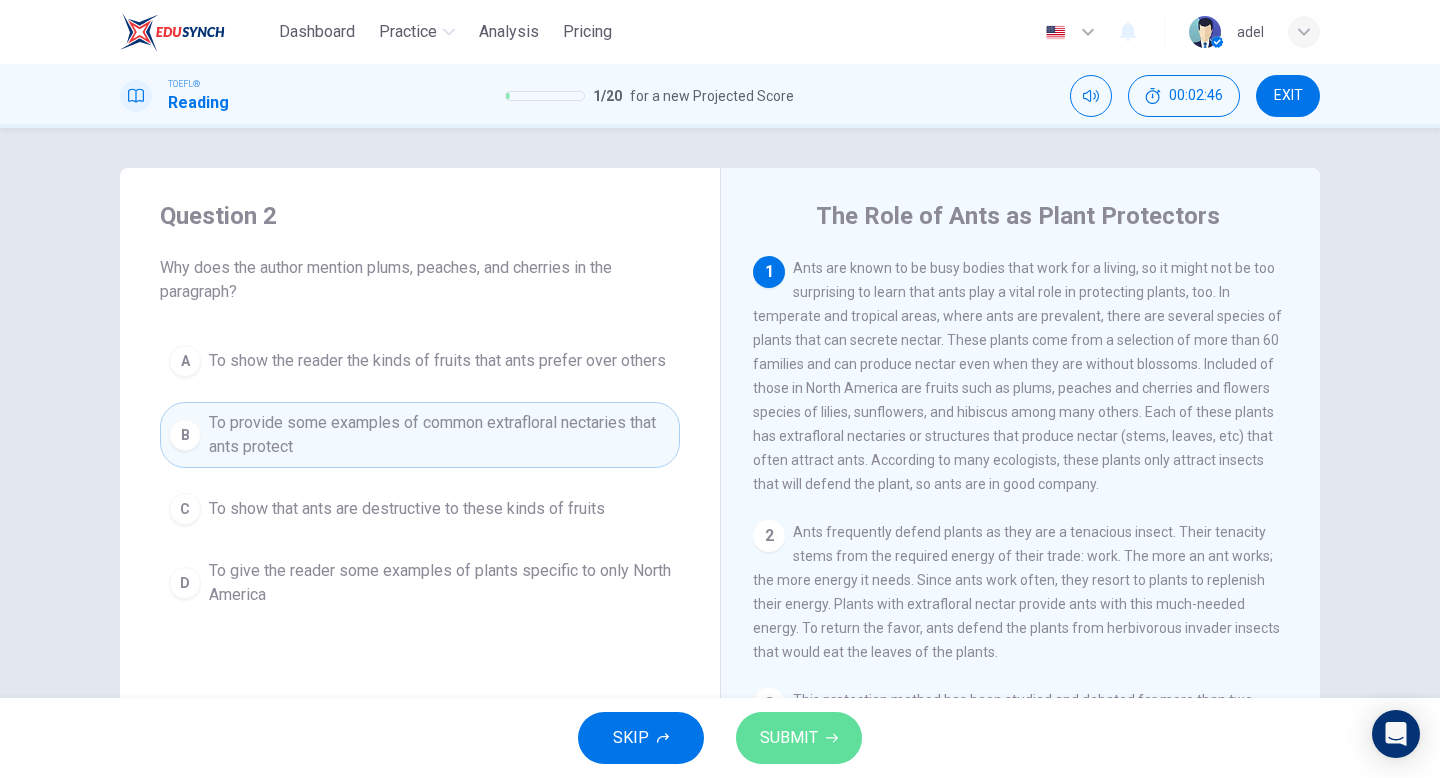 click on "SUBMIT" at bounding box center [789, 738] 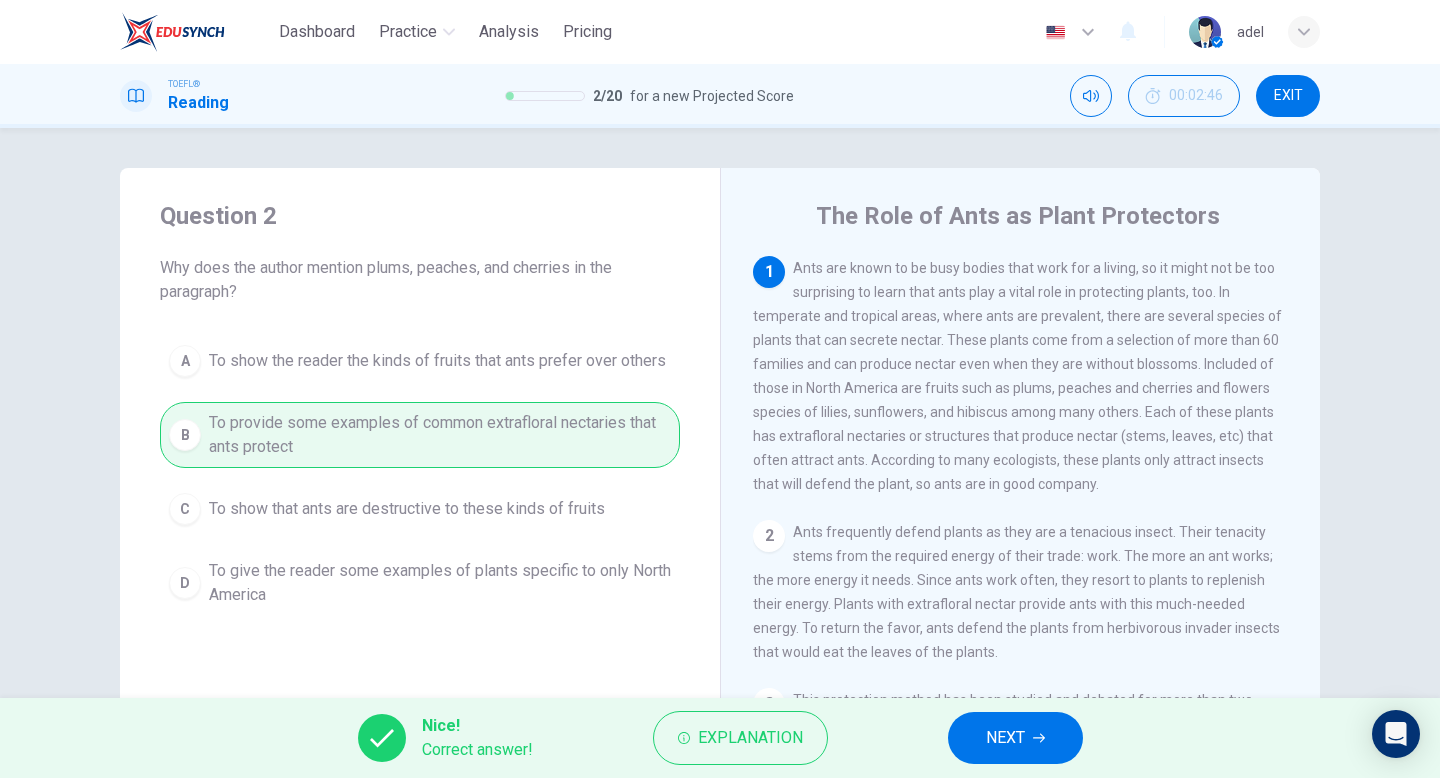 click on "NEXT" at bounding box center [1005, 738] 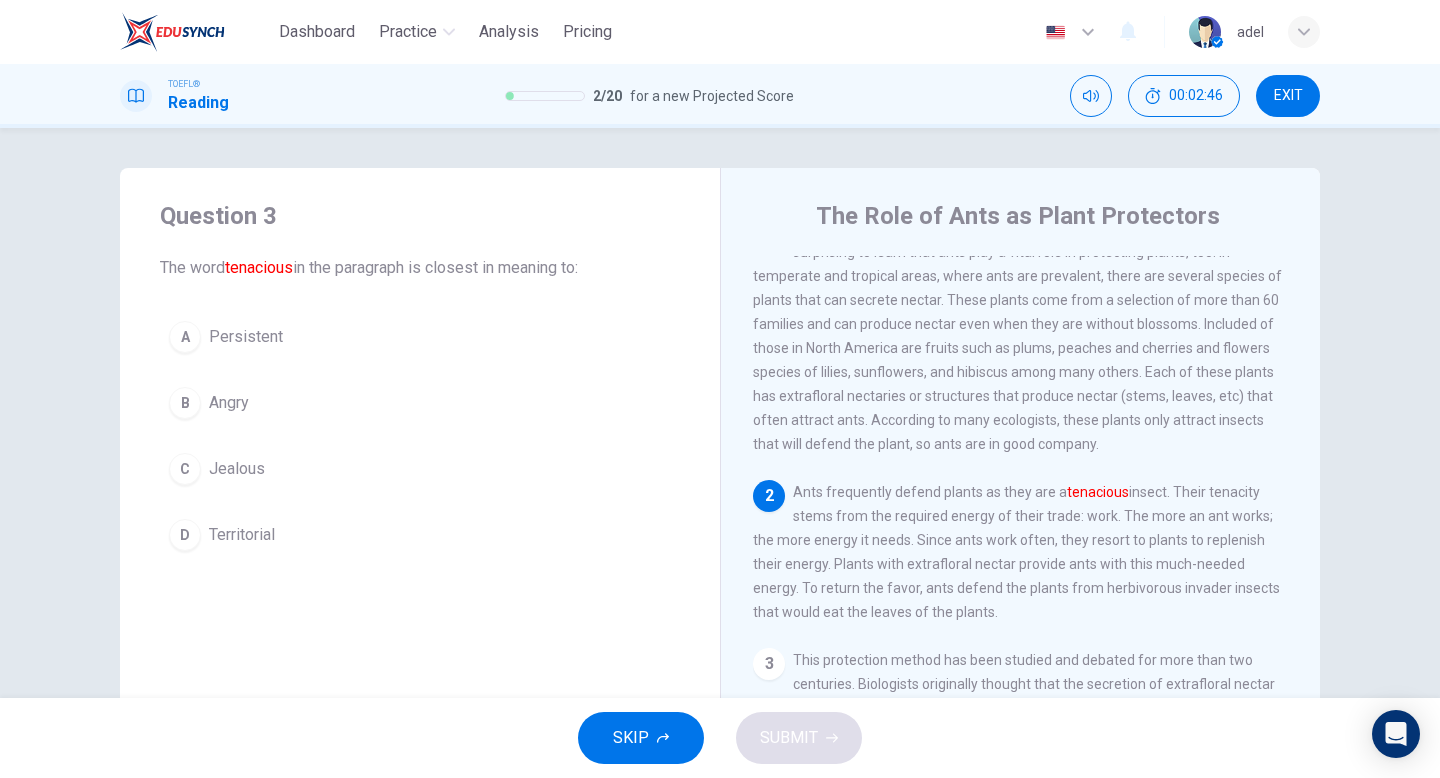 scroll, scrollTop: 49, scrollLeft: 0, axis: vertical 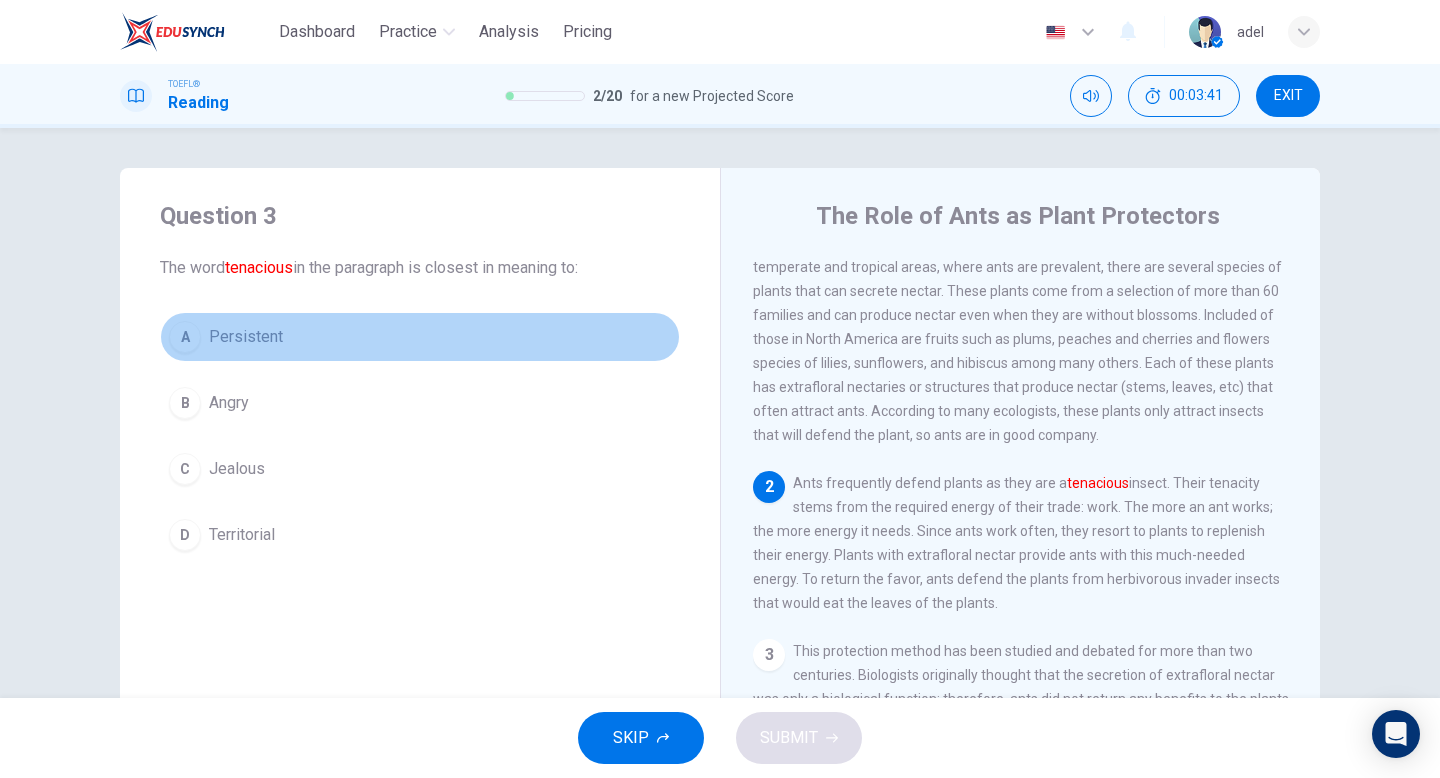 click on "Persistent" at bounding box center [246, 337] 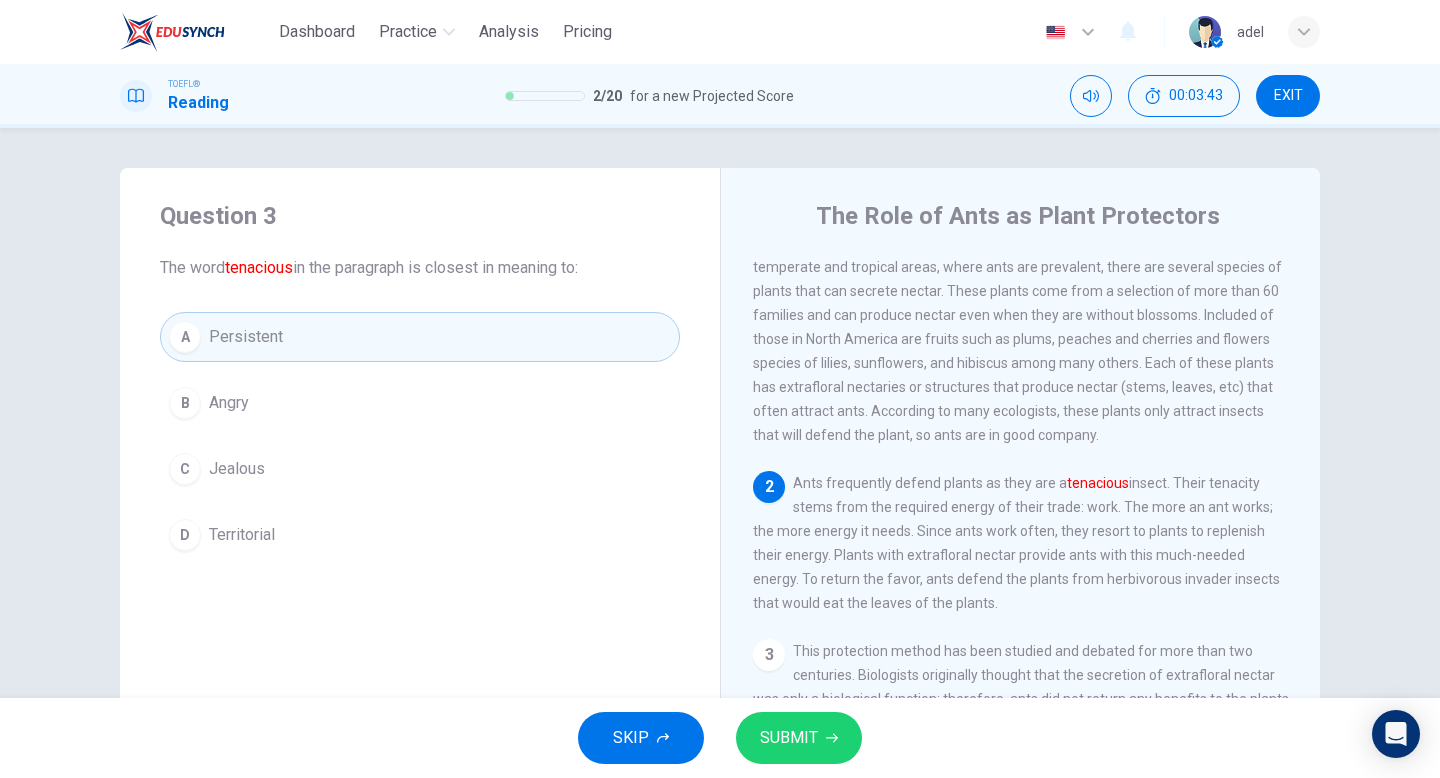 click on "SUBMIT" at bounding box center (799, 738) 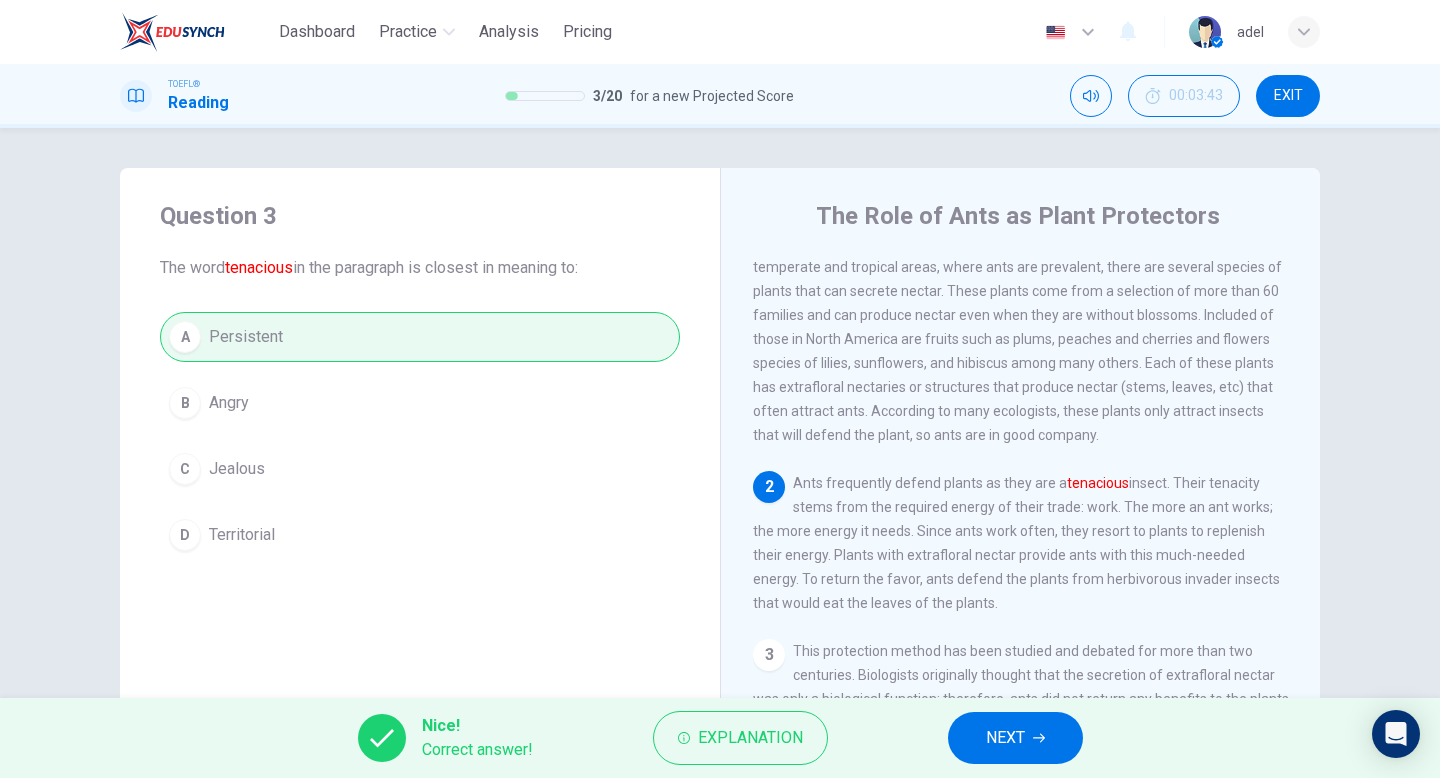 click on "NEXT" at bounding box center [1005, 738] 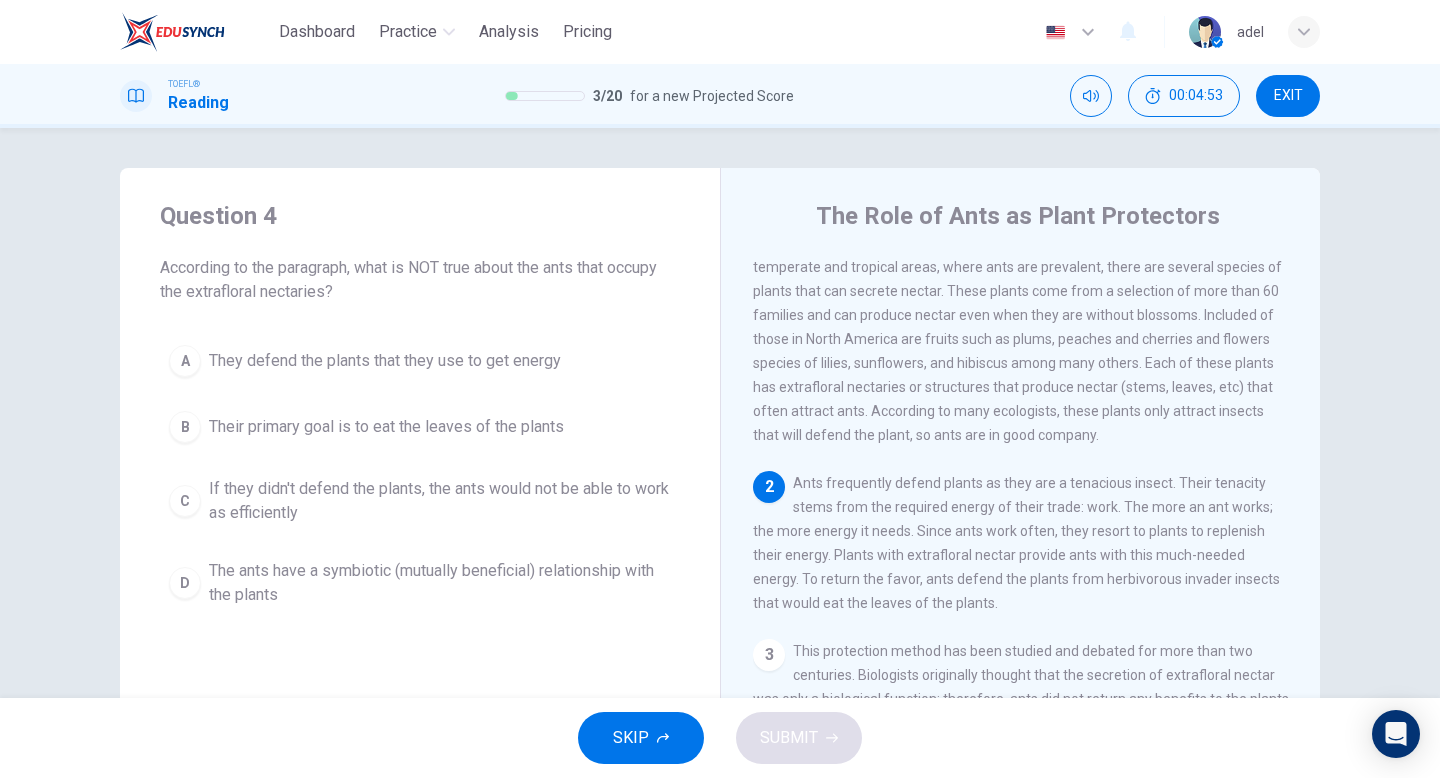 click on "Their primary goal is to eat the leaves of the plants" at bounding box center [386, 427] 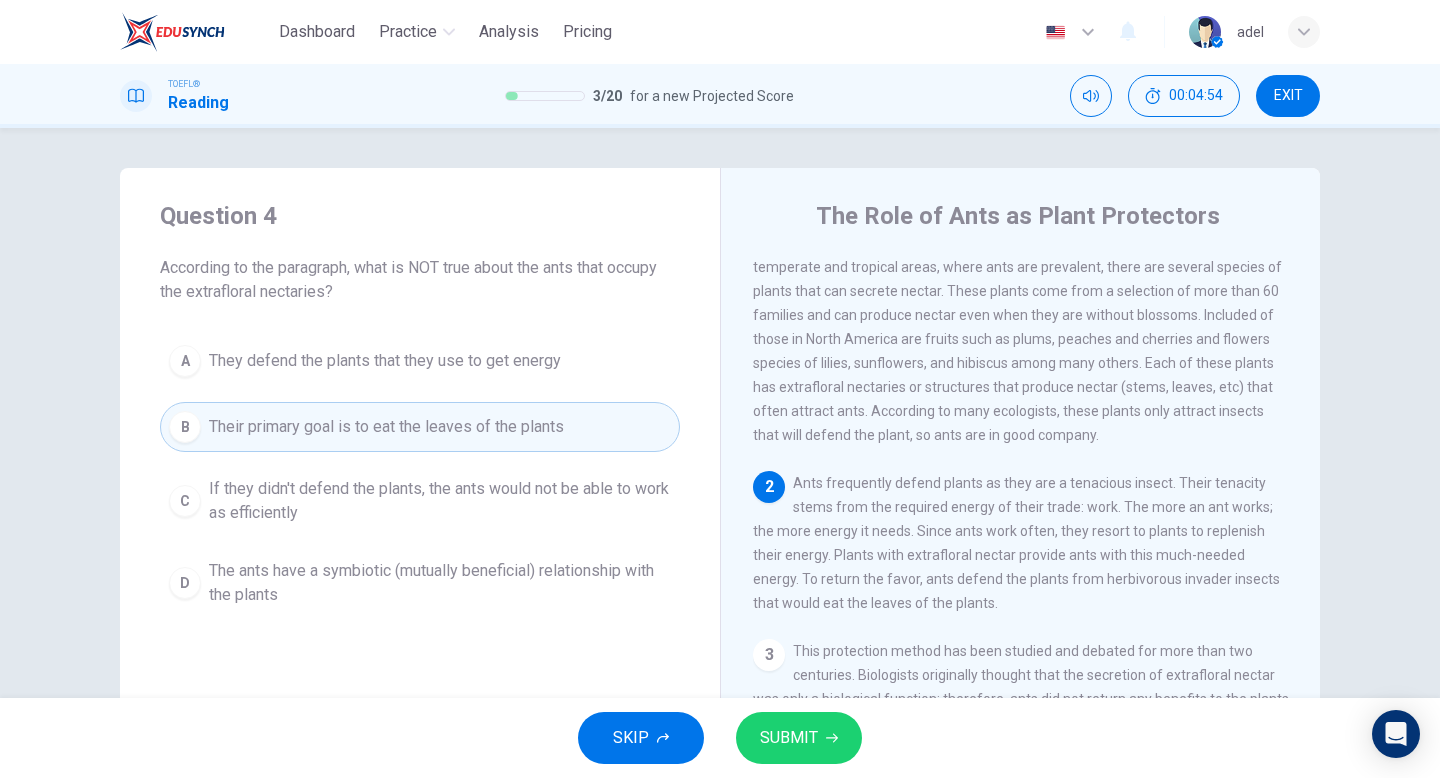 click on "SUBMIT" at bounding box center (799, 738) 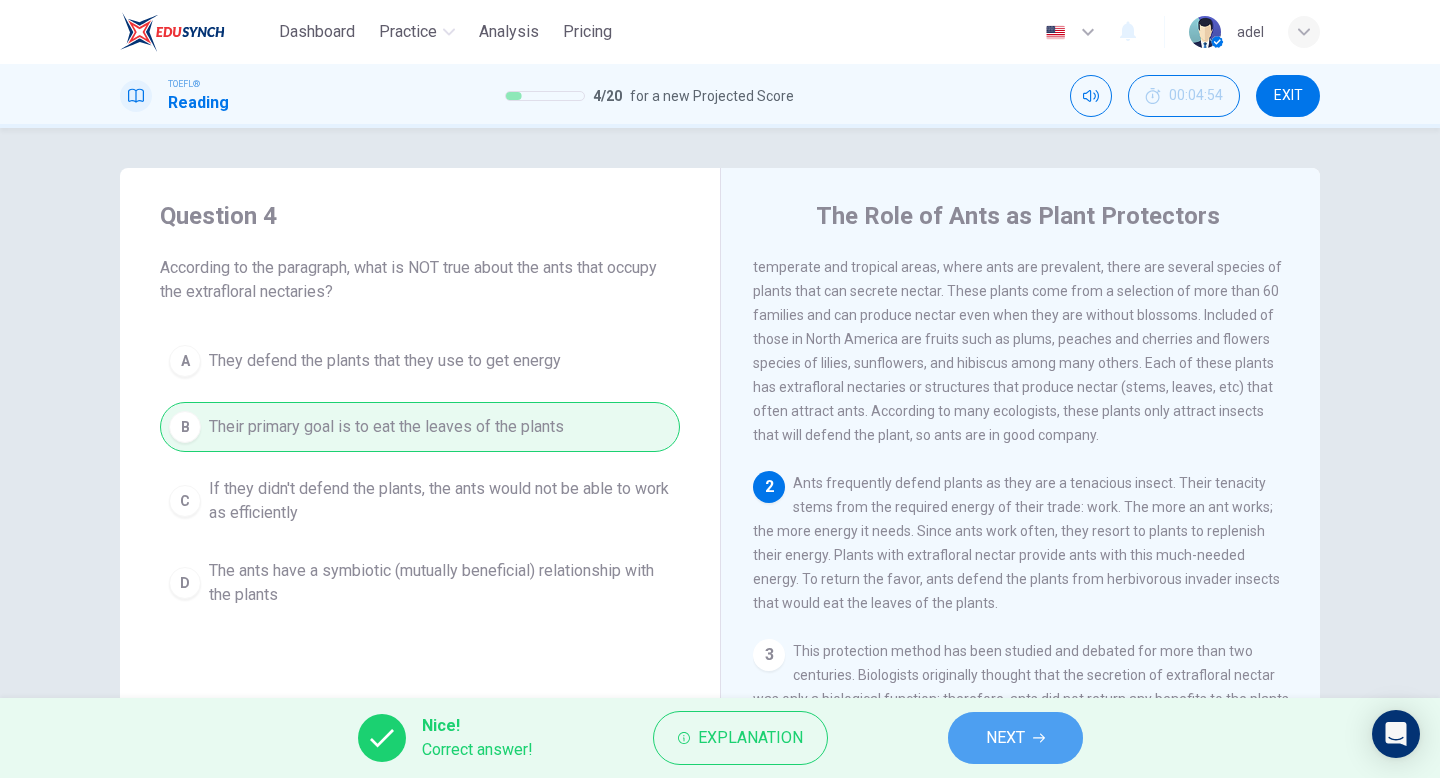 click on "NEXT" at bounding box center (1015, 738) 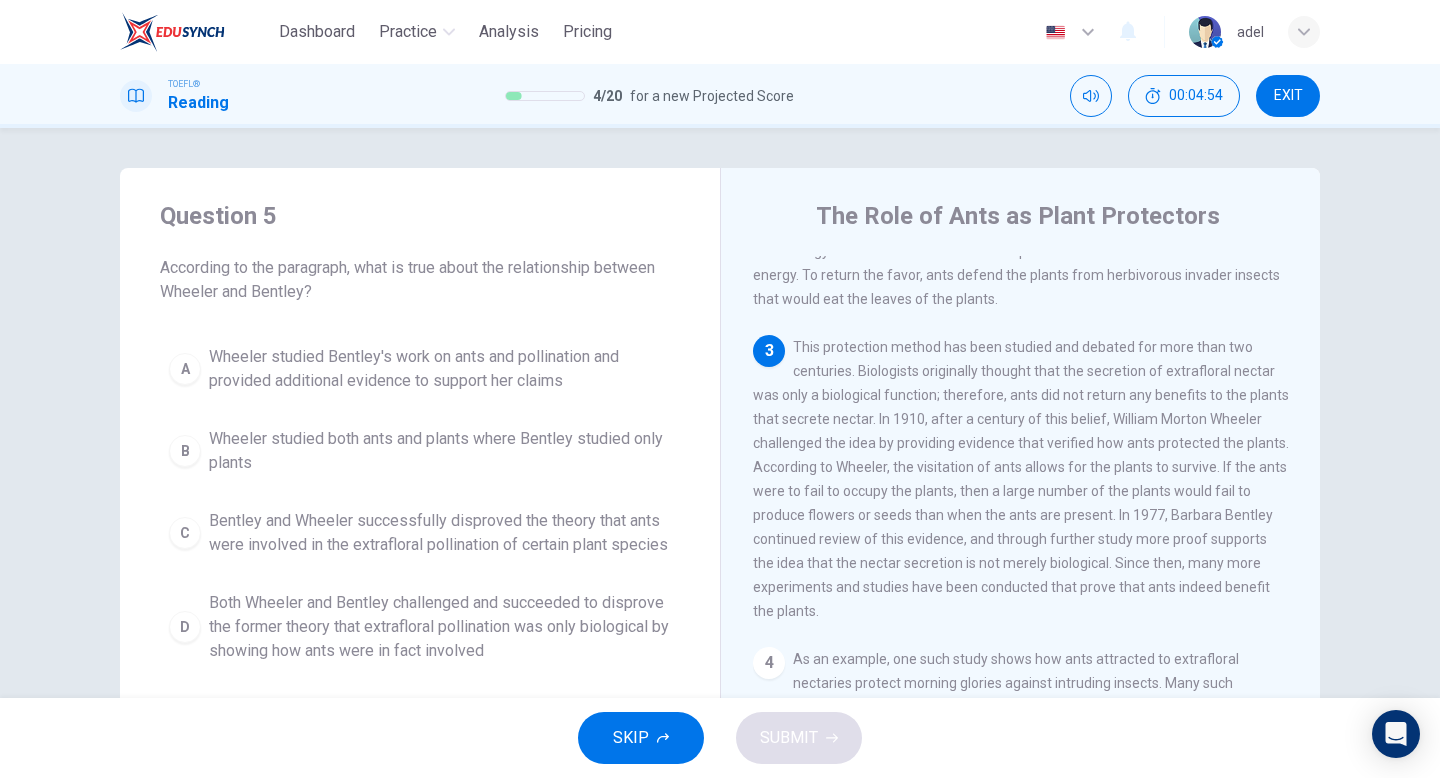 scroll, scrollTop: 373, scrollLeft: 0, axis: vertical 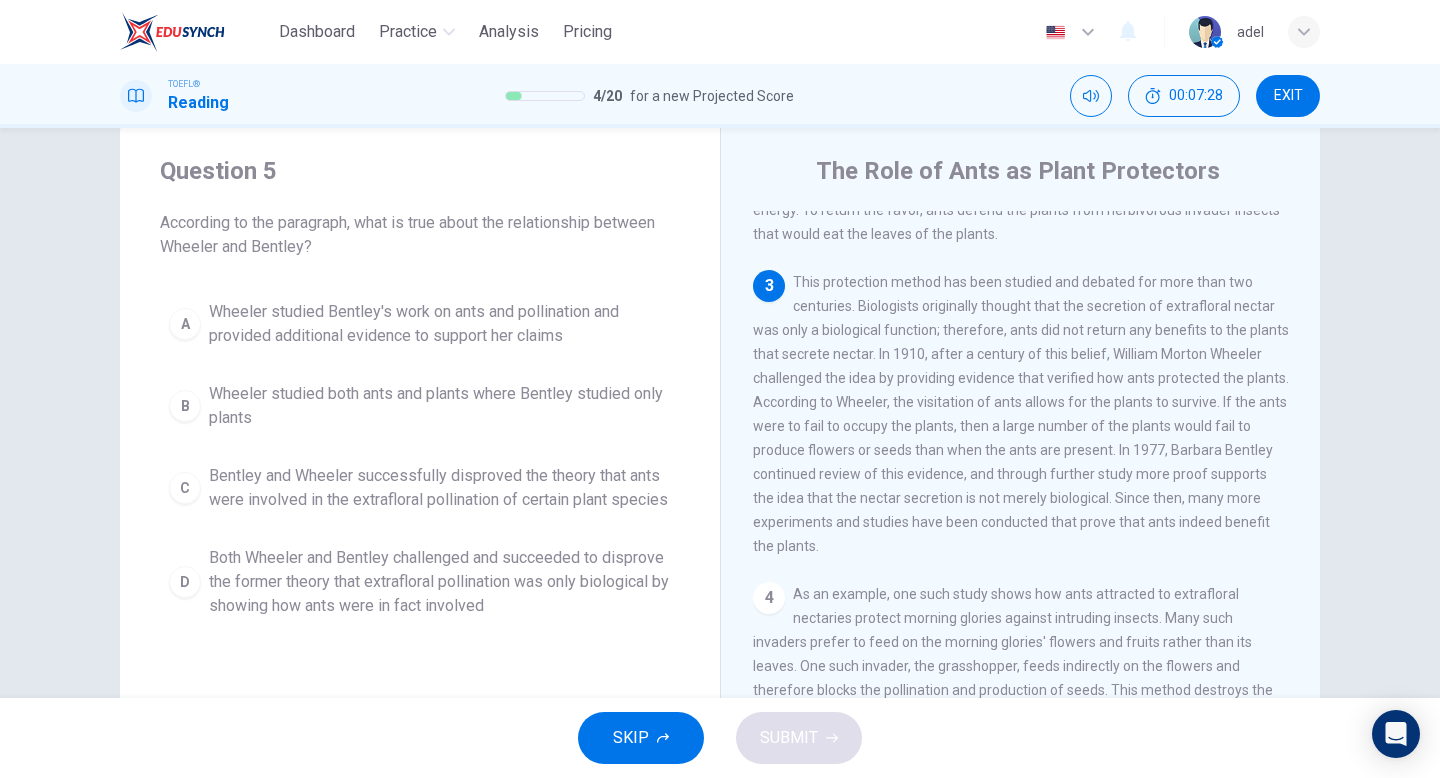 click on "Both Wheeler and Bentley challenged and succeeded to disprove the former theory that extrafloral pollination was only biological by showing how ants were in fact involved" at bounding box center [440, 582] 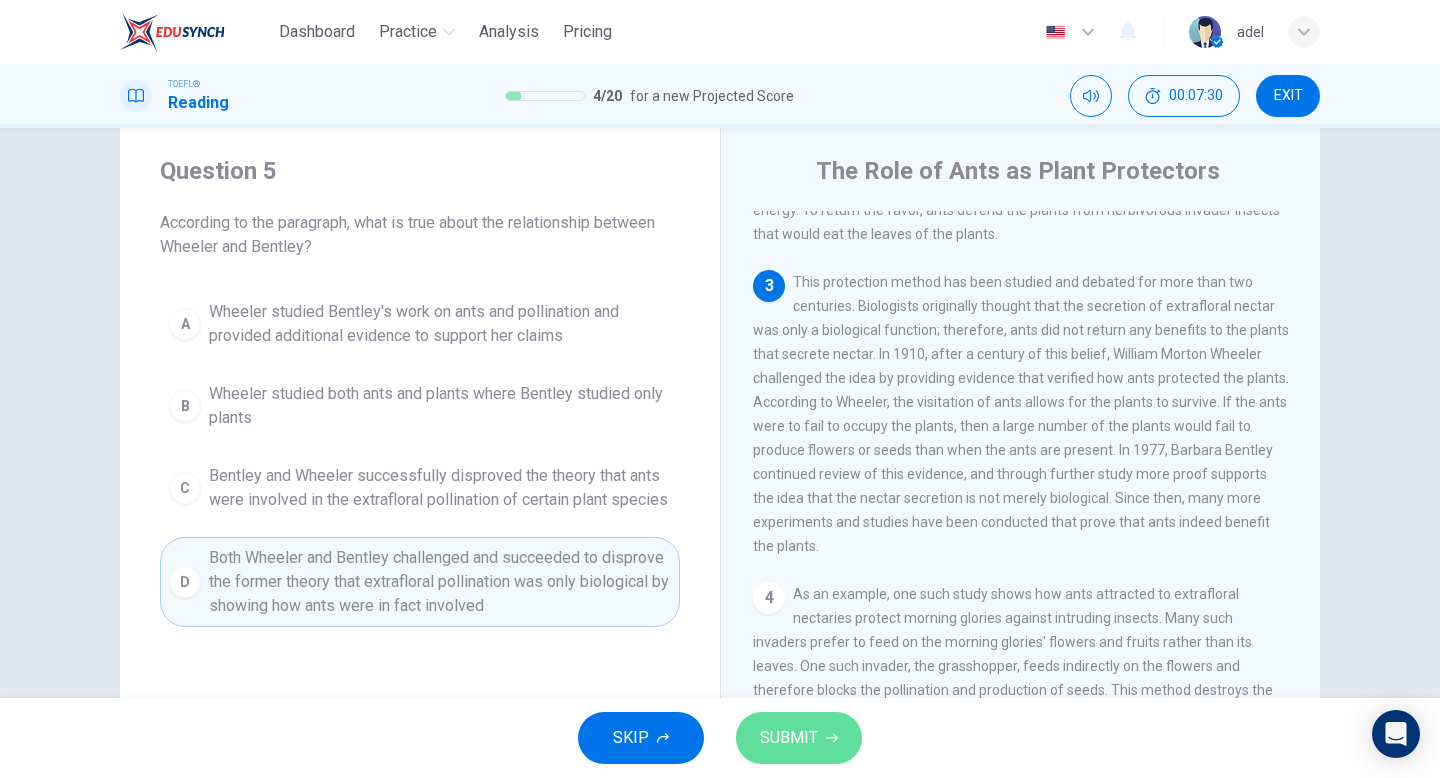 click on "SUBMIT" at bounding box center (789, 738) 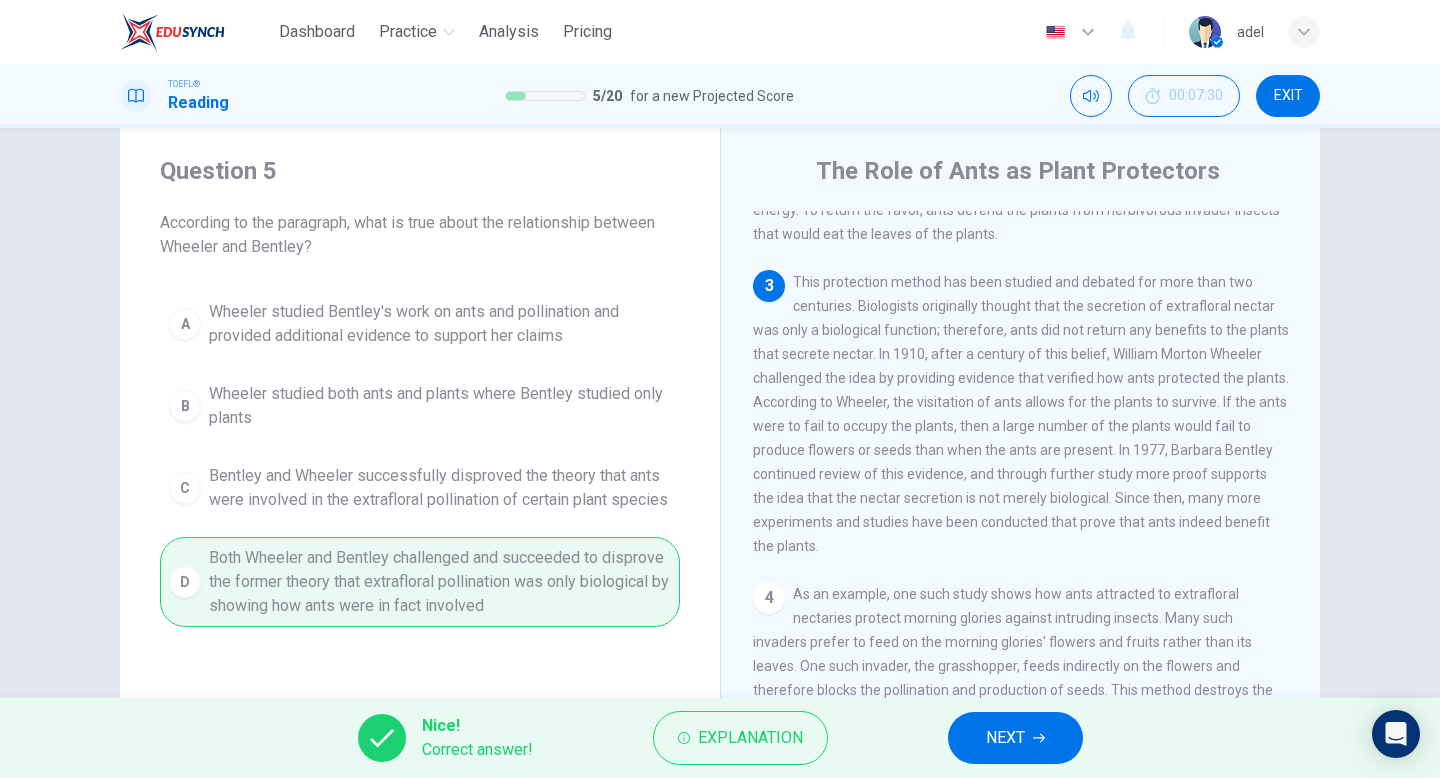 click on "NEXT" at bounding box center (1005, 738) 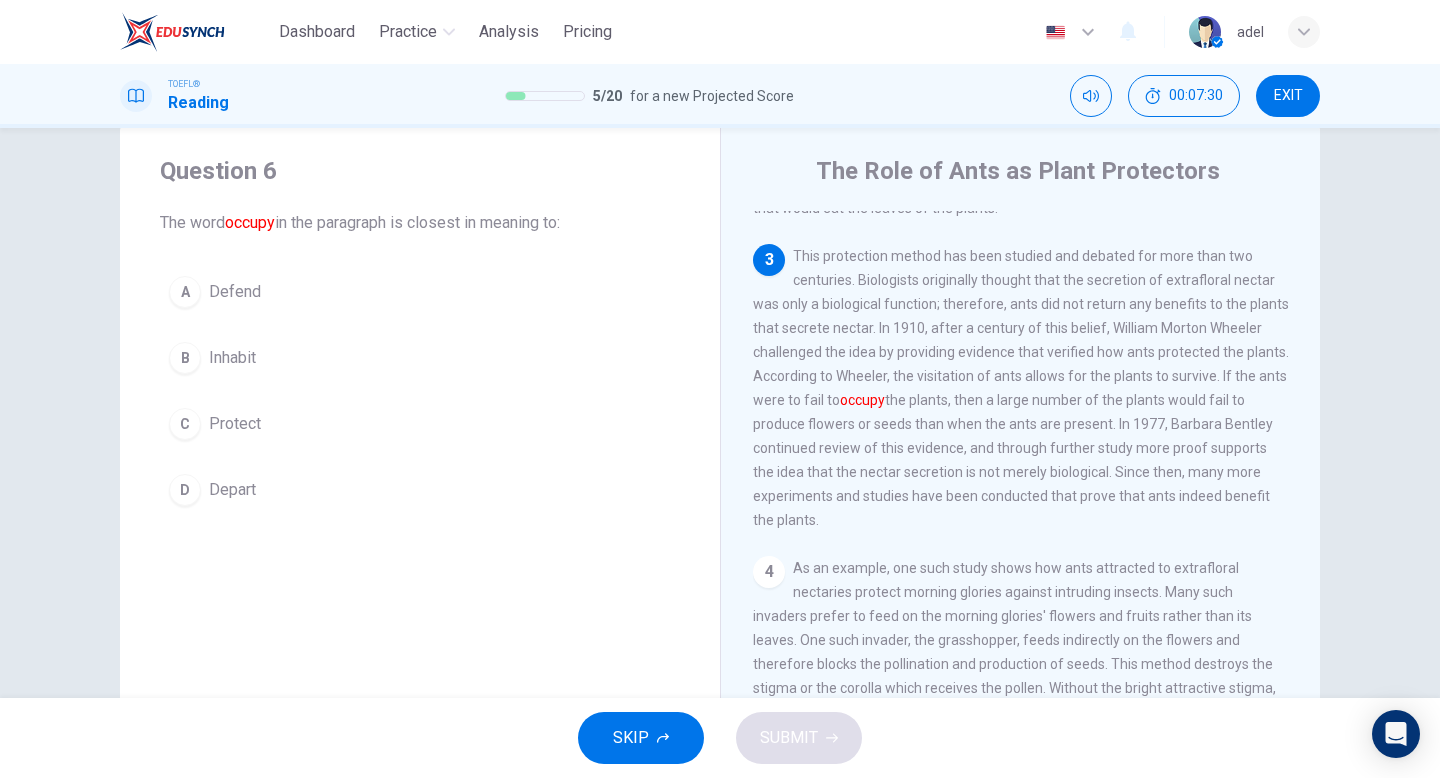 scroll, scrollTop: 448, scrollLeft: 0, axis: vertical 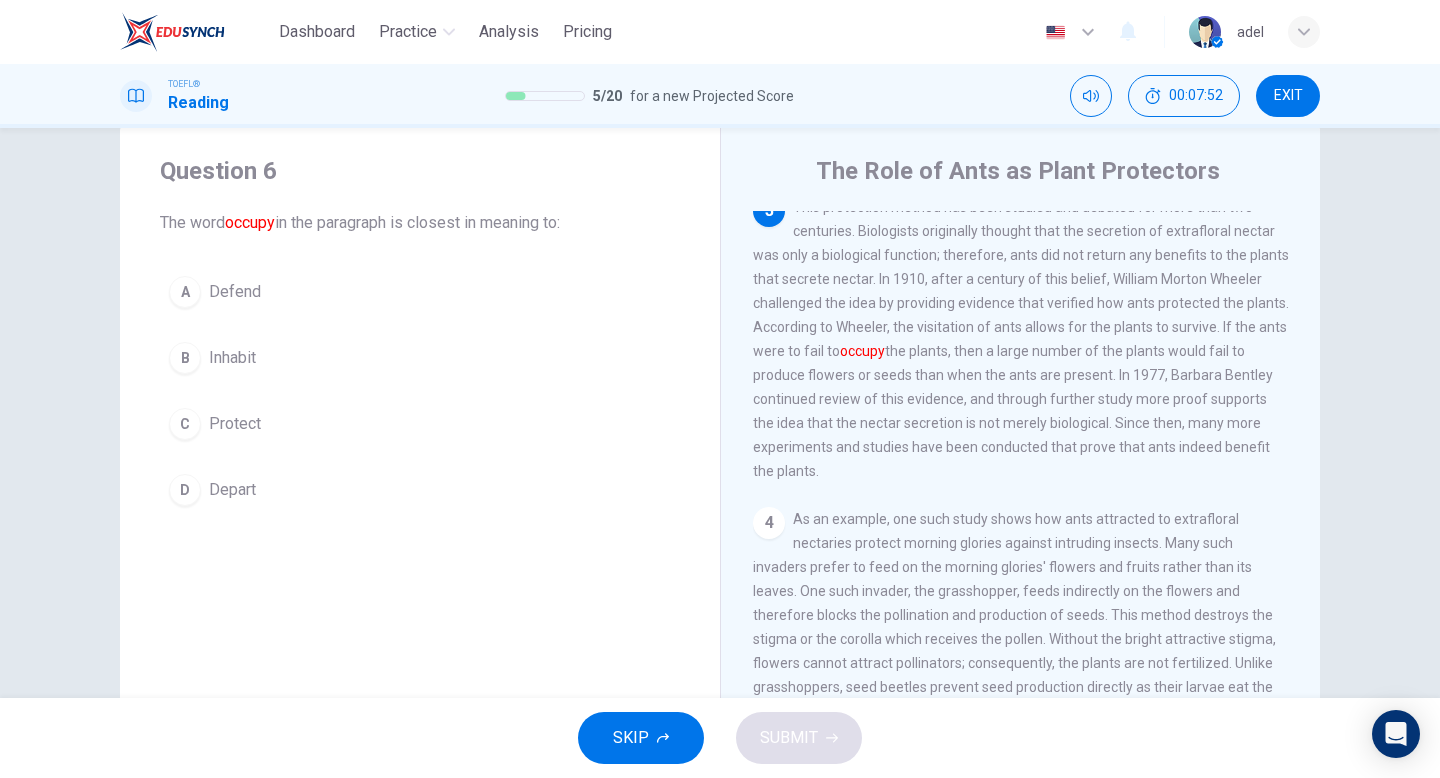 click on "B Inhabit" at bounding box center (420, 358) 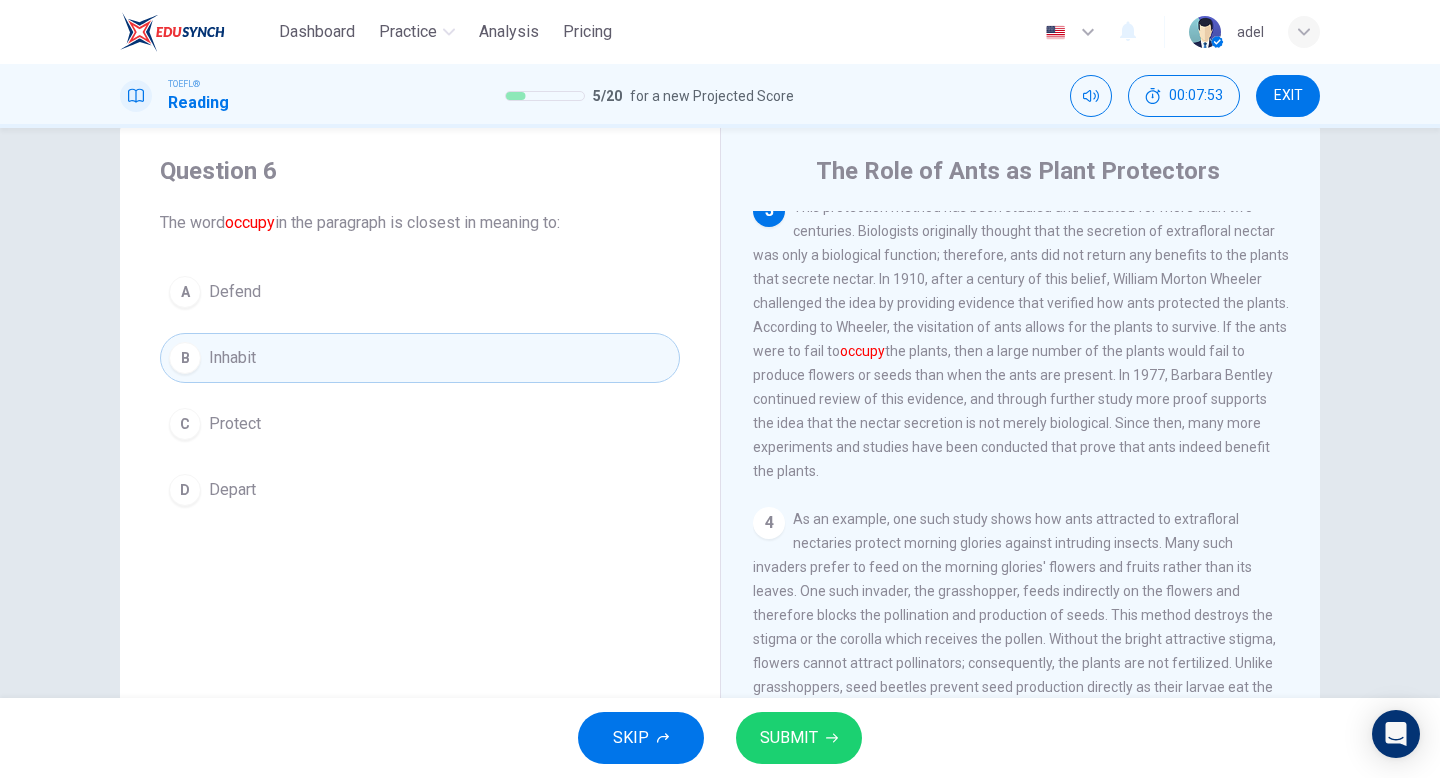 click on "SUBMIT" at bounding box center [799, 738] 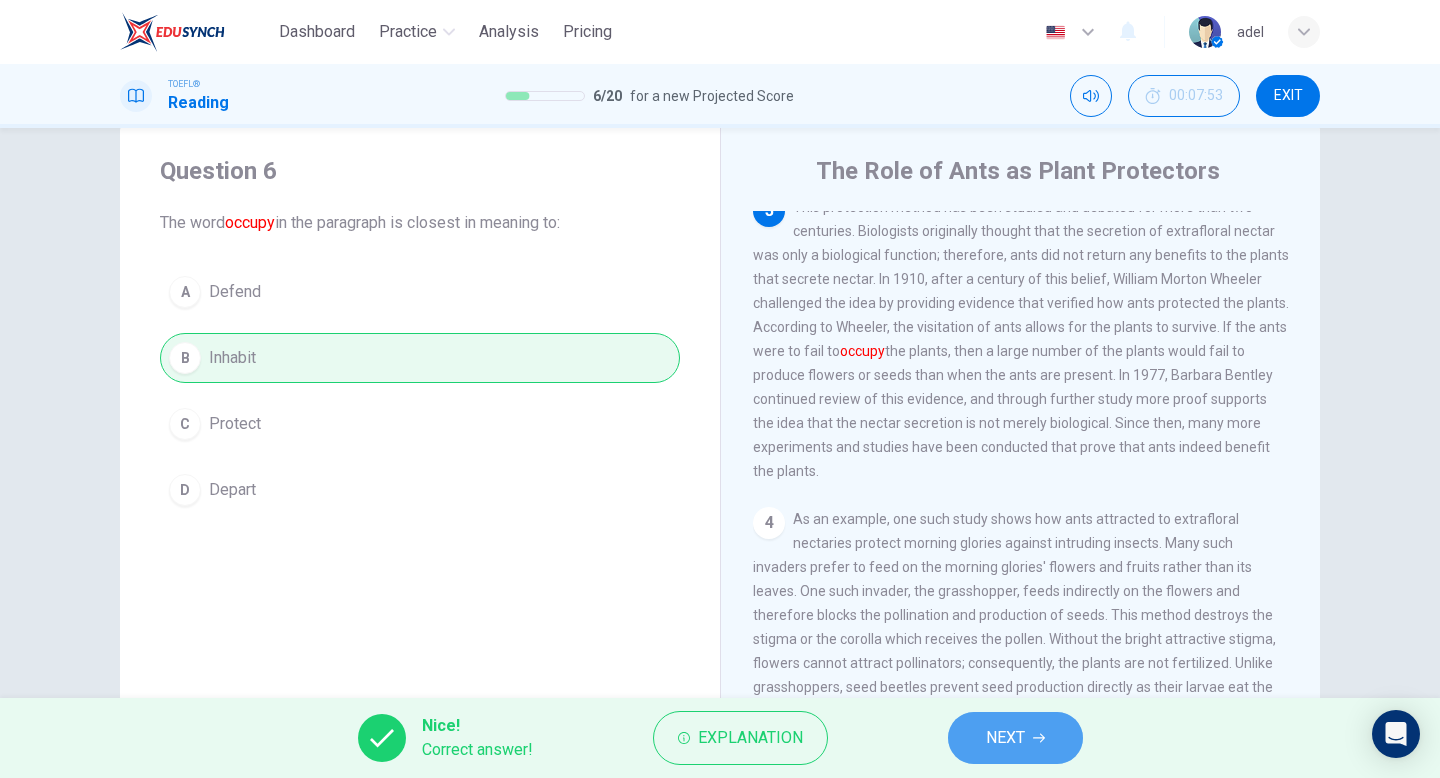 click on "NEXT" at bounding box center (1015, 738) 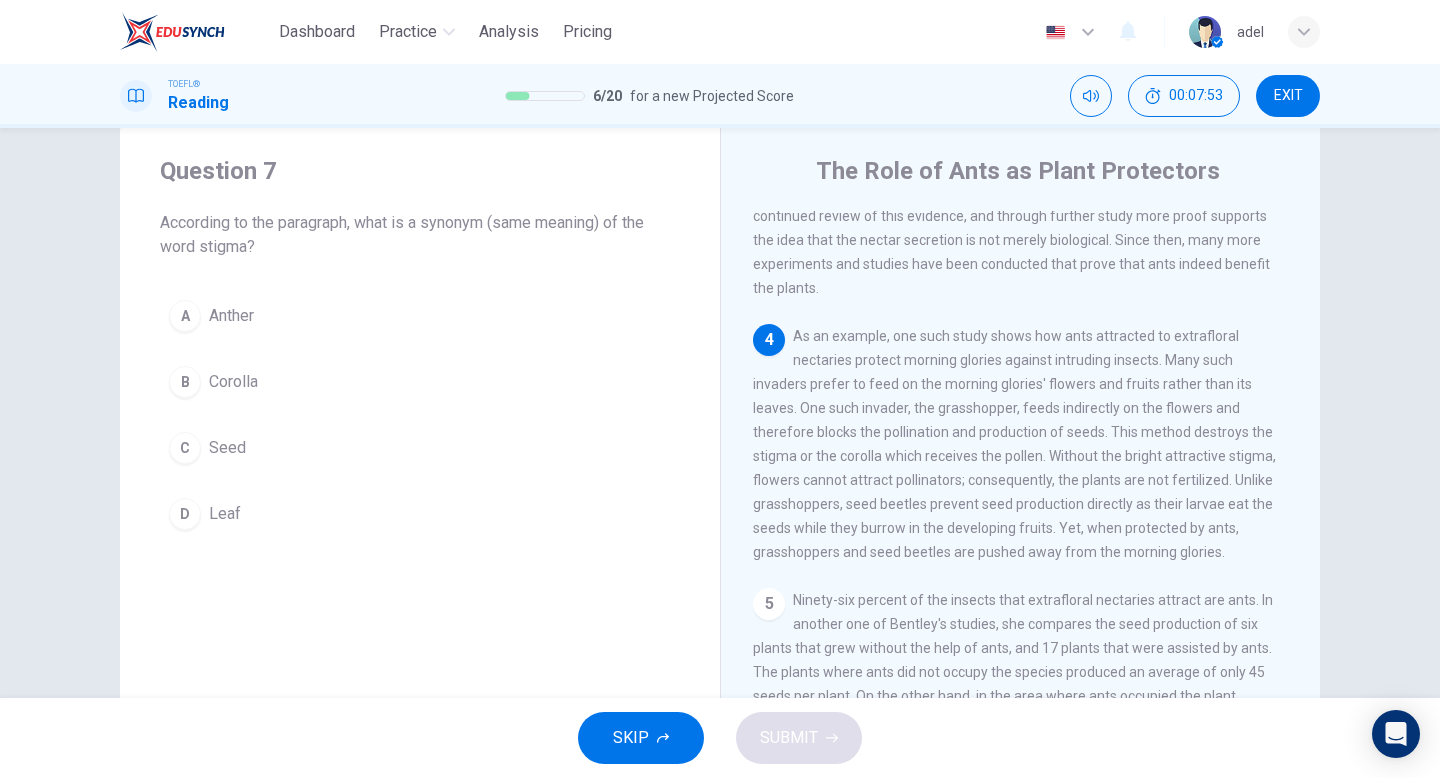 scroll, scrollTop: 647, scrollLeft: 0, axis: vertical 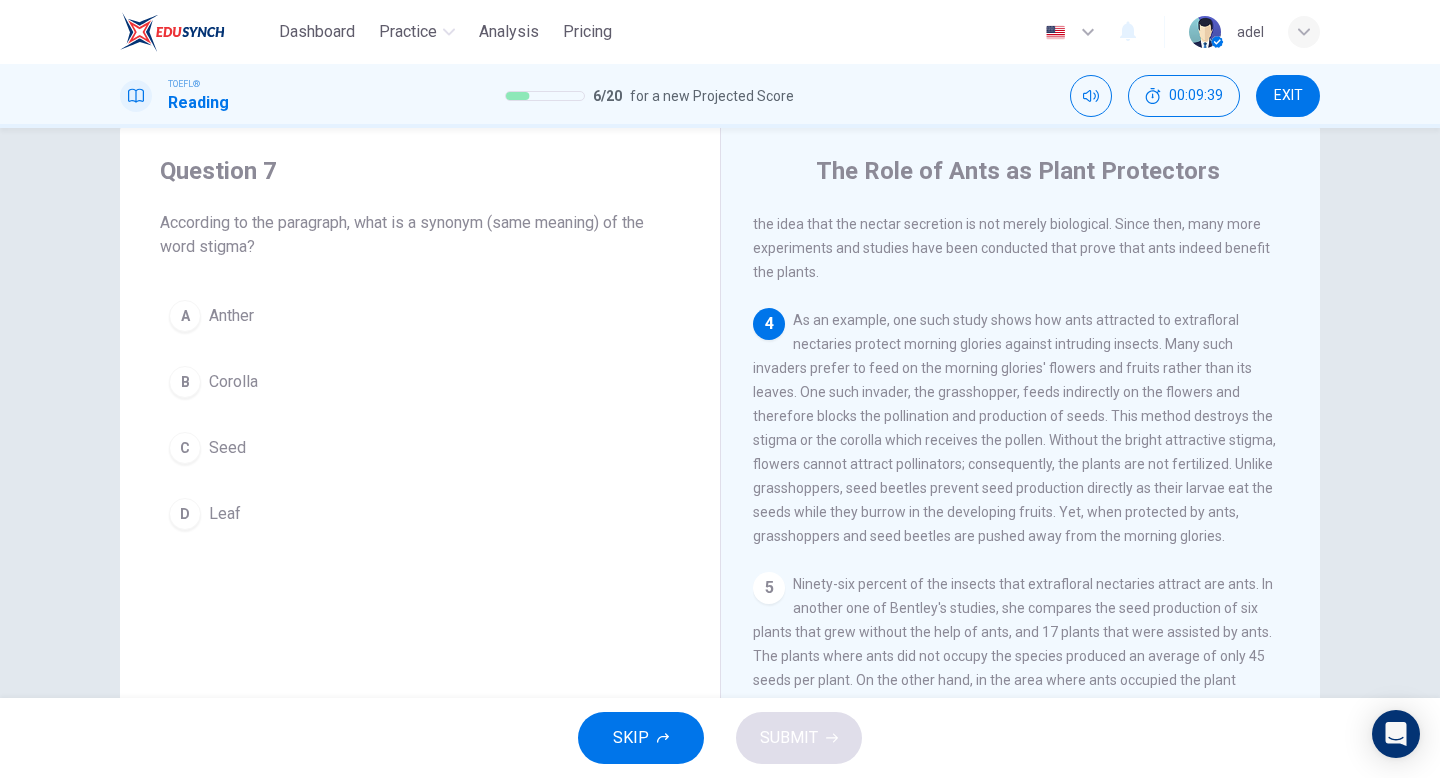 click on "Corolla" at bounding box center (233, 382) 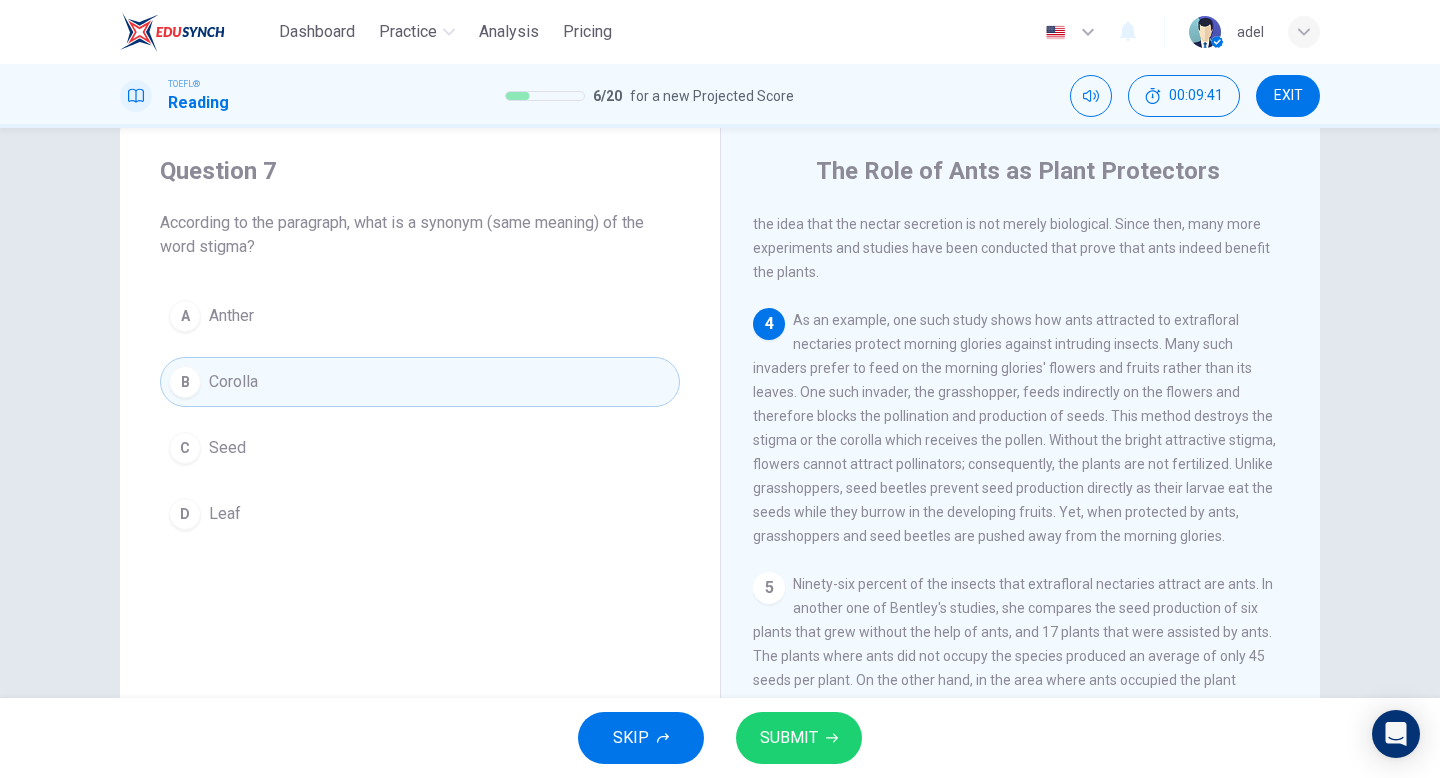 click on "SUBMIT" at bounding box center (789, 738) 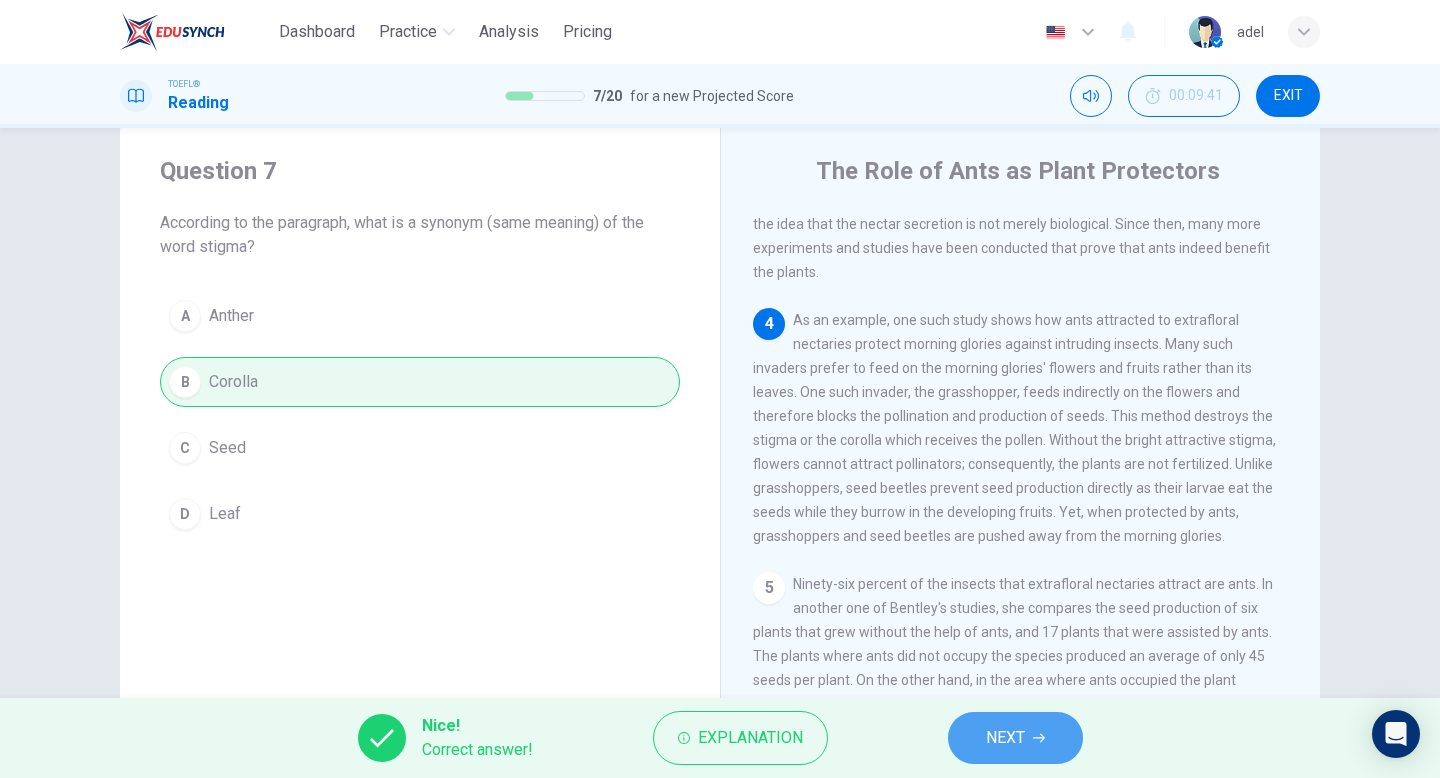 click on "NEXT" at bounding box center [1015, 738] 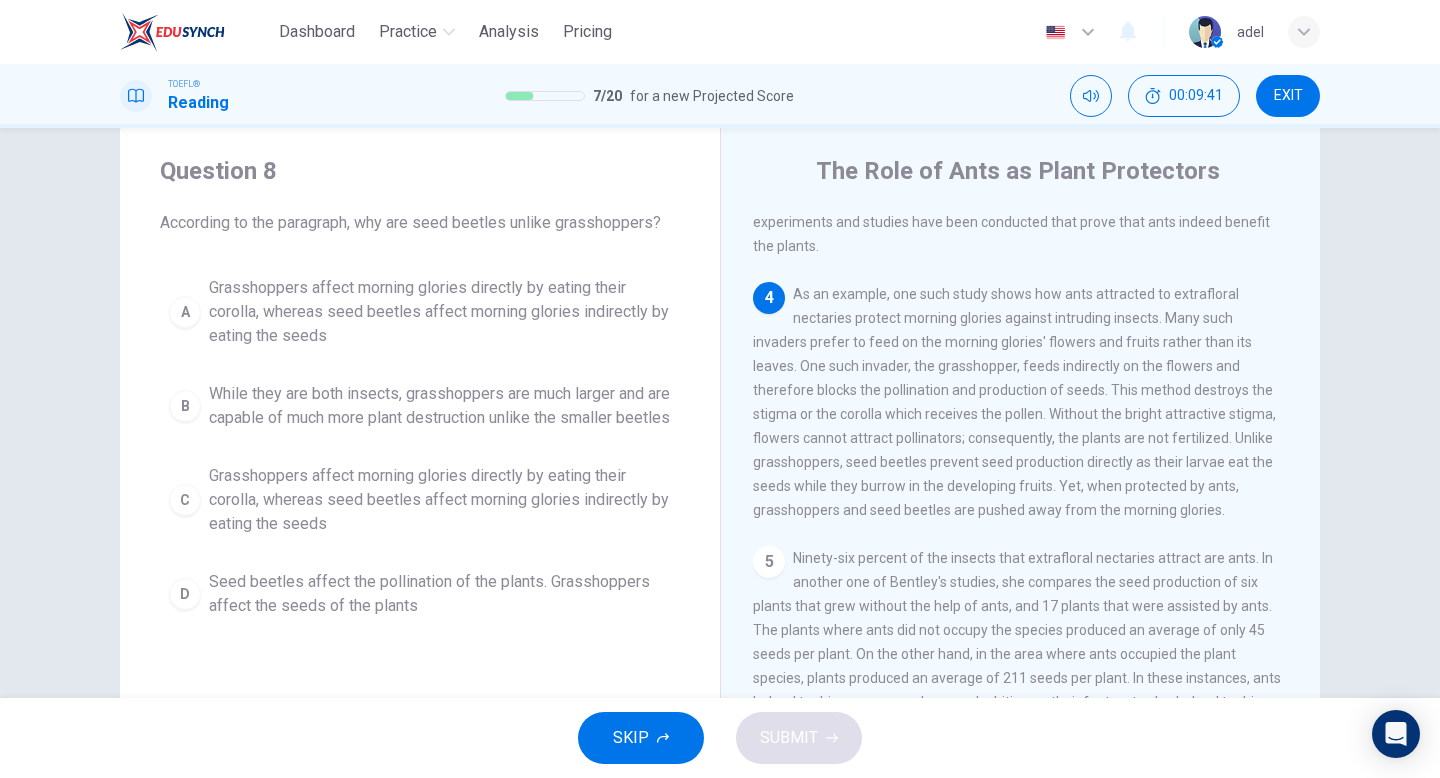 scroll, scrollTop: 695, scrollLeft: 0, axis: vertical 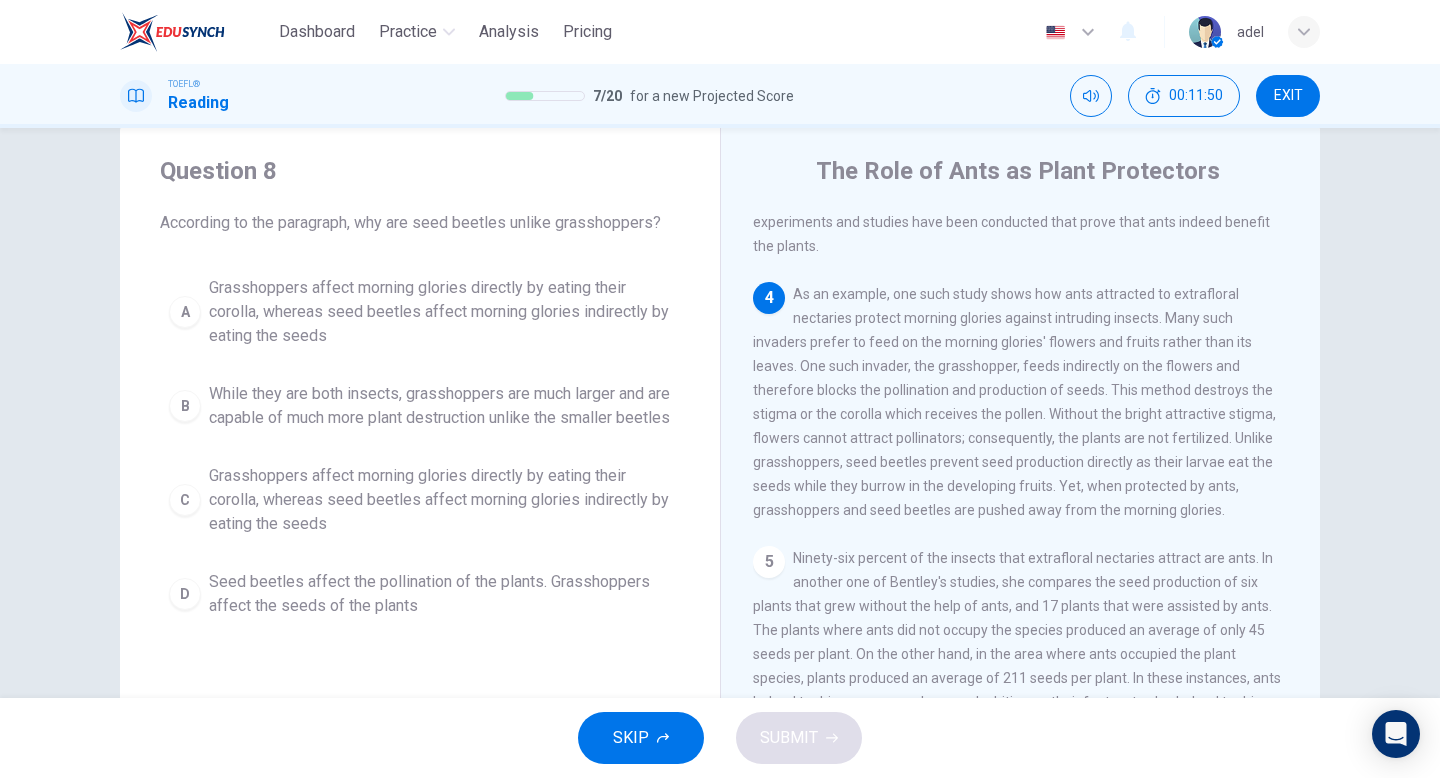 click on "Grasshoppers affect morning glories directly by eating their corolla, whereas seed beetles affect morning glories indirectly by eating the seeds" at bounding box center (440, 500) 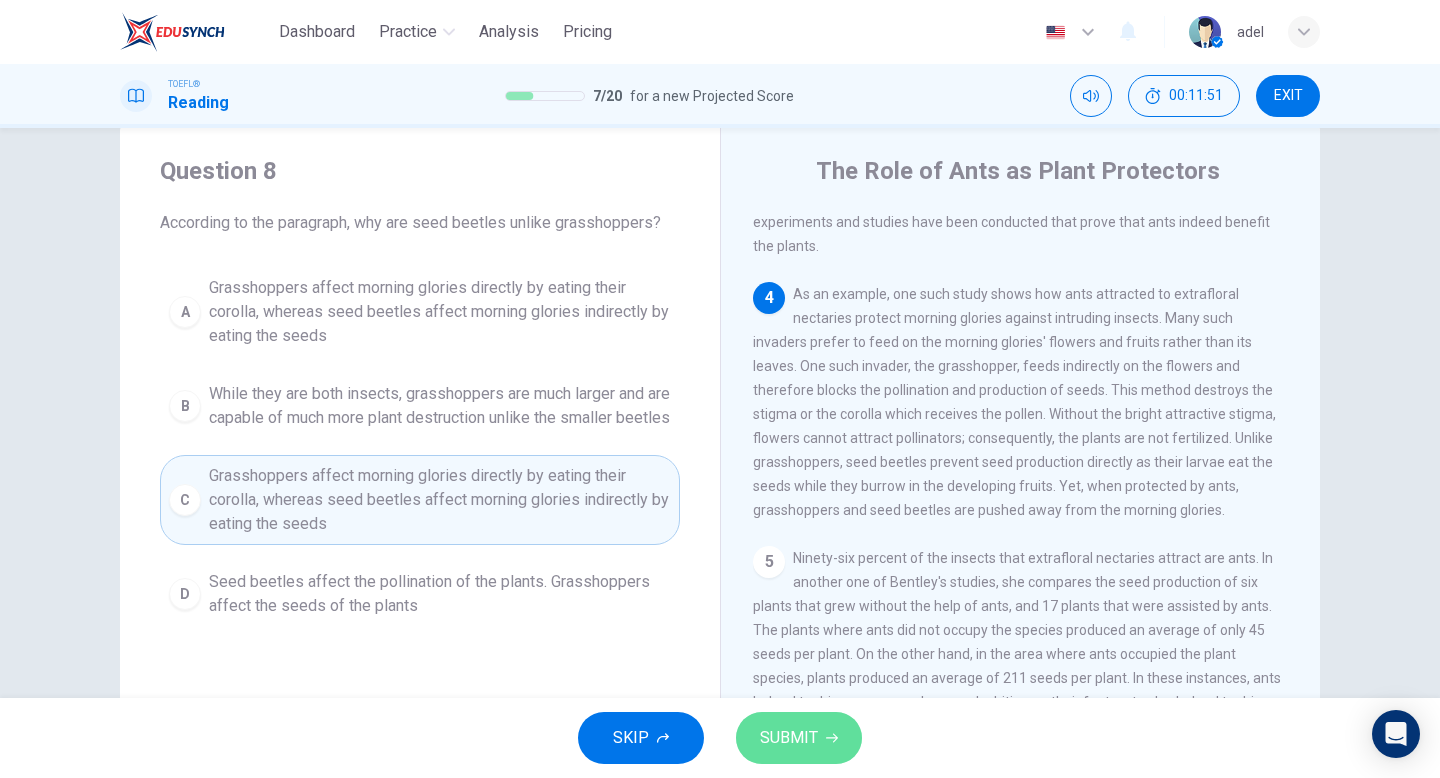 click 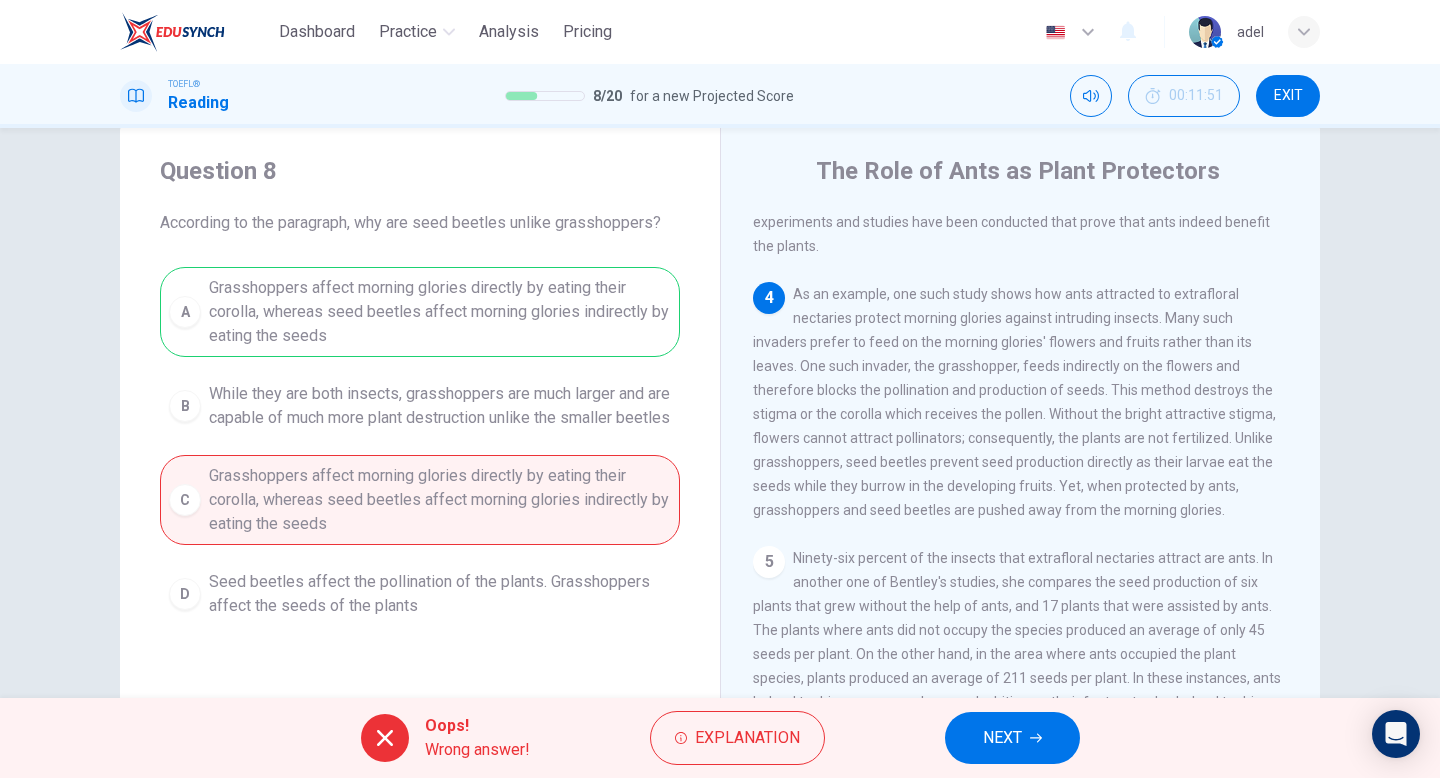 click on "NEXT" at bounding box center [1002, 738] 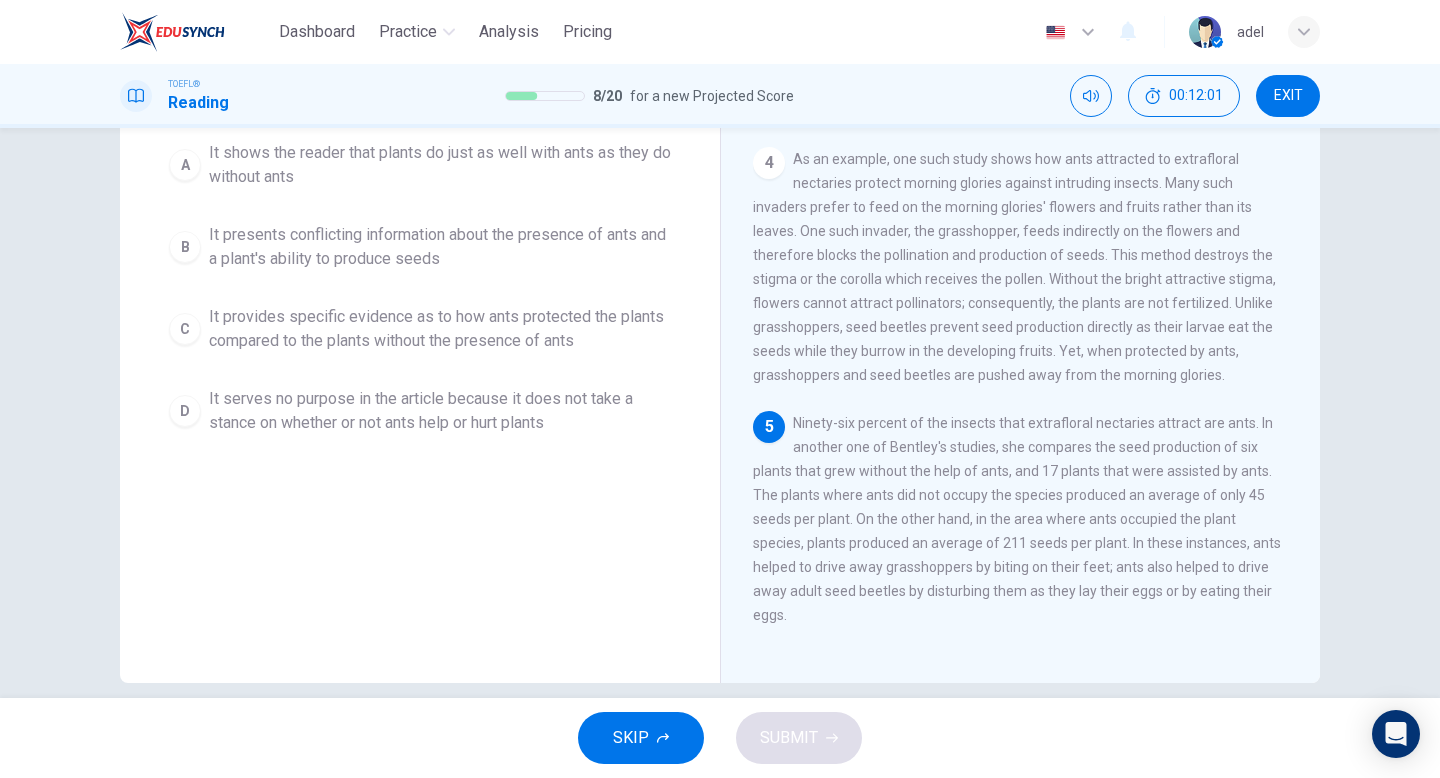 scroll, scrollTop: 205, scrollLeft: 0, axis: vertical 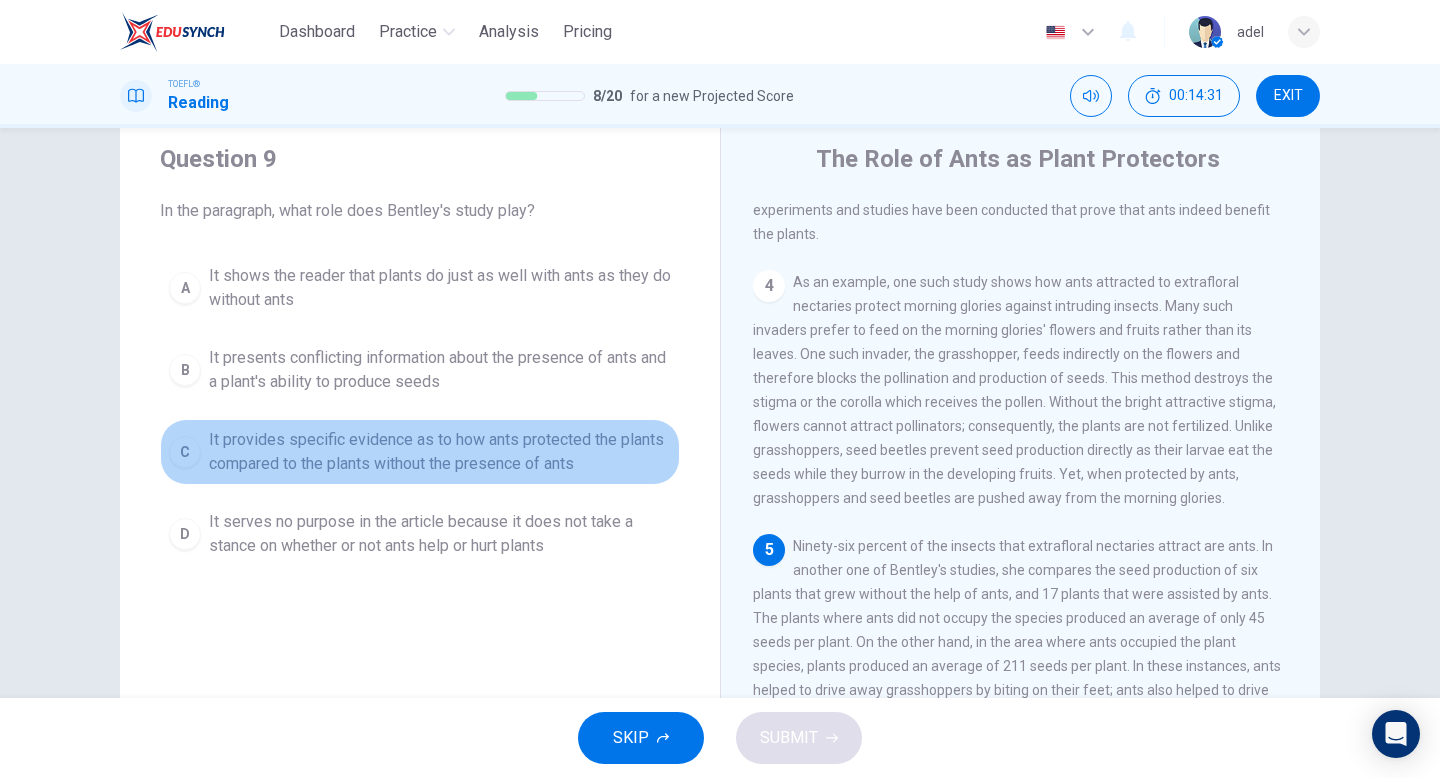 click on "It provides specific evidence as to how ants protected the plants compared to the plants without the presence of ants" at bounding box center (440, 452) 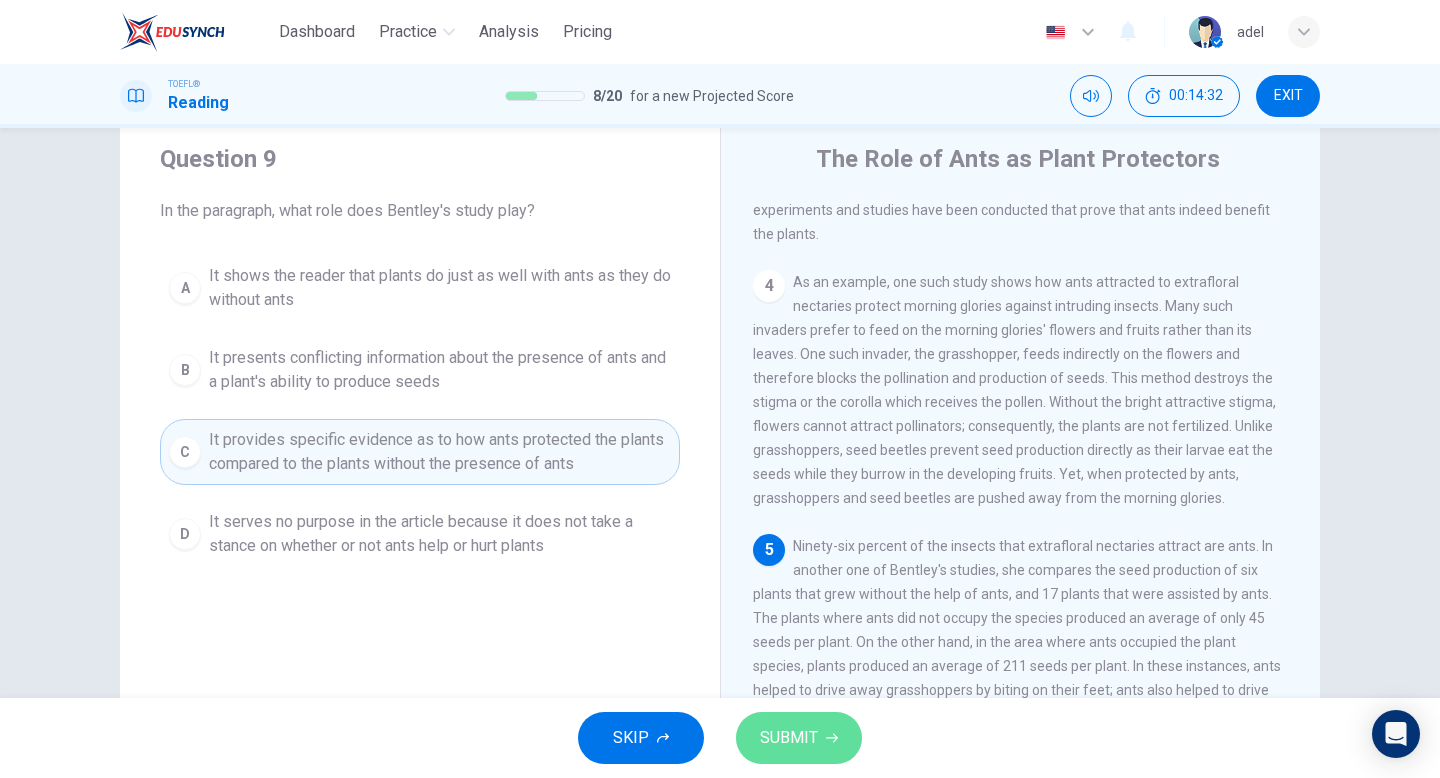click on "SUBMIT" at bounding box center [799, 738] 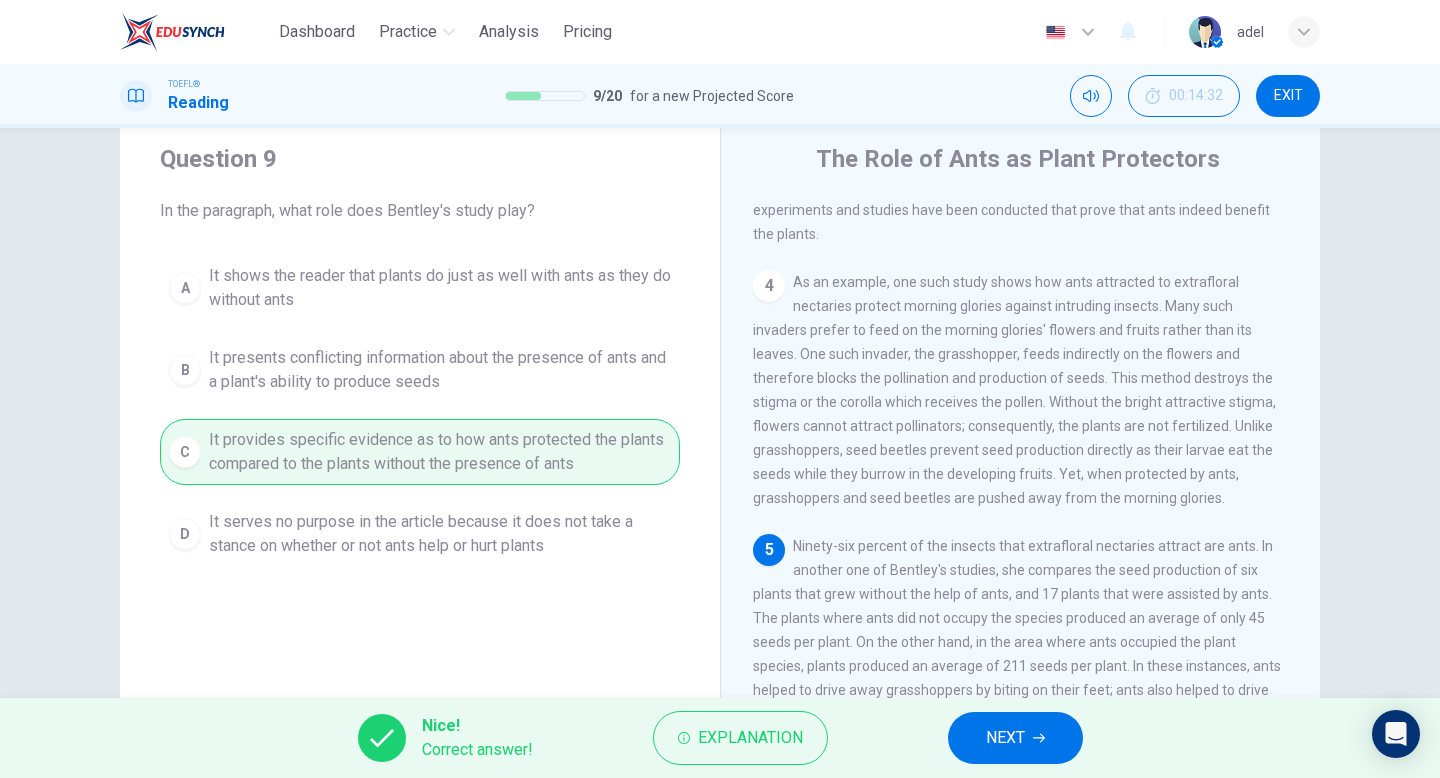 click on "NEXT" at bounding box center [1015, 738] 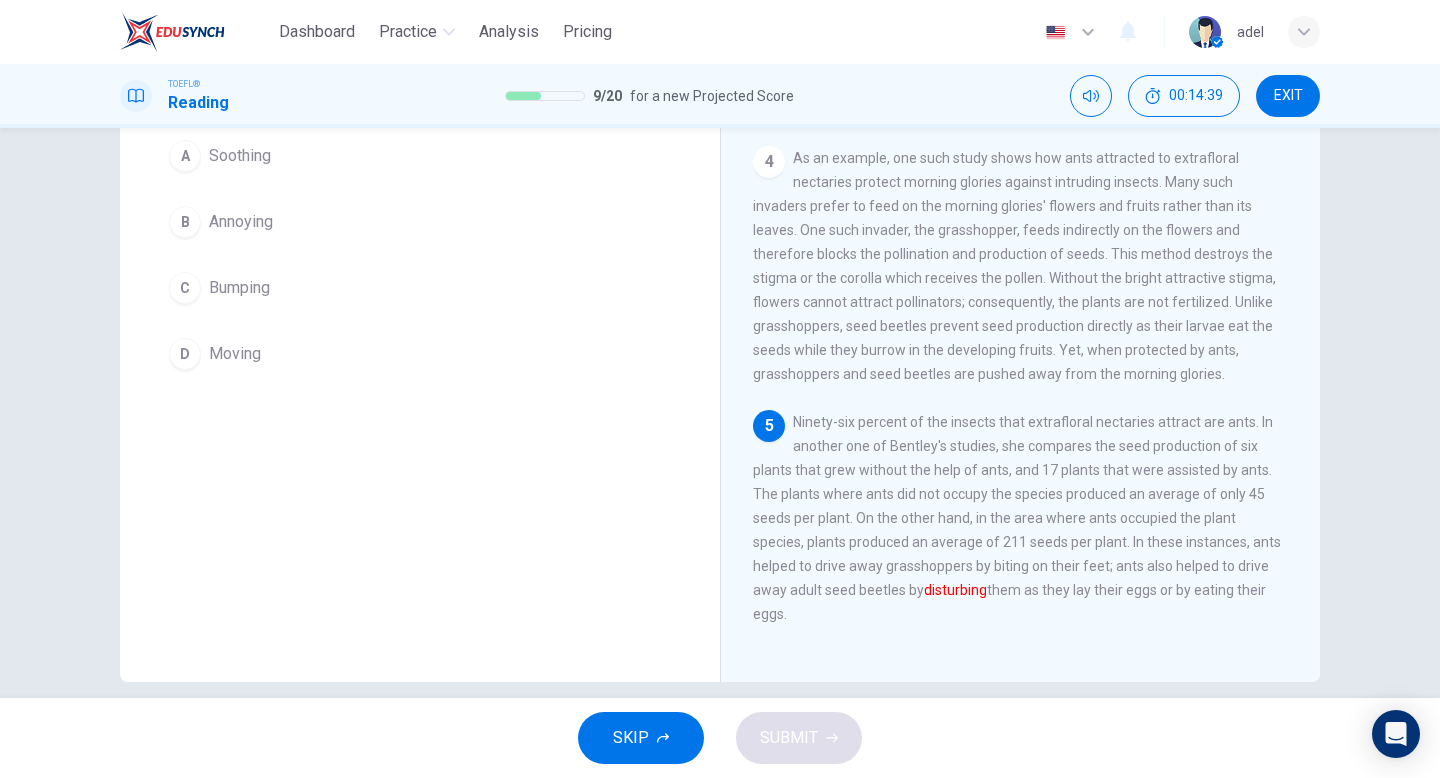 scroll, scrollTop: 205, scrollLeft: 0, axis: vertical 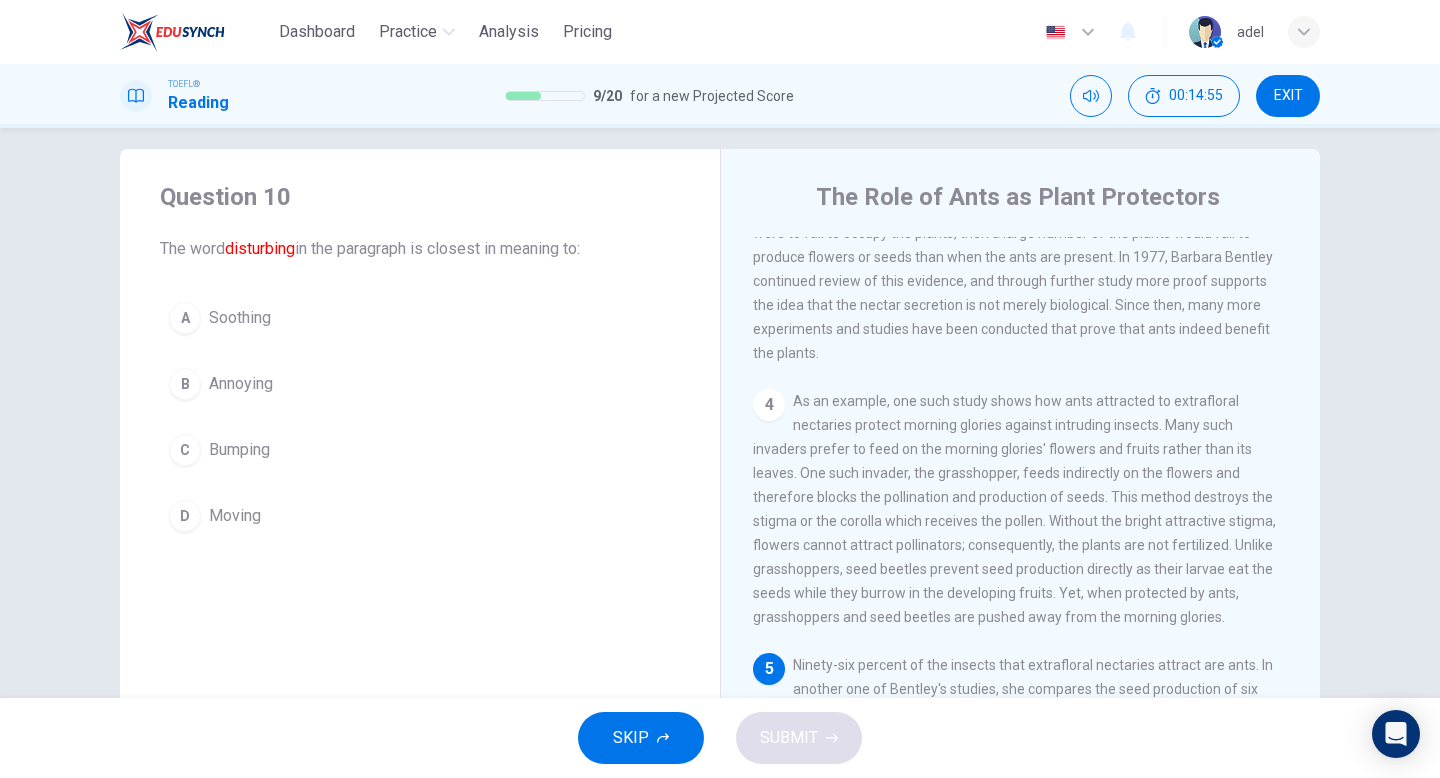 click on "D Moving" at bounding box center [420, 516] 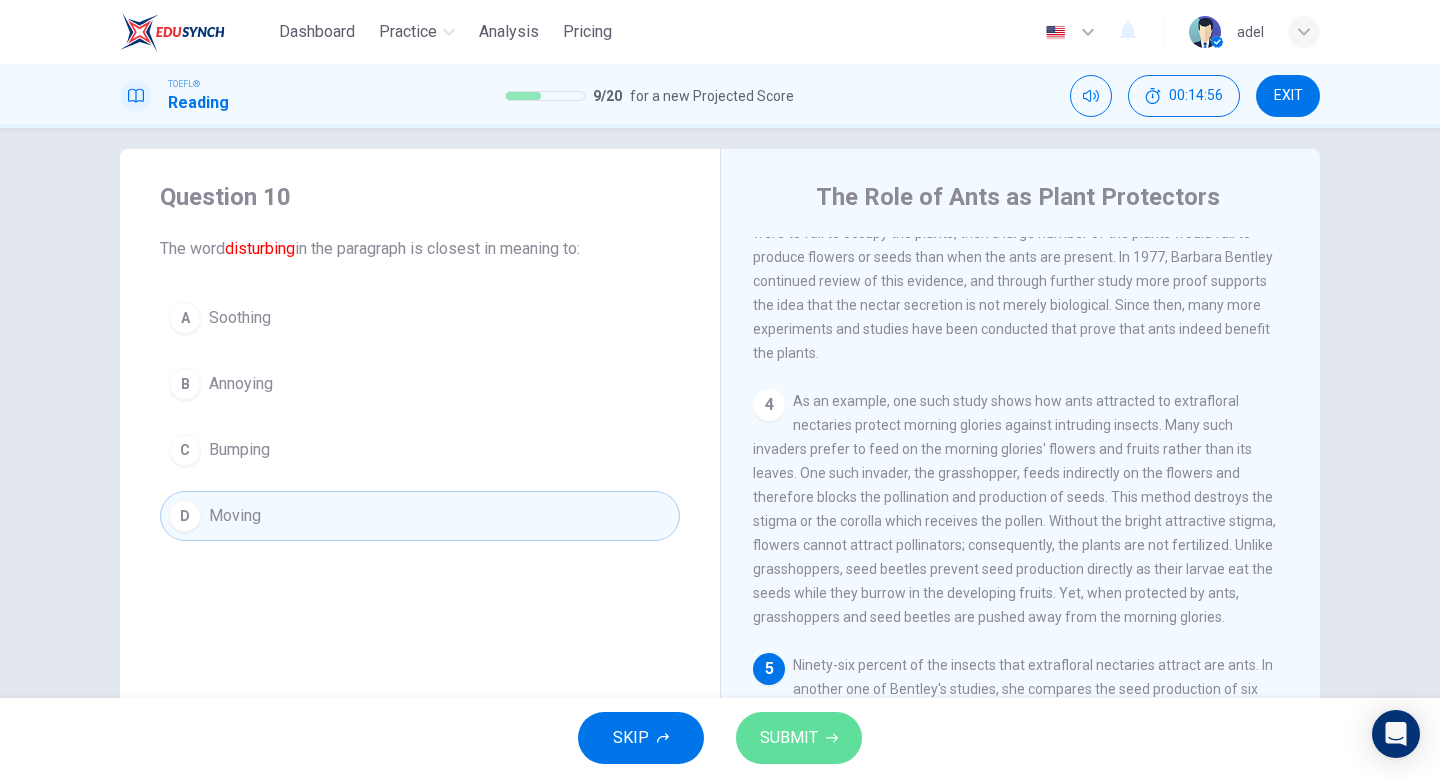 click on "SUBMIT" at bounding box center [789, 738] 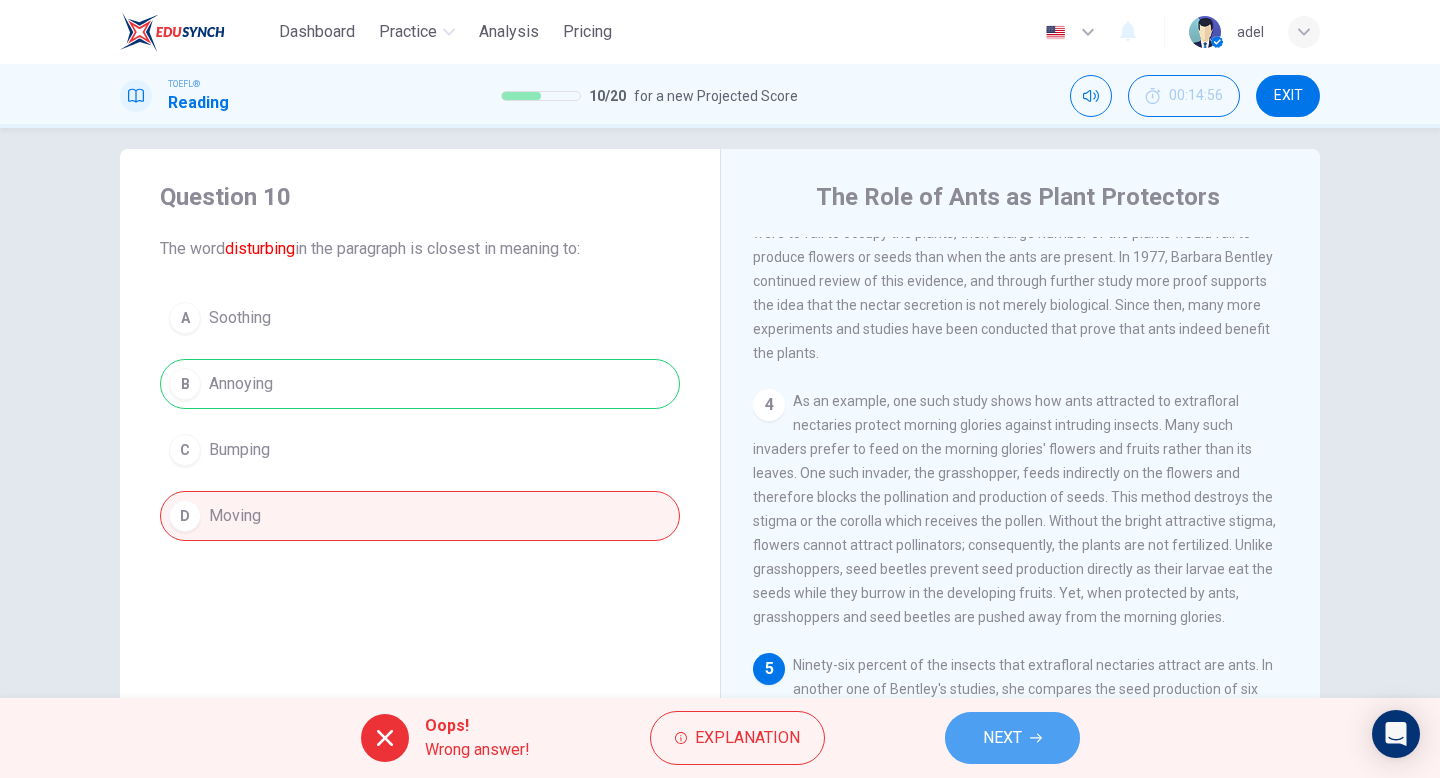 click on "NEXT" at bounding box center [1002, 738] 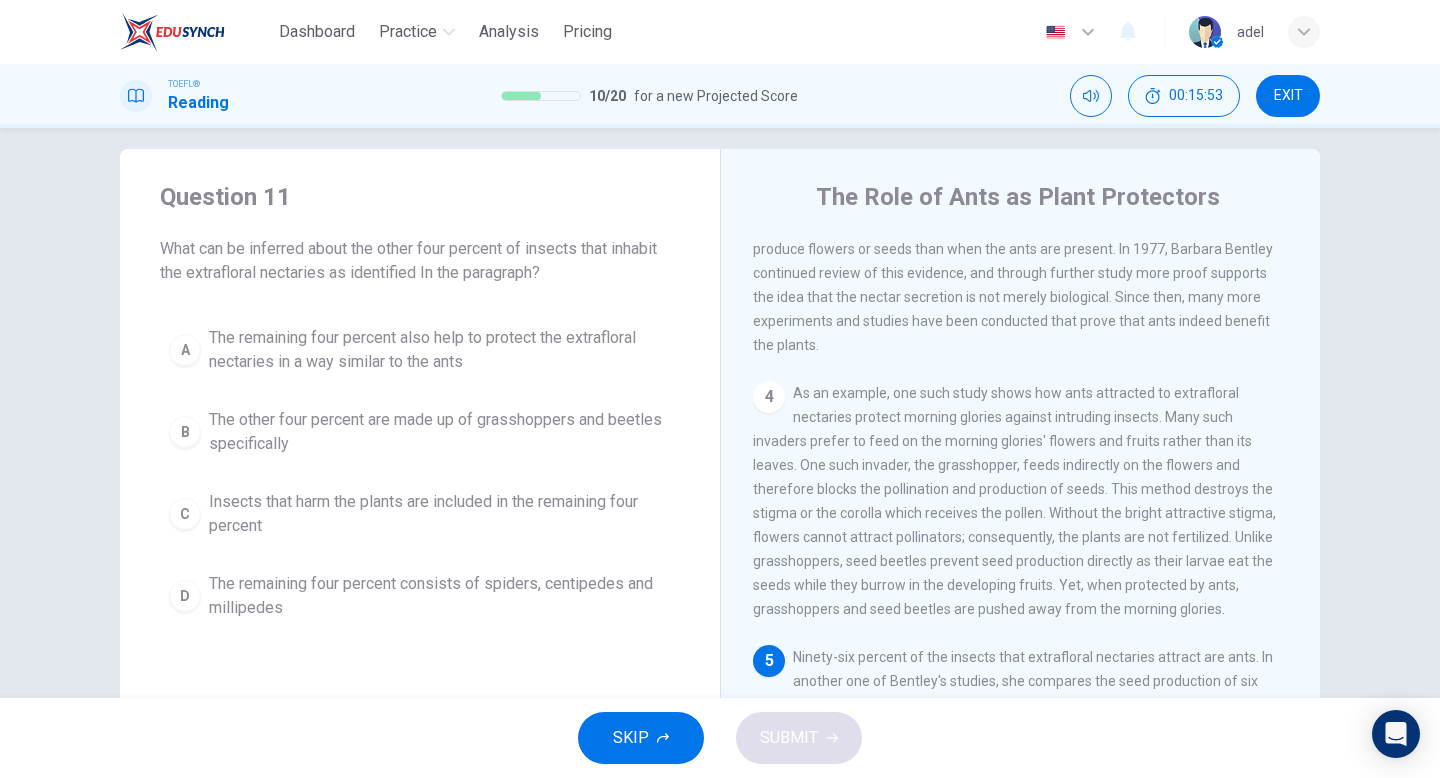 scroll, scrollTop: 695, scrollLeft: 0, axis: vertical 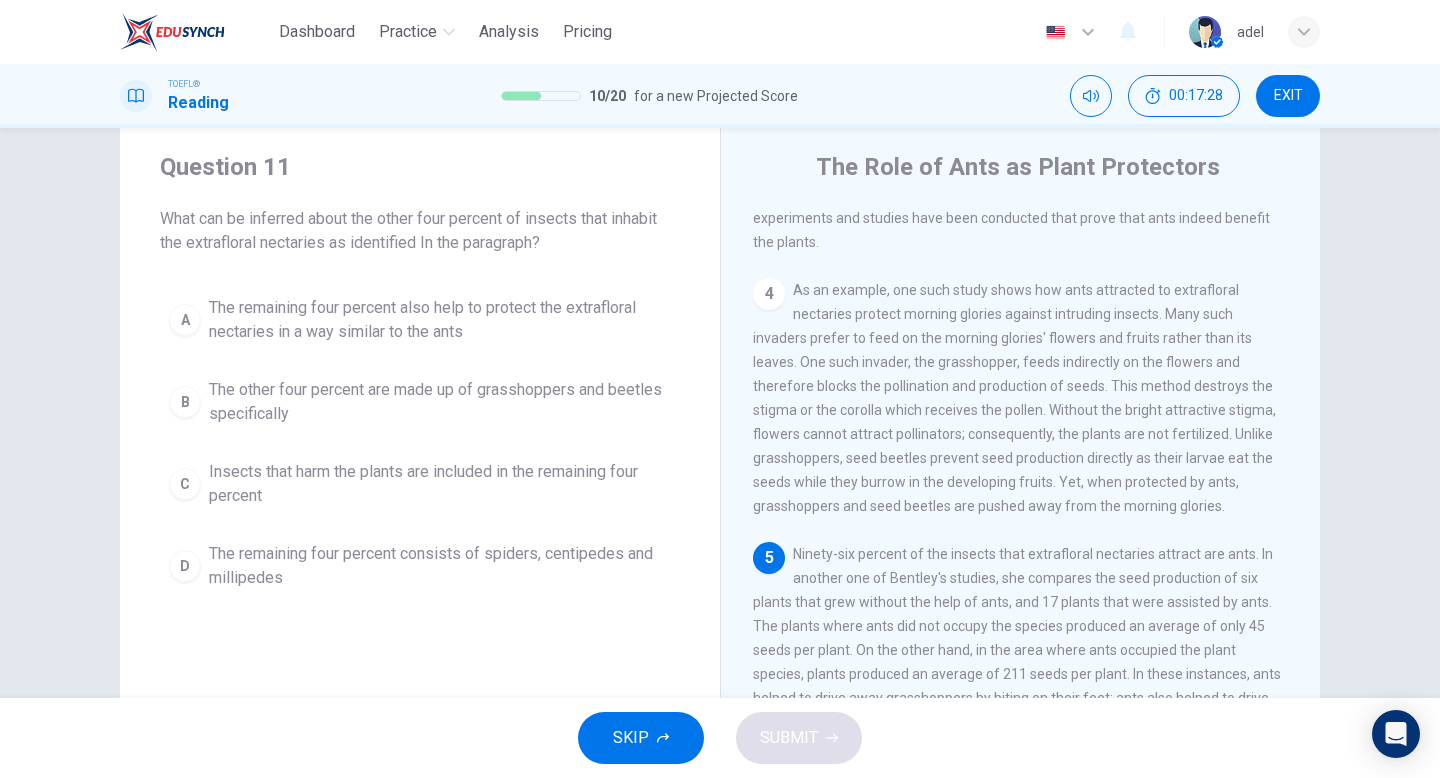 click on "The remaining four percent also help to protect the extrafloral nectaries in a way similar to the ants" at bounding box center [440, 320] 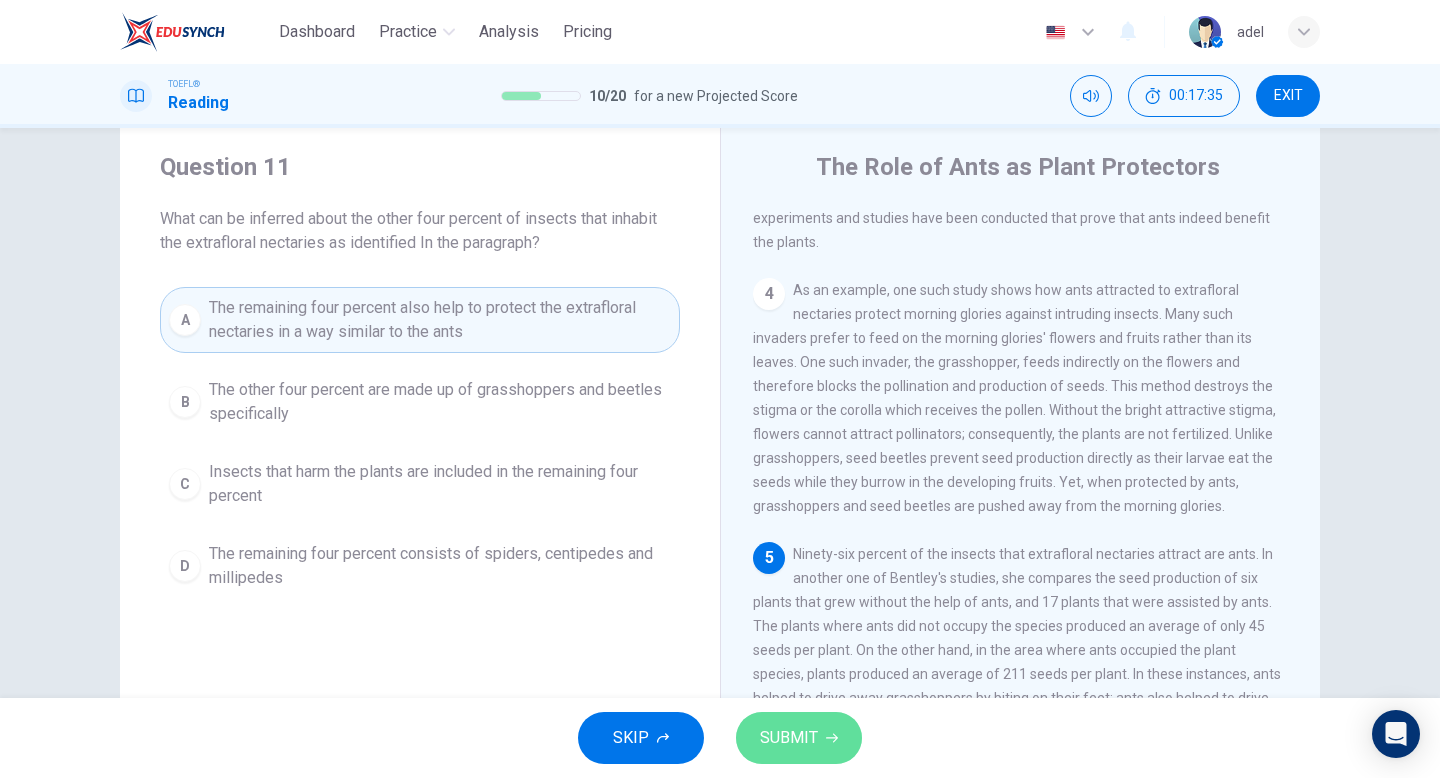 click on "SUBMIT" at bounding box center [789, 738] 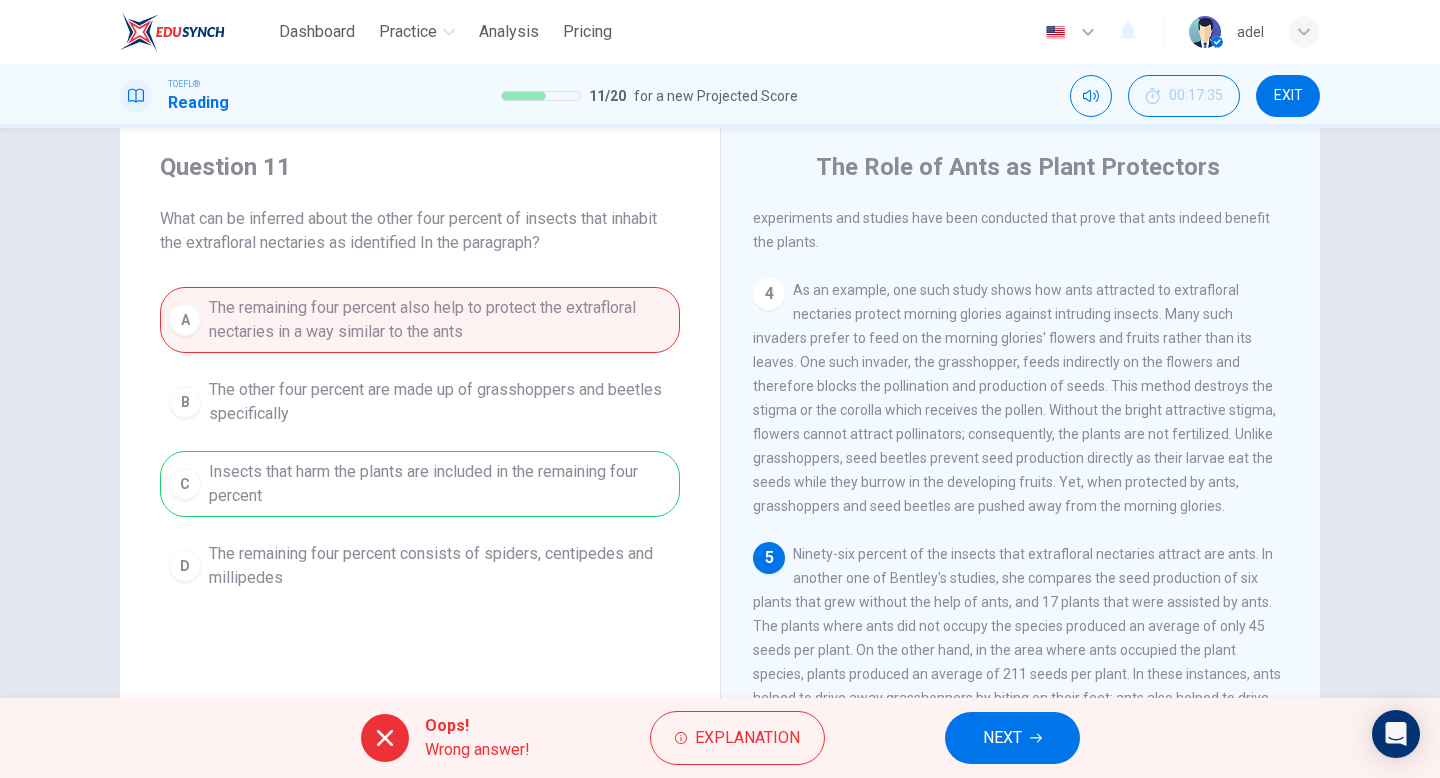 click on "NEXT" at bounding box center (1002, 738) 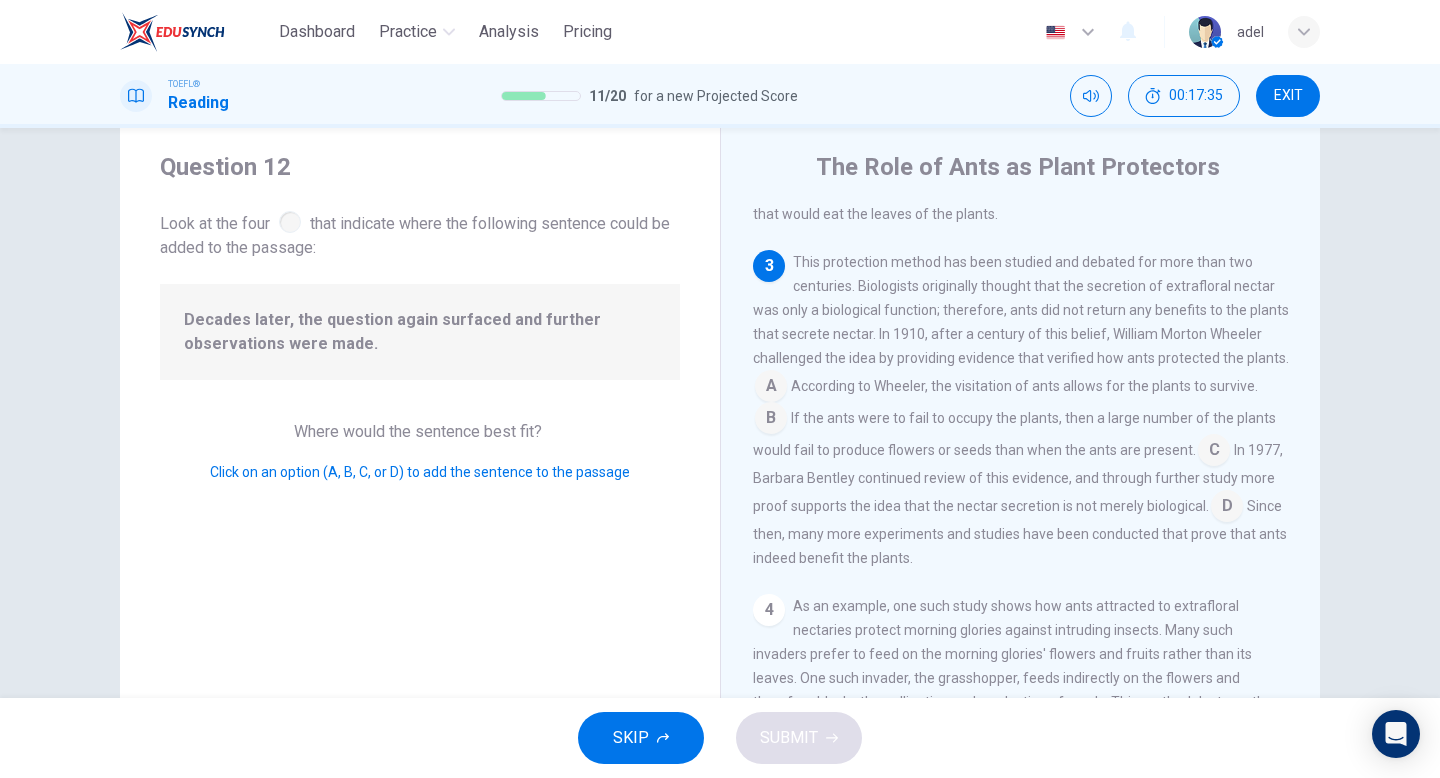 scroll, scrollTop: 393, scrollLeft: 0, axis: vertical 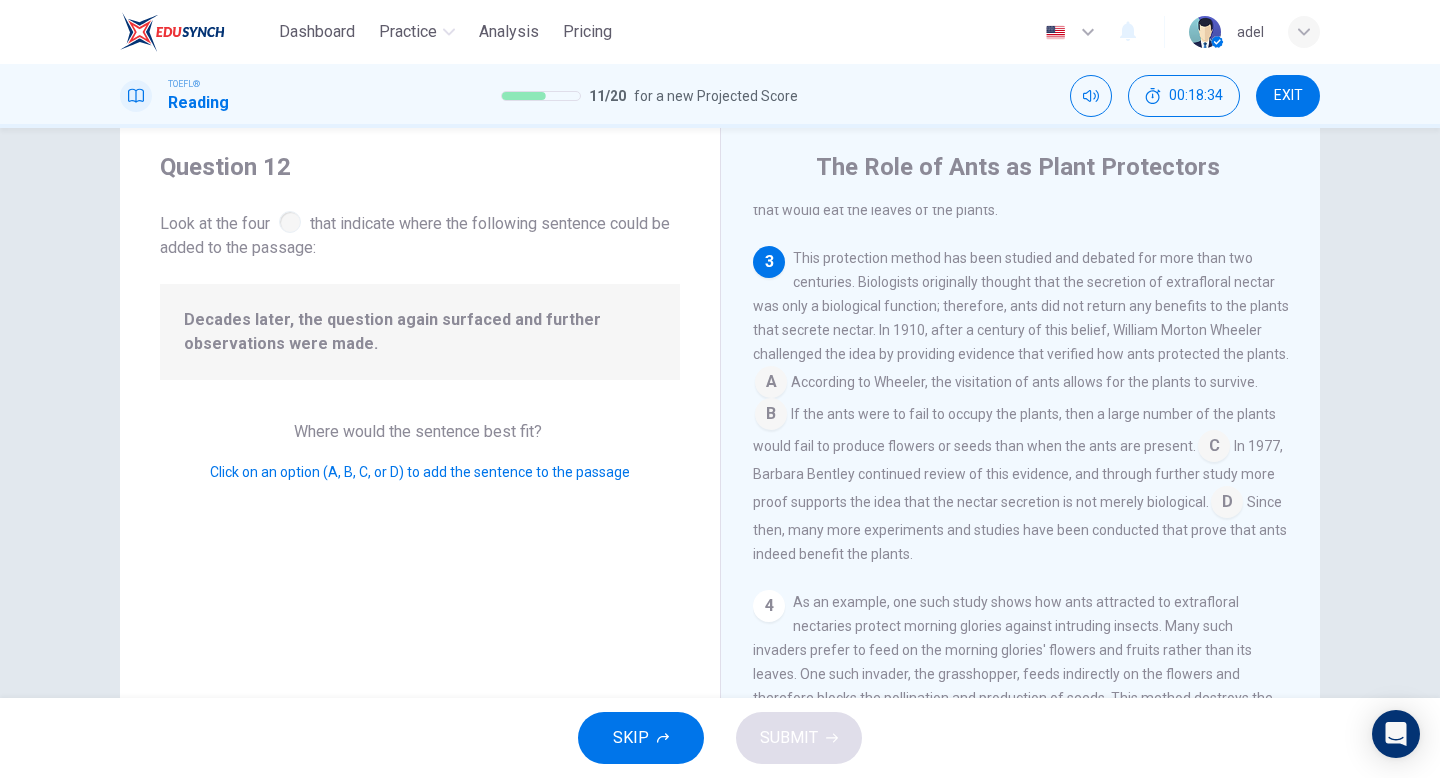 click at bounding box center (1214, 448) 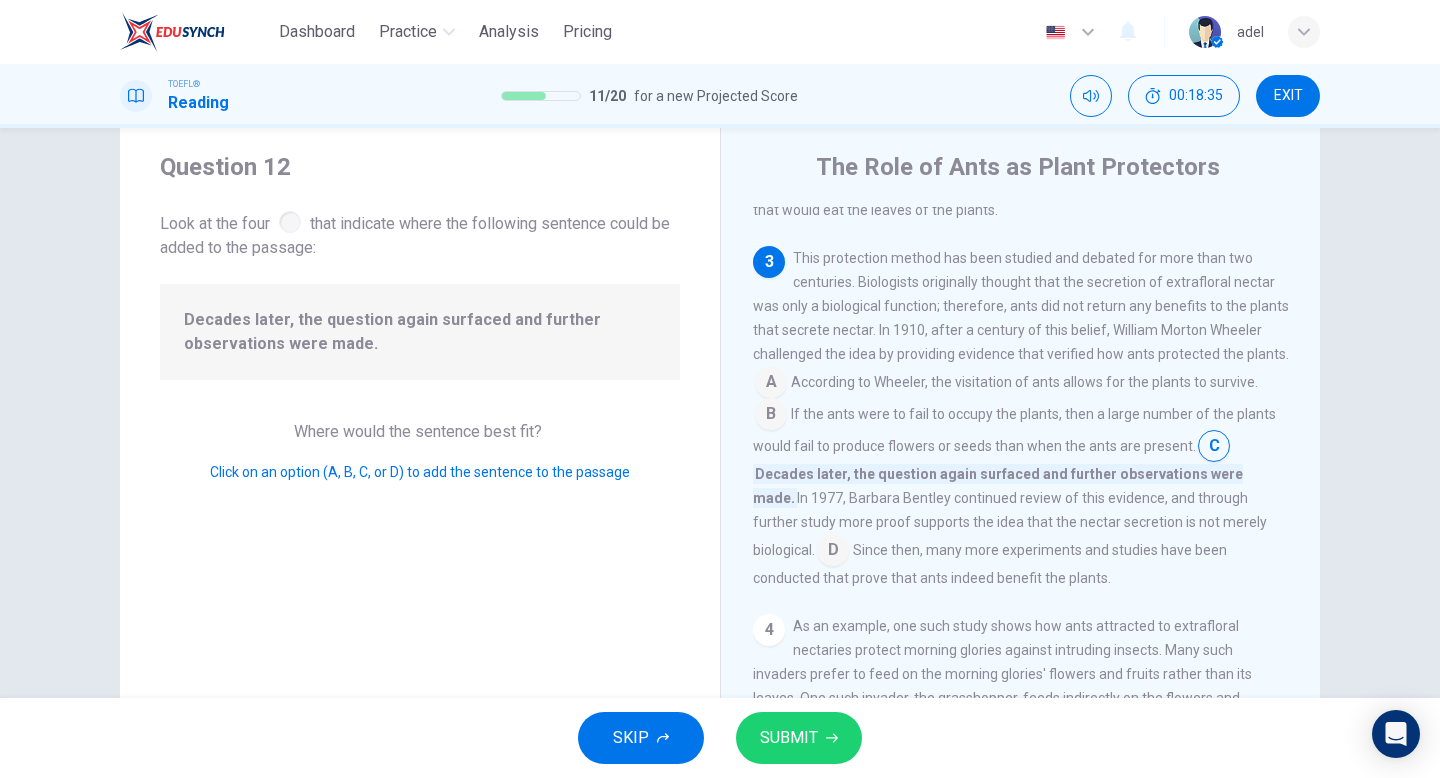 click on "SUBMIT" at bounding box center [789, 738] 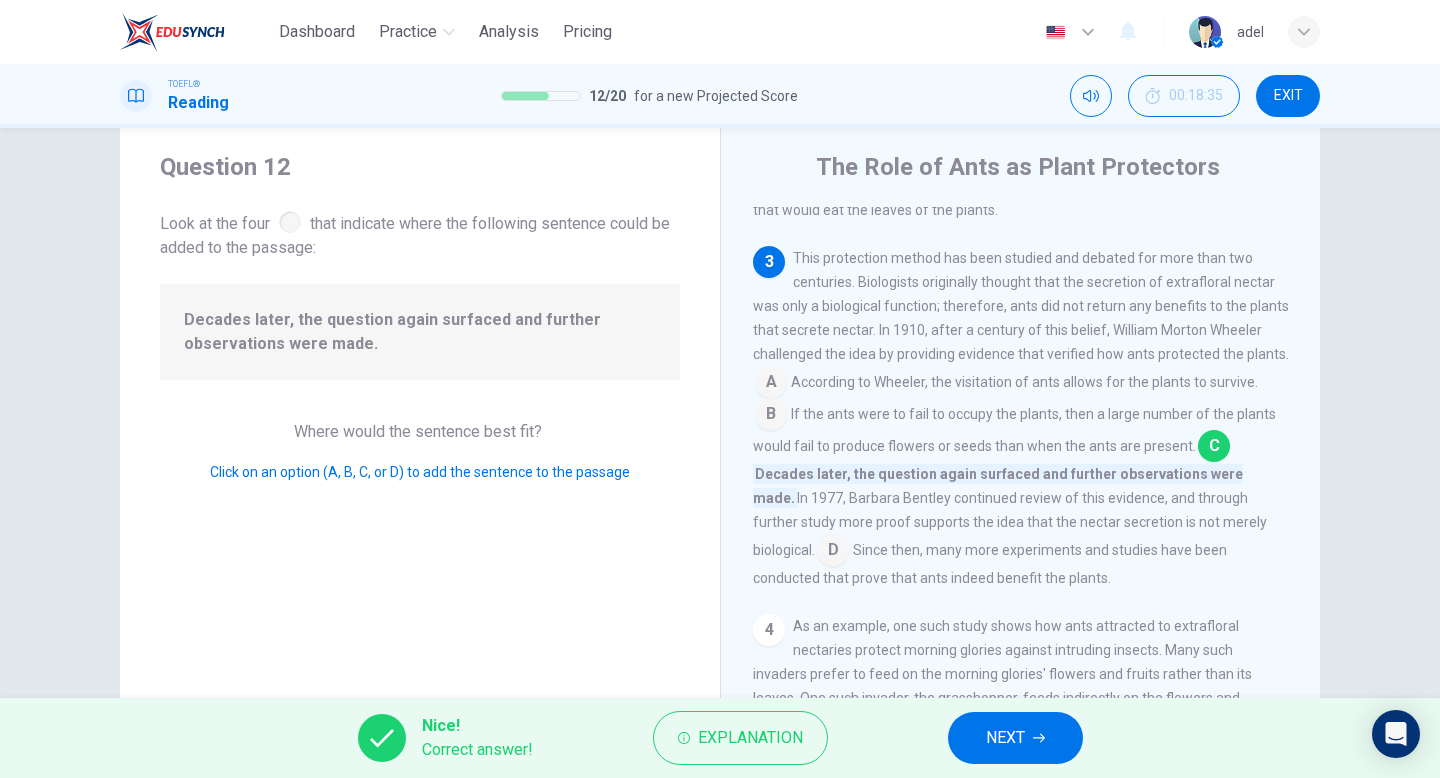click on "NEXT" at bounding box center [1005, 738] 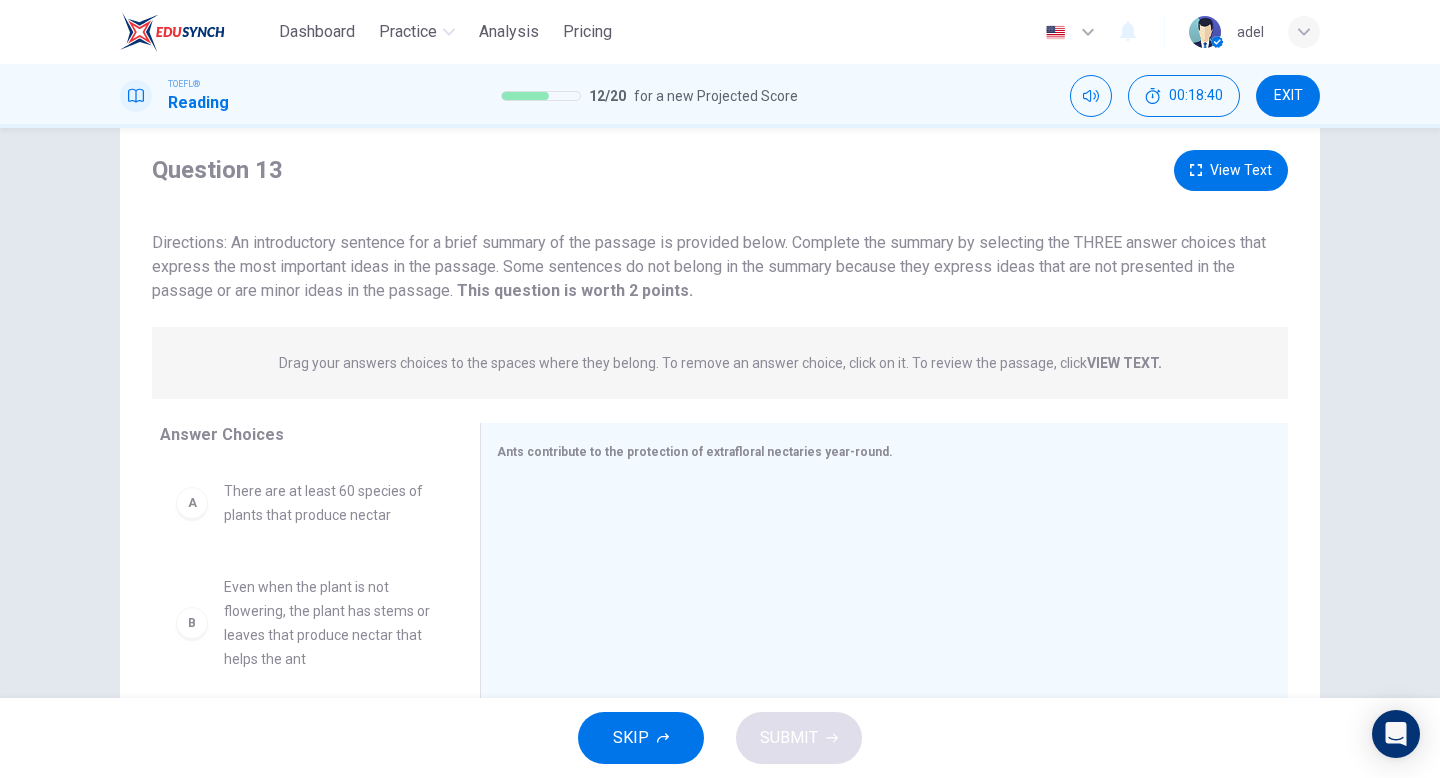 scroll, scrollTop: 42, scrollLeft: 0, axis: vertical 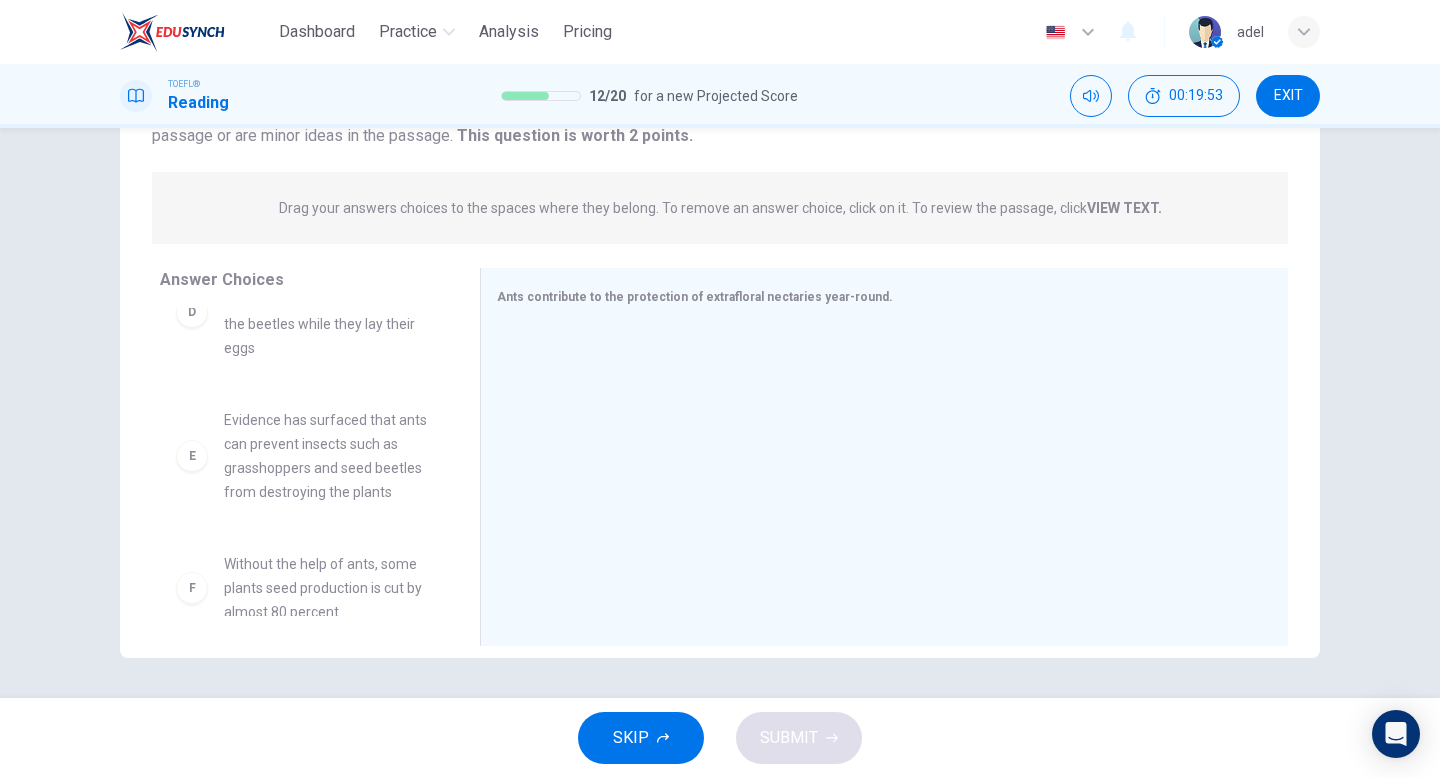 click on "Without the help of ants, some plants seed production is cut by almost 80 percent" at bounding box center [328, 588] 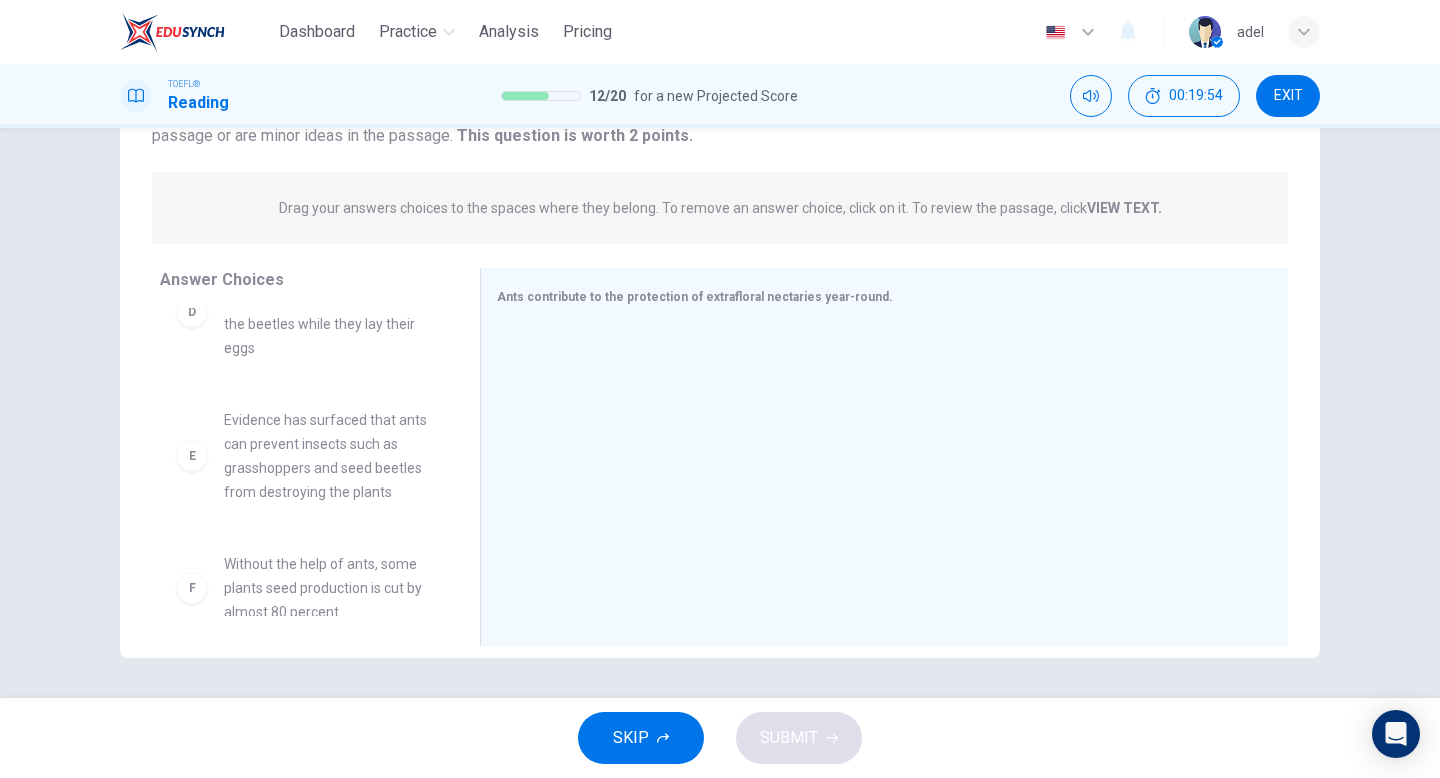 click on "F" at bounding box center [192, 588] 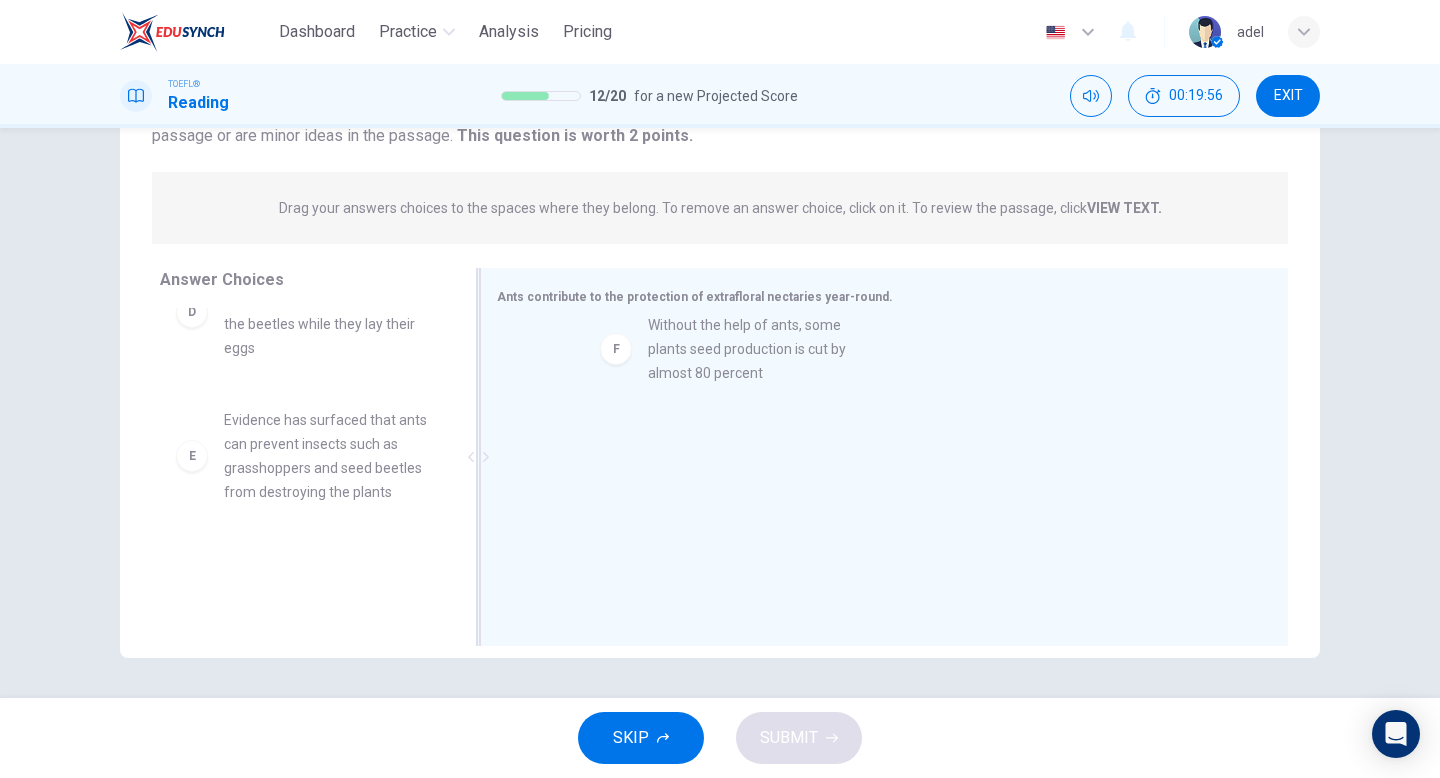 drag, startPoint x: 190, startPoint y: 561, endPoint x: 595, endPoint y: 346, distance: 458.53027 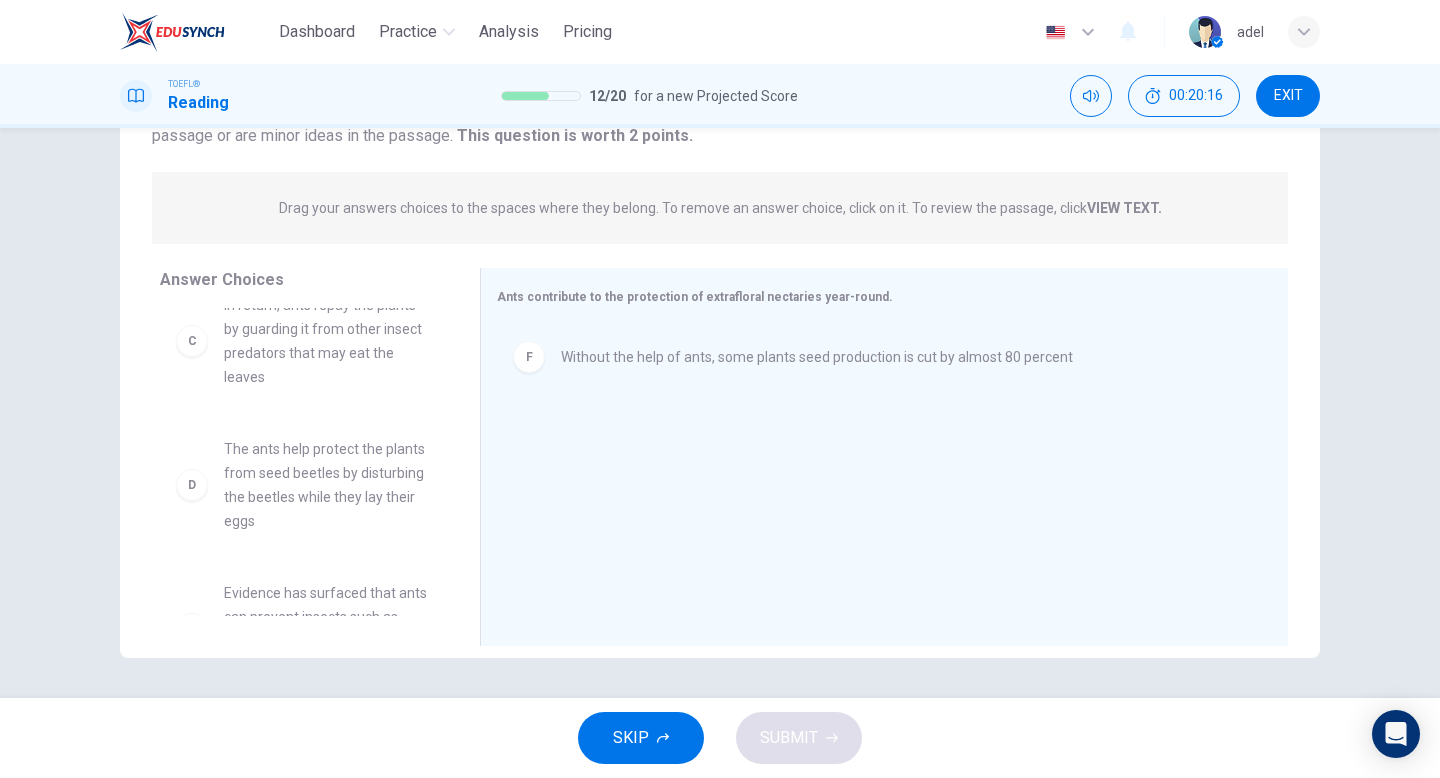 scroll, scrollTop: 273, scrollLeft: 0, axis: vertical 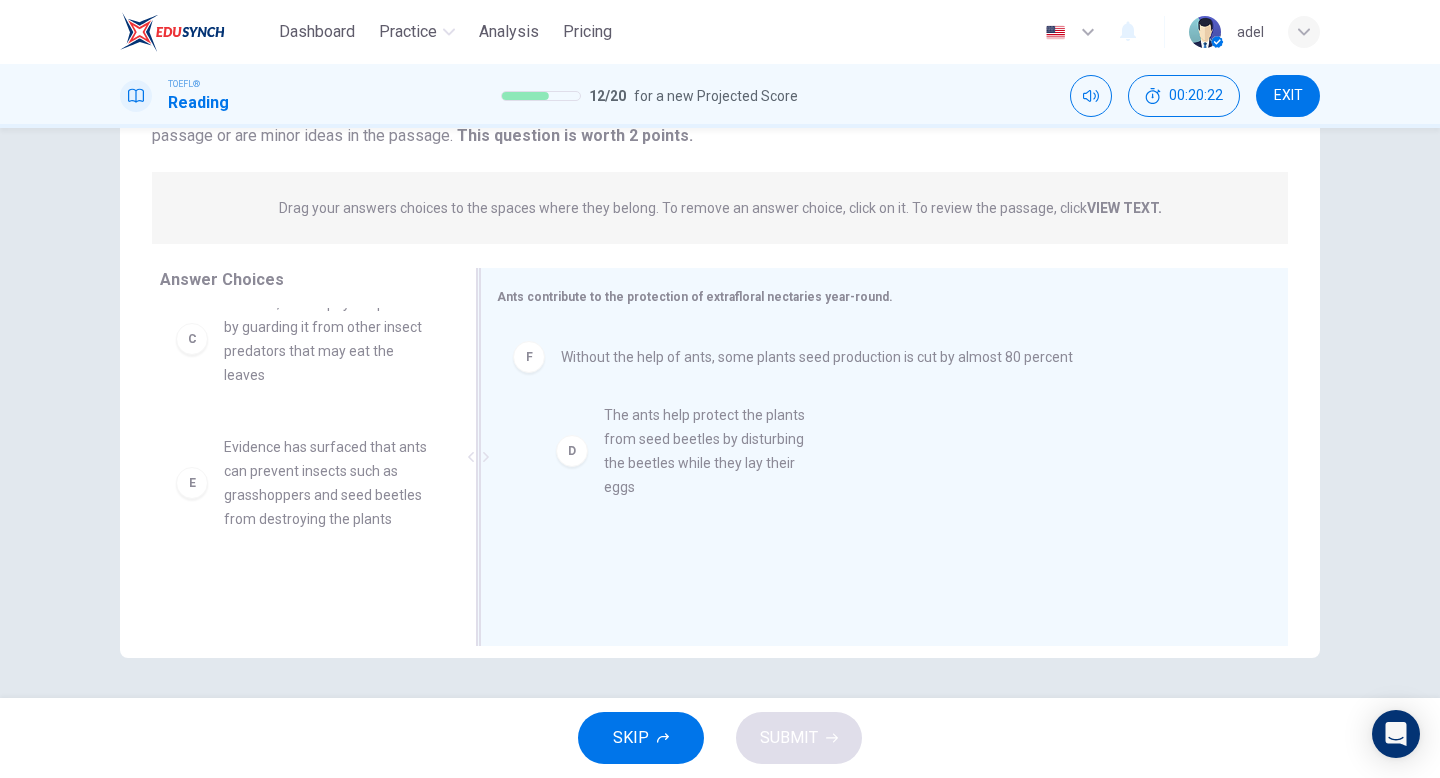 drag, startPoint x: 299, startPoint y: 461, endPoint x: 724, endPoint y: 446, distance: 425.26462 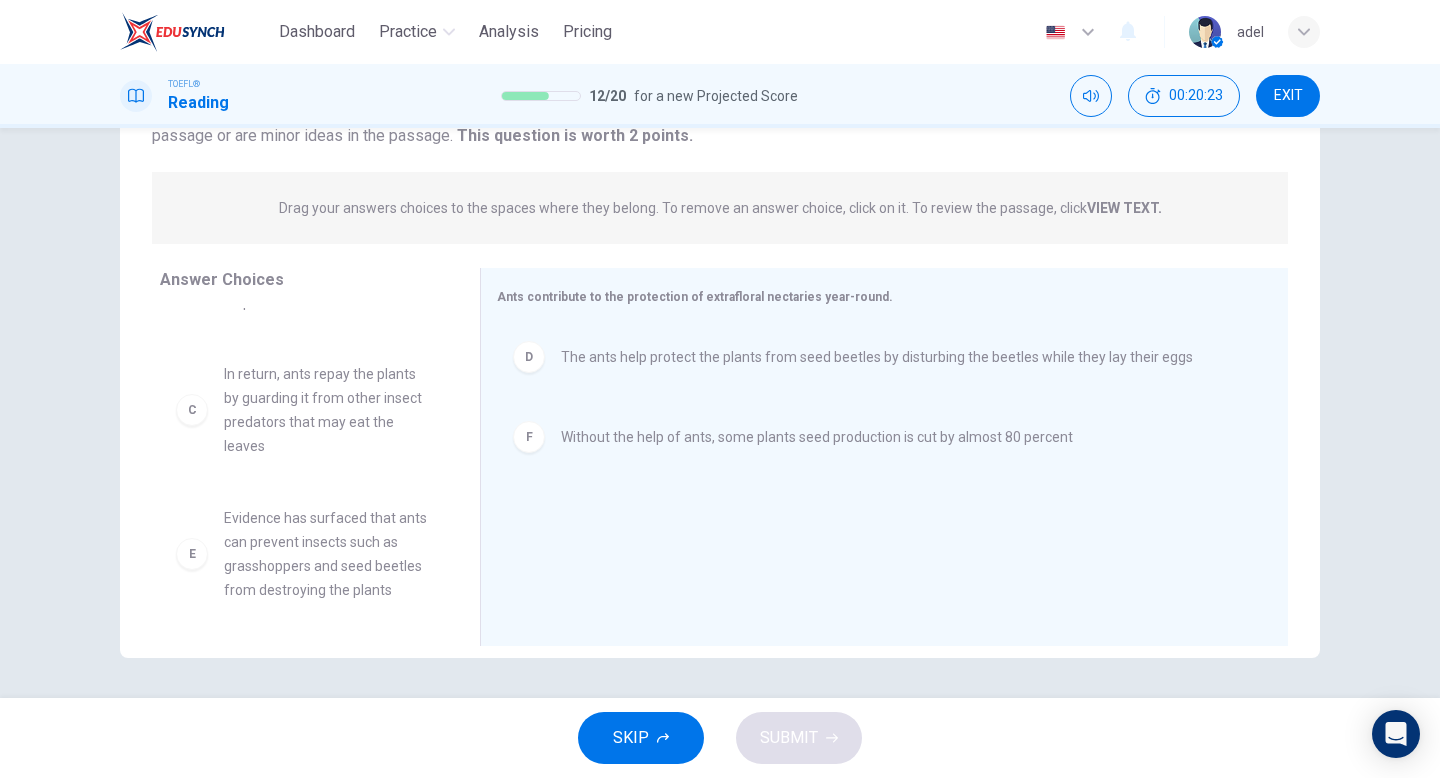 scroll, scrollTop: 180, scrollLeft: 0, axis: vertical 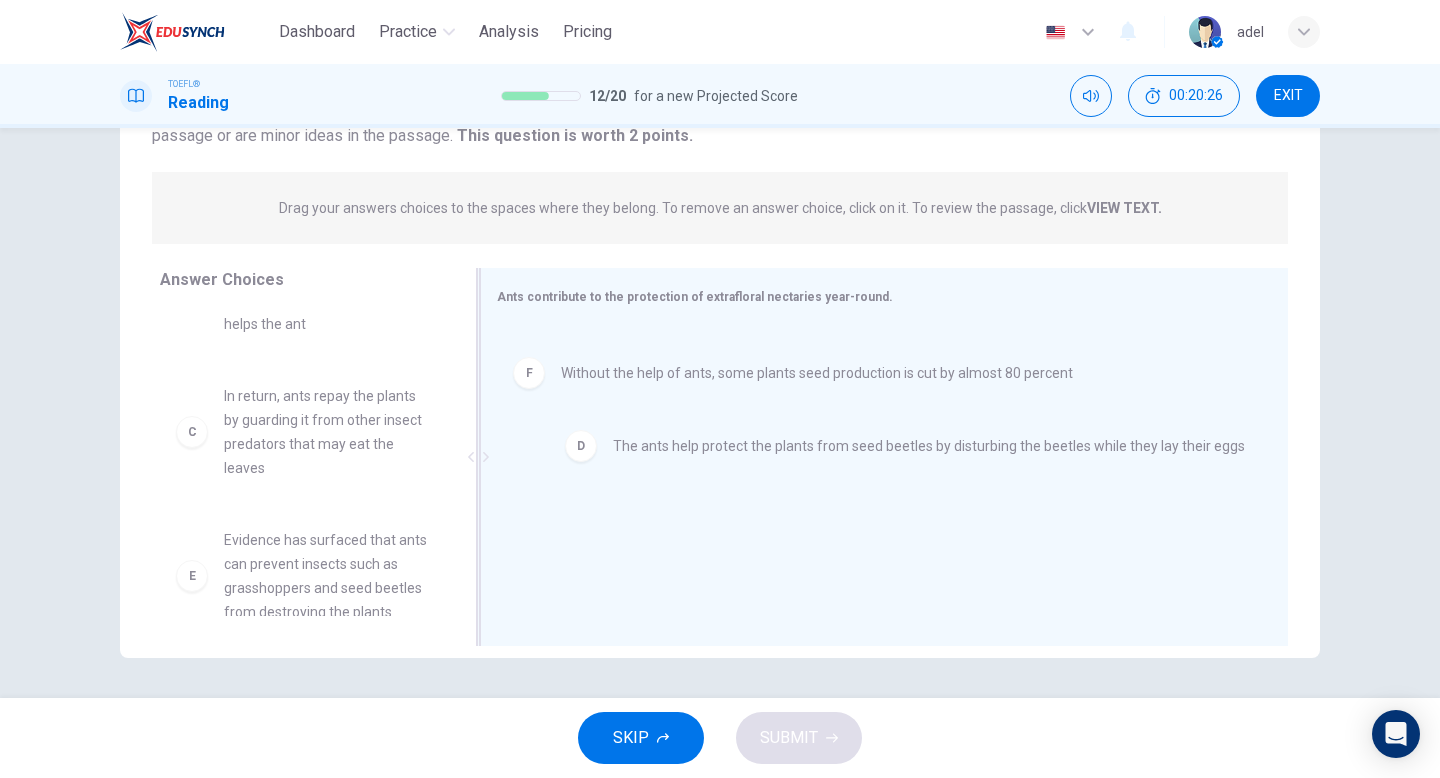 drag, startPoint x: 673, startPoint y: 369, endPoint x: 696, endPoint y: 526, distance: 158.67577 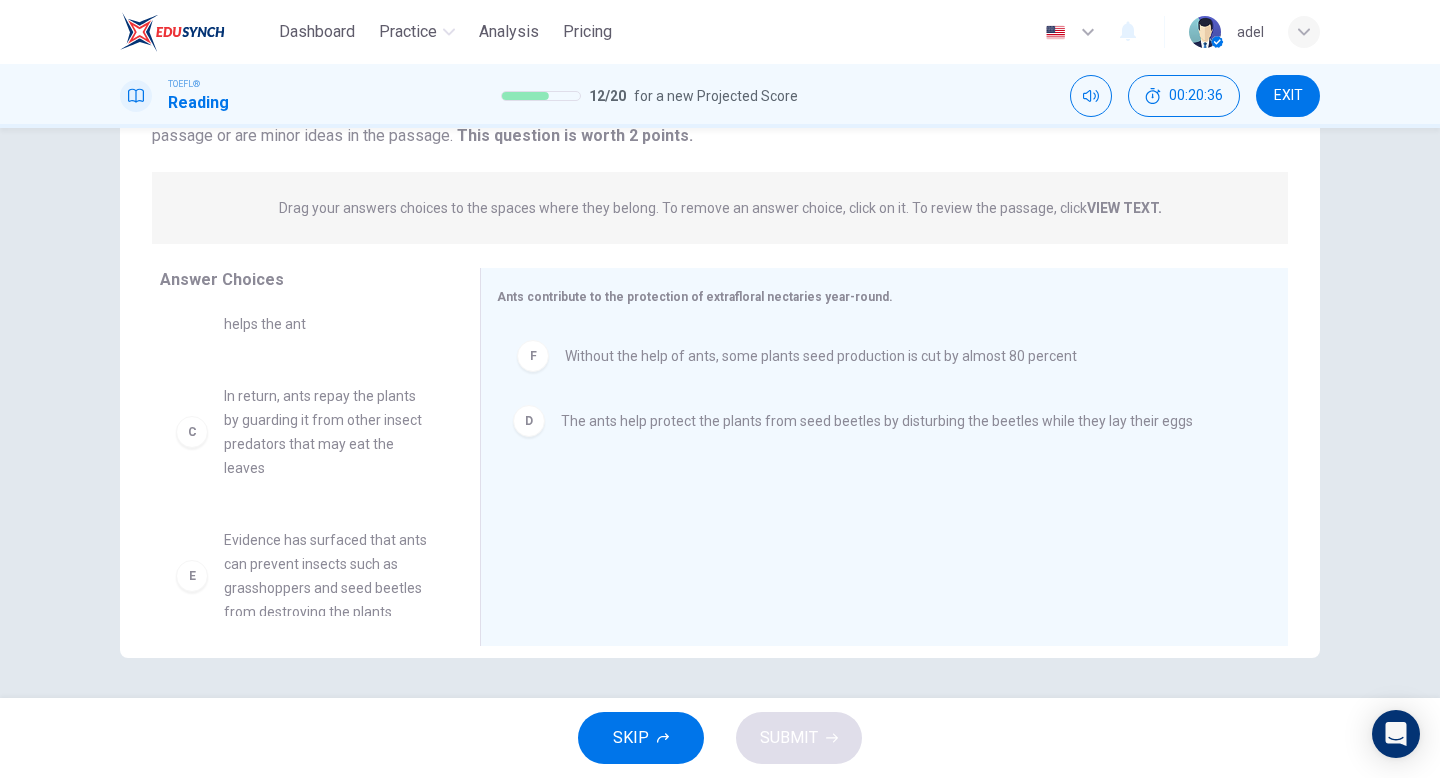 drag, startPoint x: 874, startPoint y: 443, endPoint x: 876, endPoint y: 353, distance: 90.02222 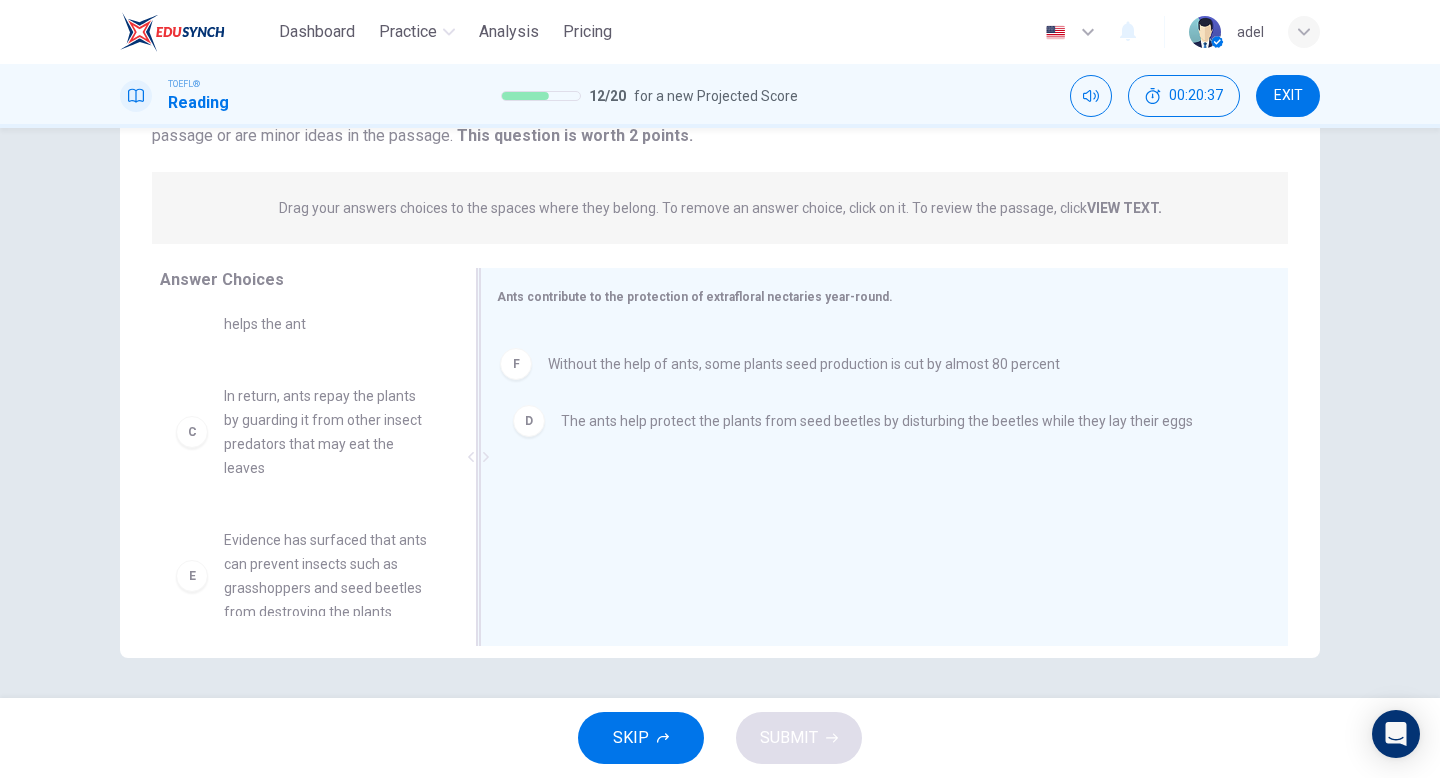 drag, startPoint x: 817, startPoint y: 440, endPoint x: 804, endPoint y: 362, distance: 79.07591 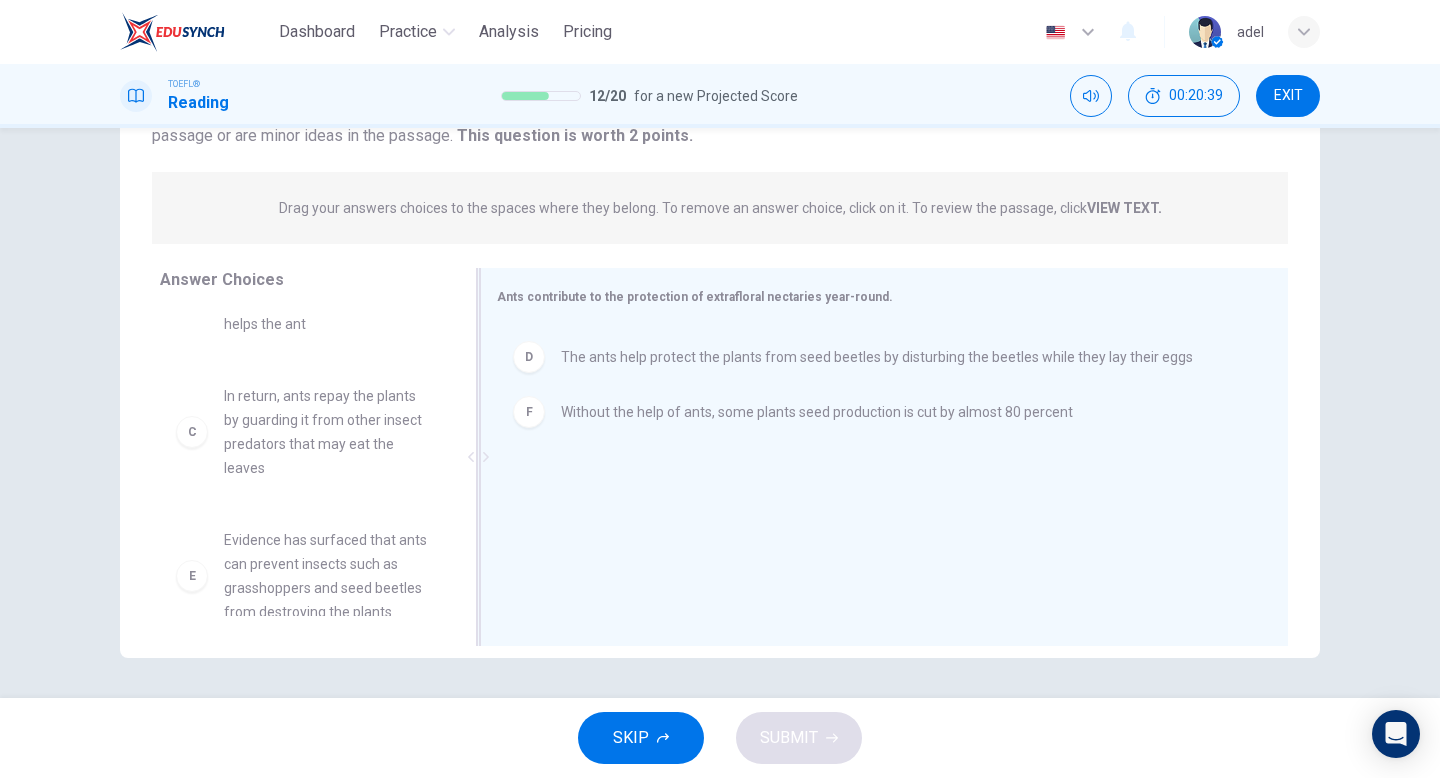 drag, startPoint x: 542, startPoint y: 446, endPoint x: 542, endPoint y: 377, distance: 69 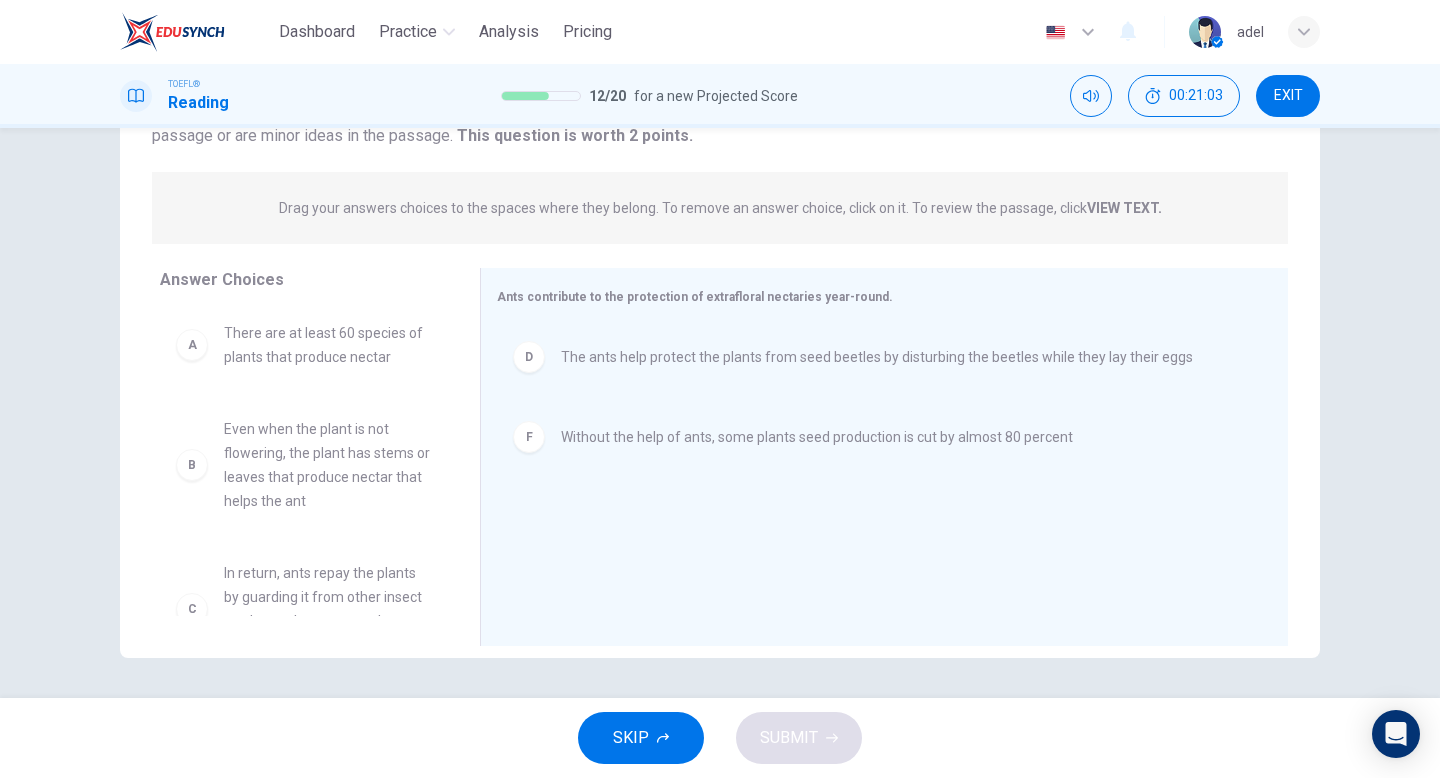 scroll, scrollTop: 0, scrollLeft: 0, axis: both 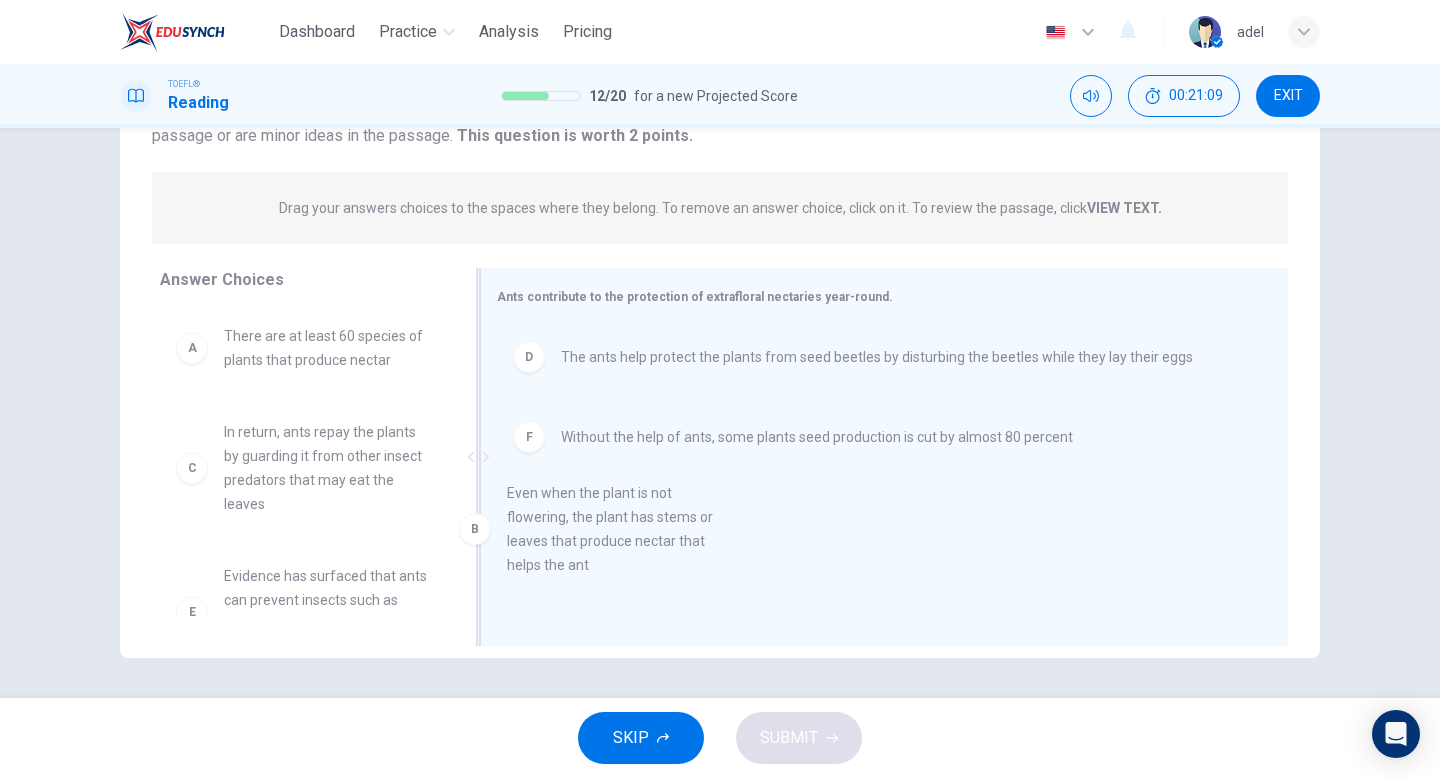 drag, startPoint x: 331, startPoint y: 479, endPoint x: 699, endPoint y: 545, distance: 373.87164 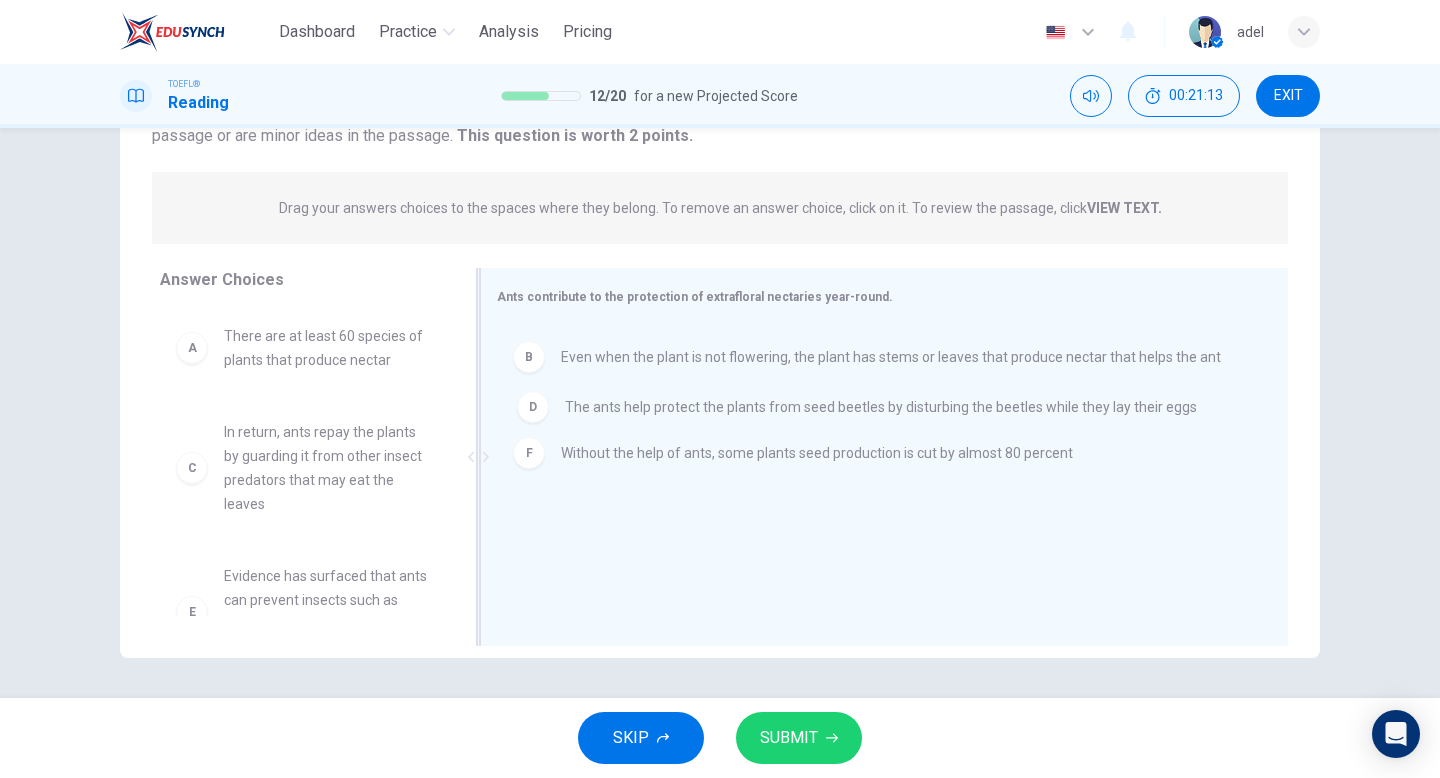 drag, startPoint x: 611, startPoint y: 445, endPoint x: 613, endPoint y: 410, distance: 35.057095 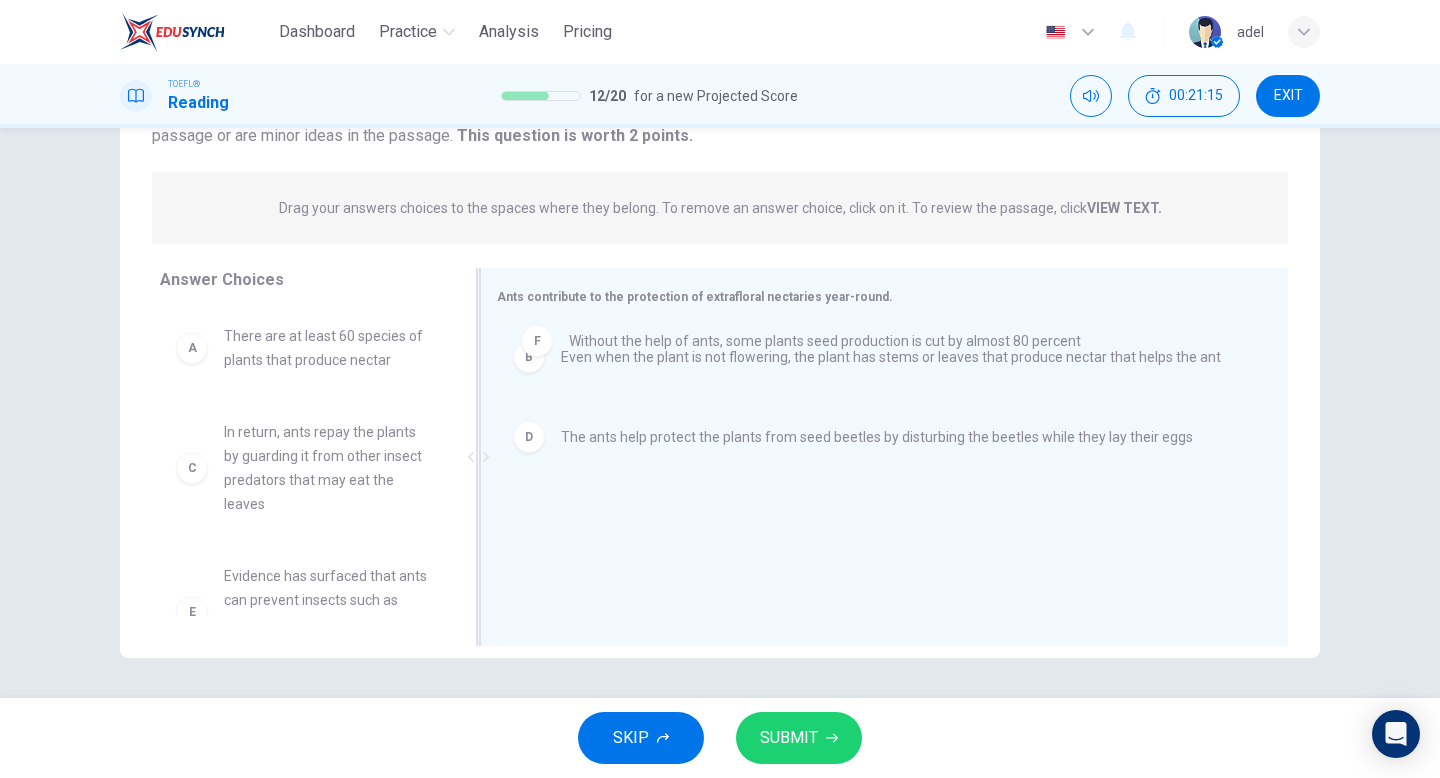 drag, startPoint x: 636, startPoint y: 525, endPoint x: 644, endPoint y: 341, distance: 184.17383 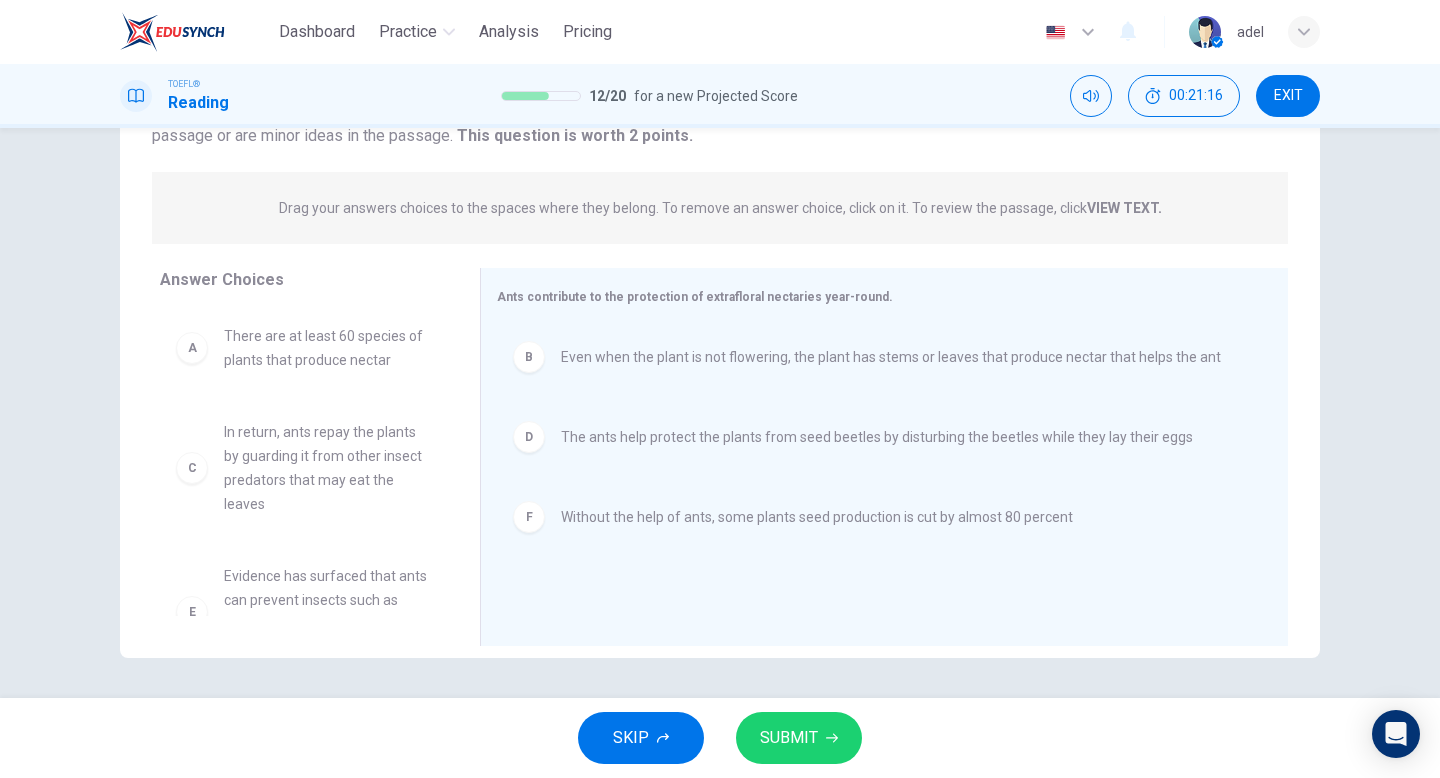 click on "D The ants help protect the plants from seed beetles by disturbing the beetles while they lay their eggs" at bounding box center [876, 437] 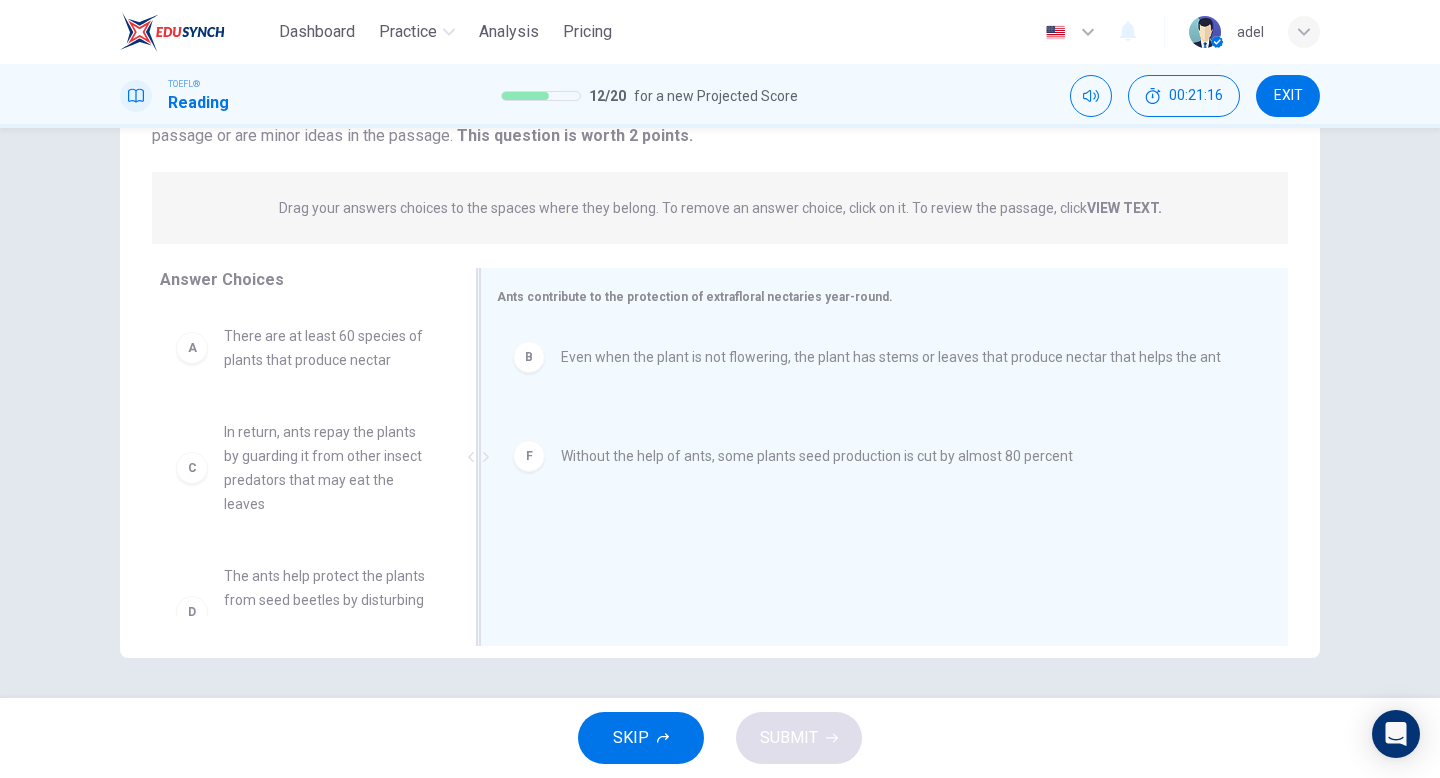 drag, startPoint x: 599, startPoint y: 416, endPoint x: 598, endPoint y: 468, distance: 52.009613 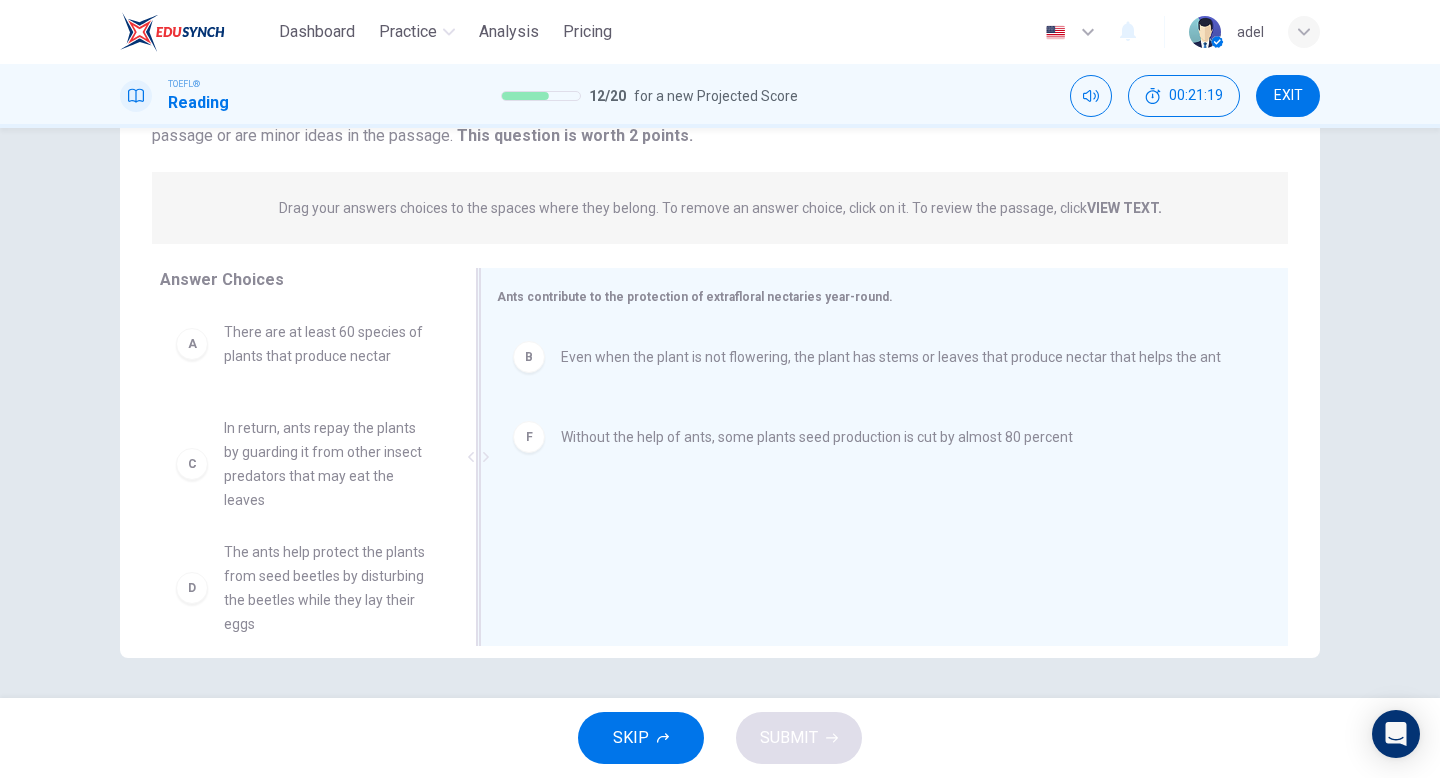 scroll, scrollTop: 4, scrollLeft: 0, axis: vertical 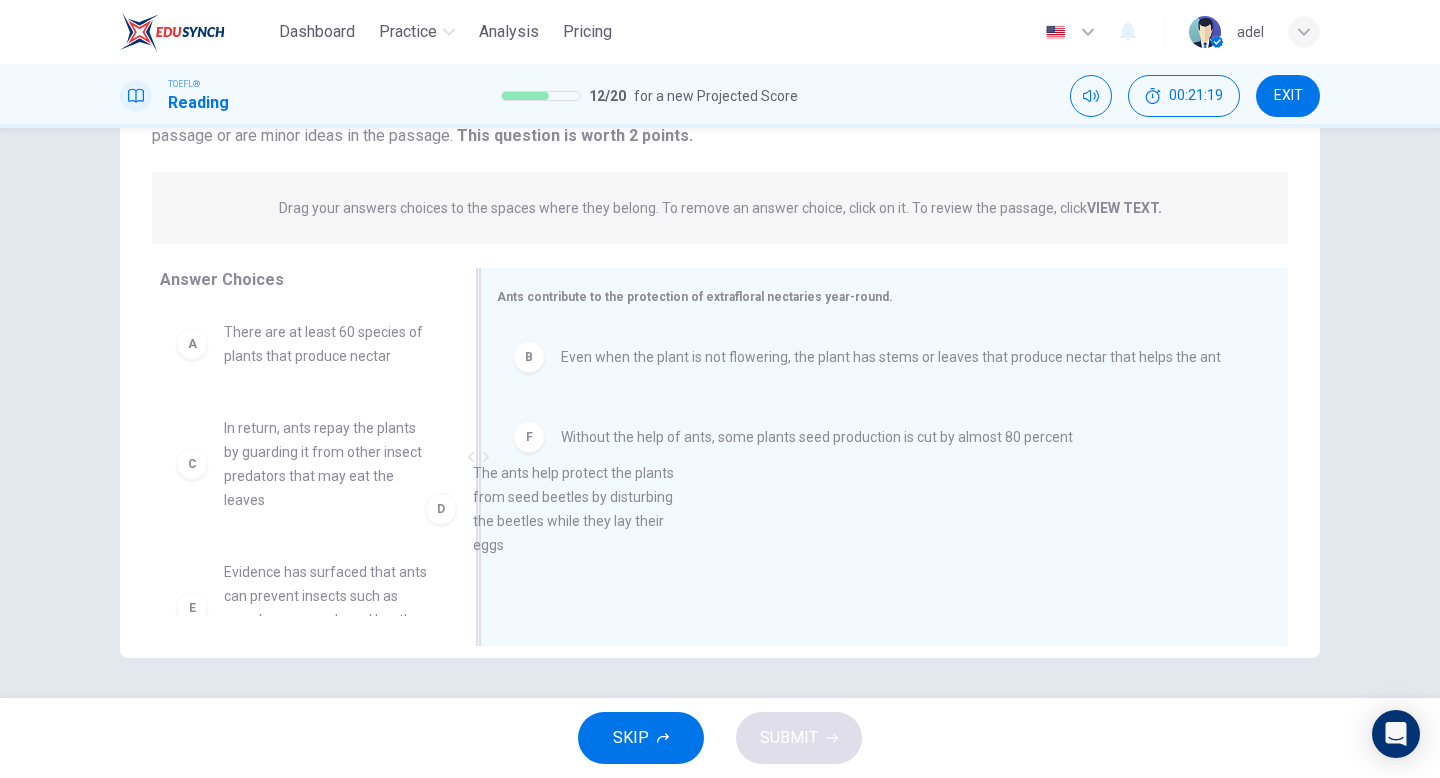 drag, startPoint x: 322, startPoint y: 604, endPoint x: 656, endPoint y: 542, distance: 339.70575 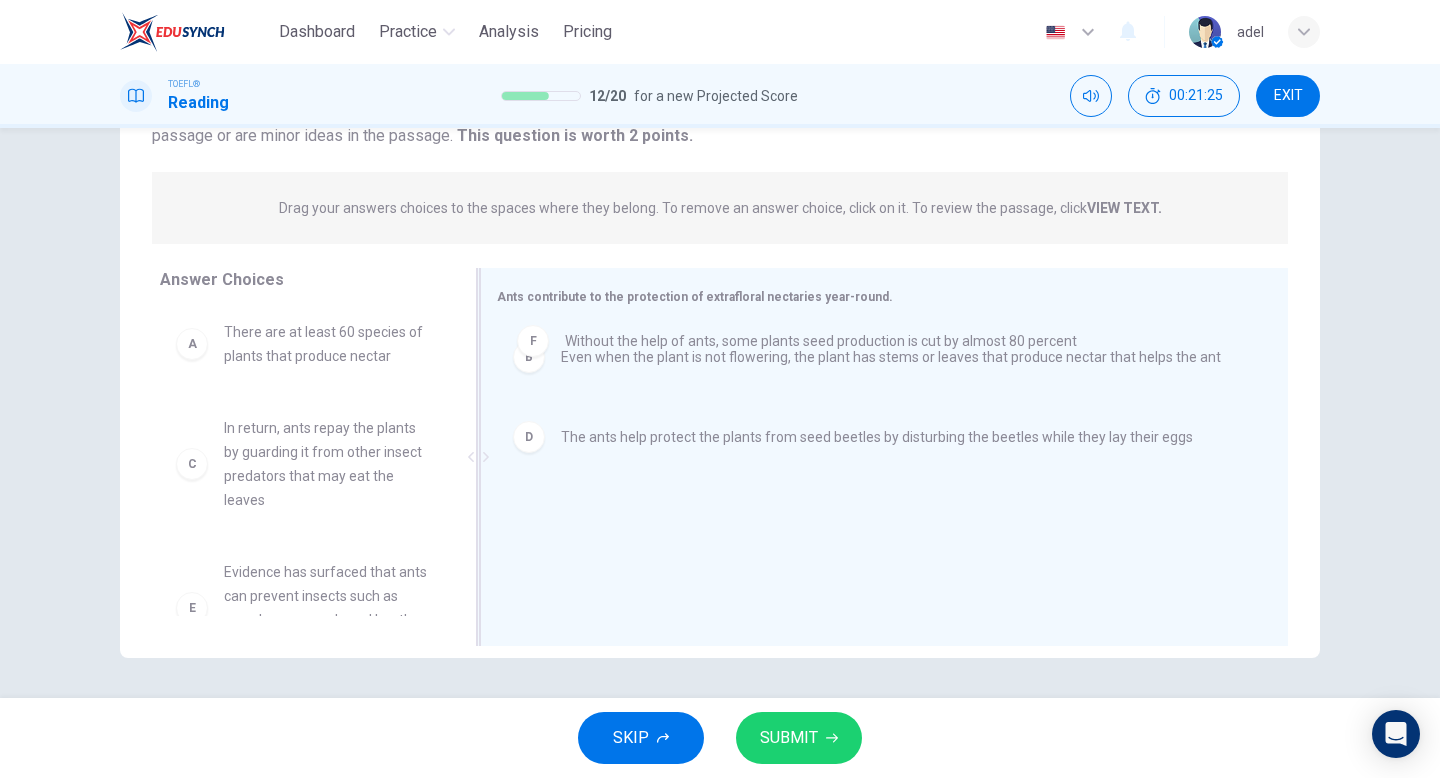 drag, startPoint x: 687, startPoint y: 520, endPoint x: 692, endPoint y: 338, distance: 182.06866 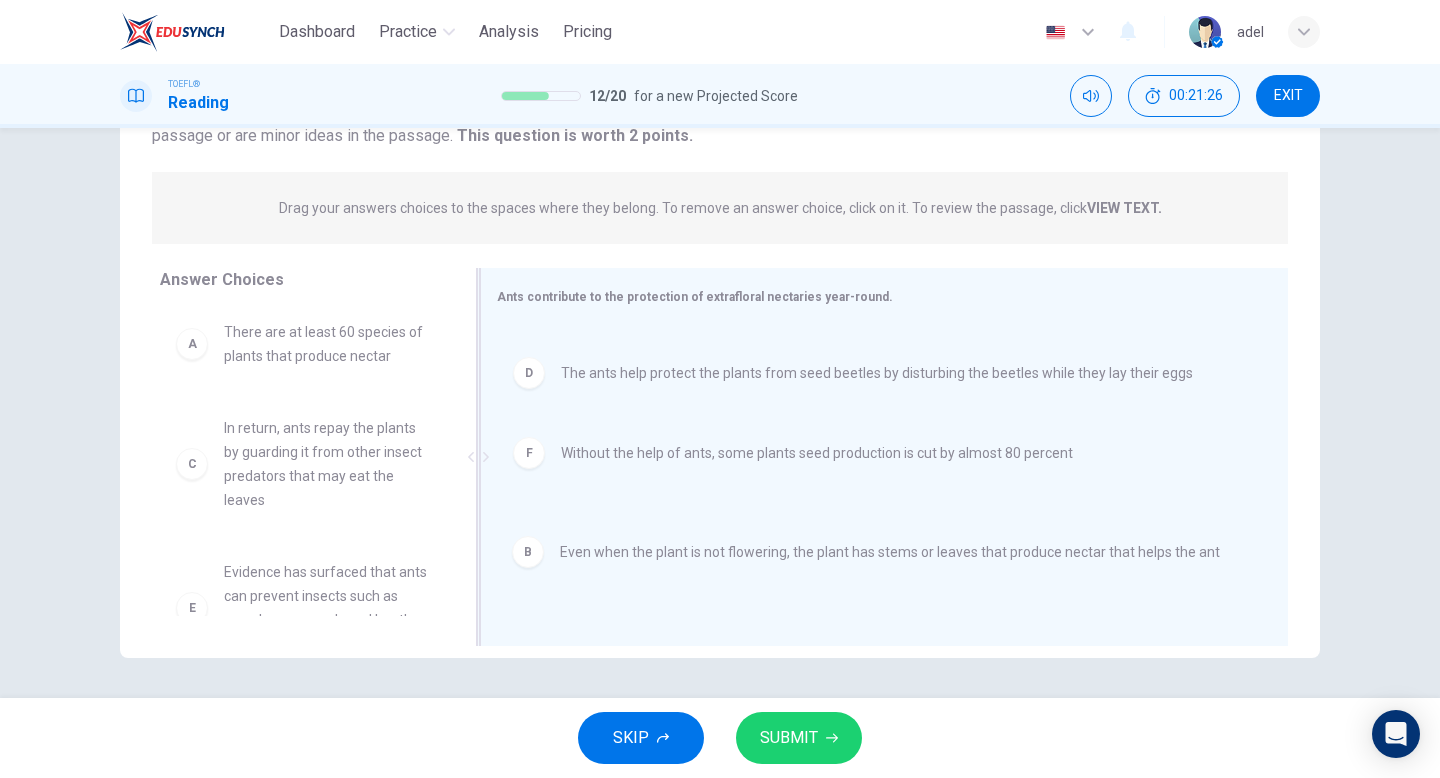drag, startPoint x: 671, startPoint y: 368, endPoint x: 670, endPoint y: 570, distance: 202.00247 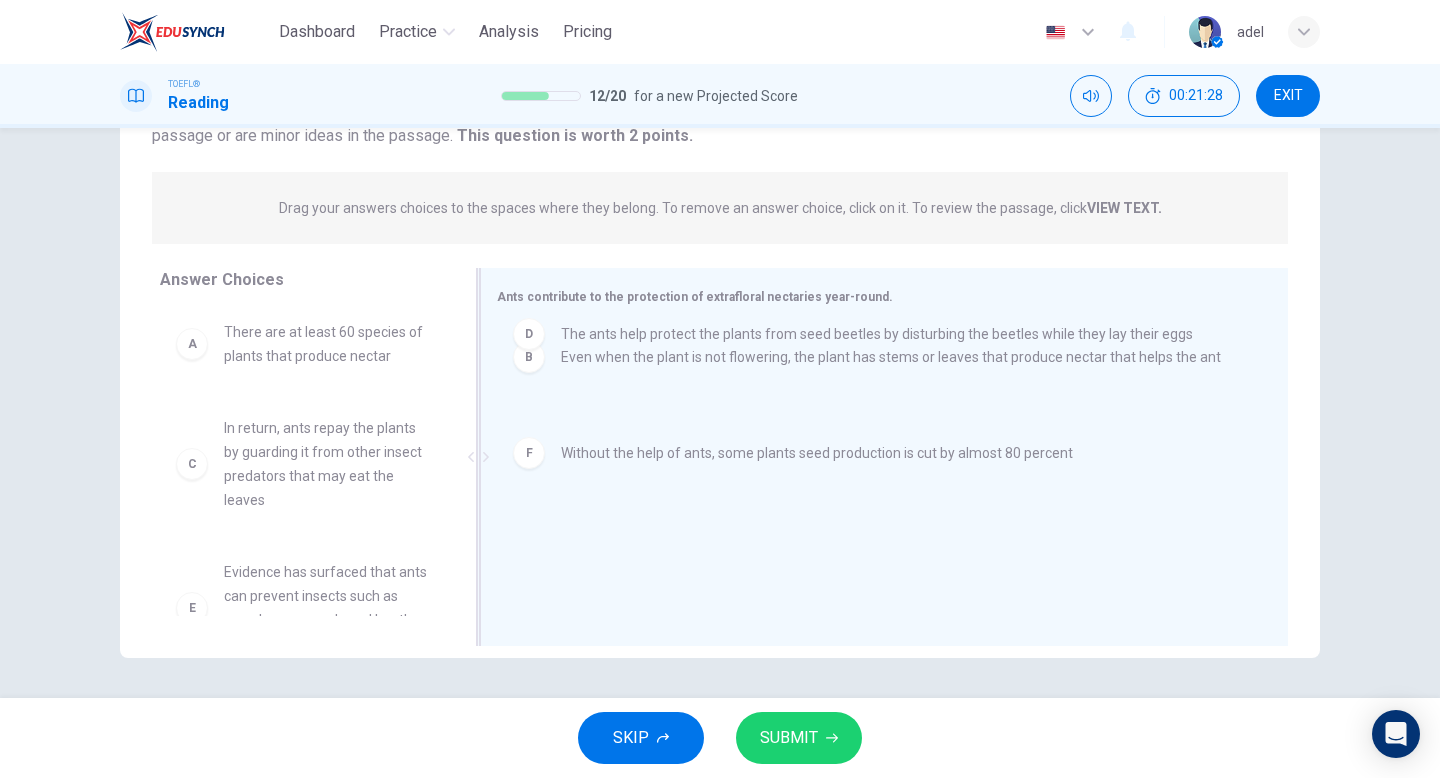 drag, startPoint x: 639, startPoint y: 438, endPoint x: 639, endPoint y: 327, distance: 111 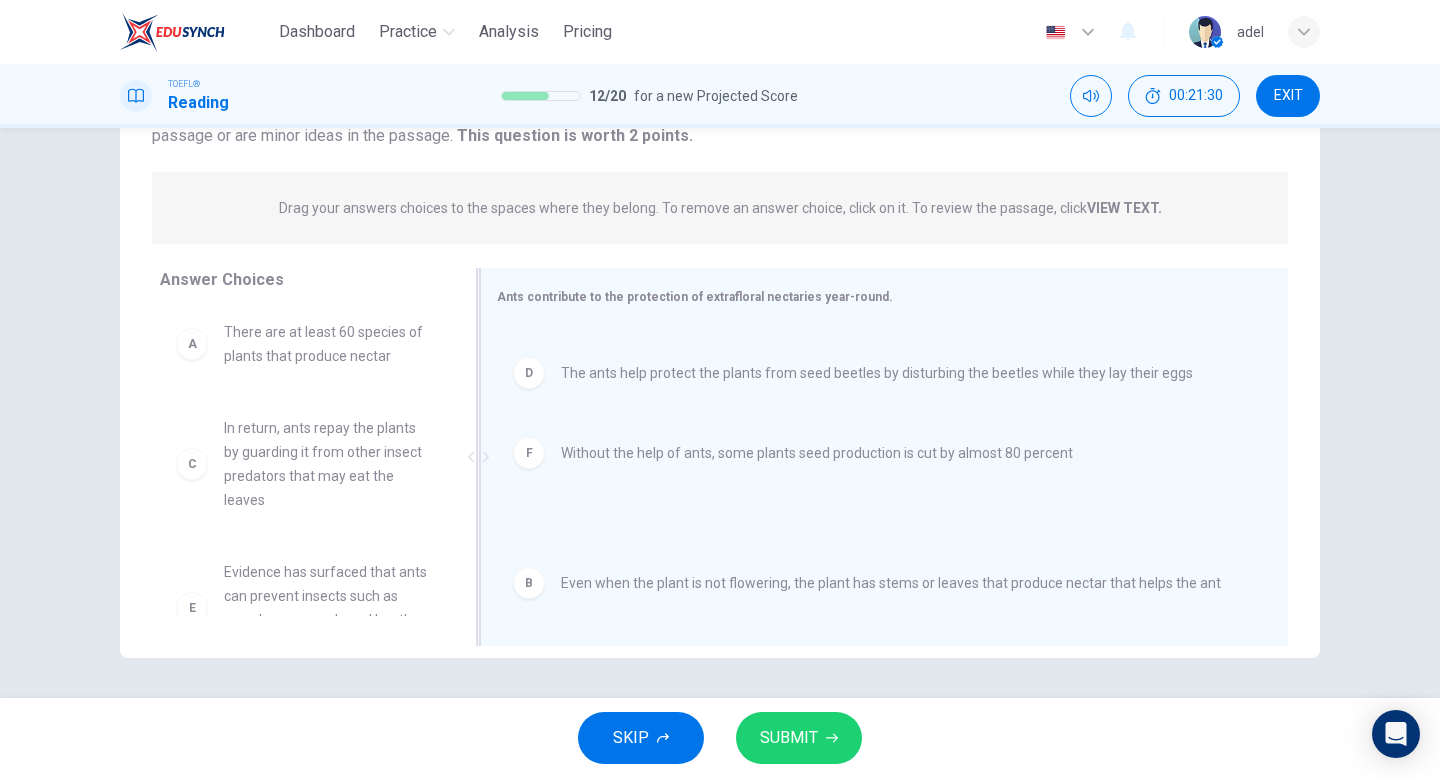 drag, startPoint x: 631, startPoint y: 360, endPoint x: 631, endPoint y: 593, distance: 233 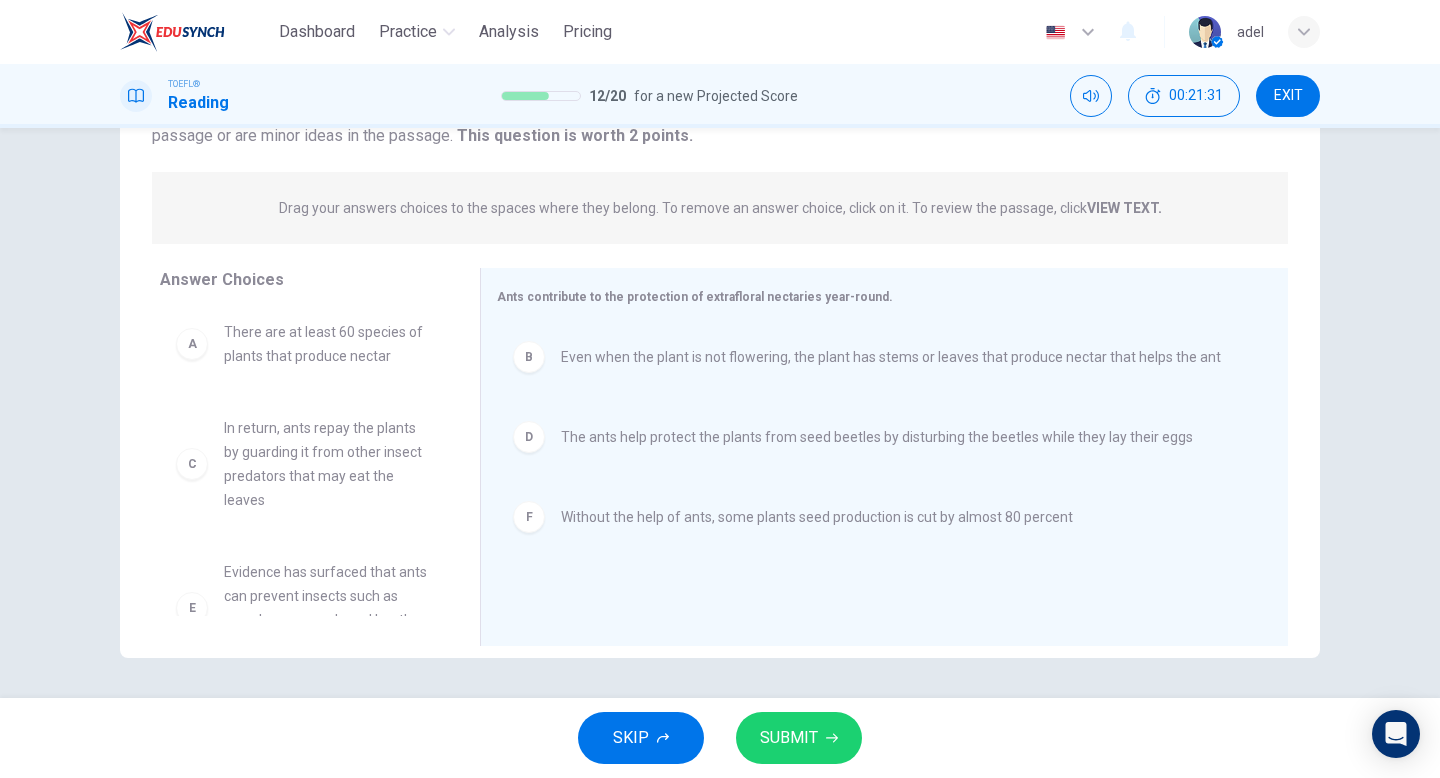 click on "SUBMIT" at bounding box center (789, 738) 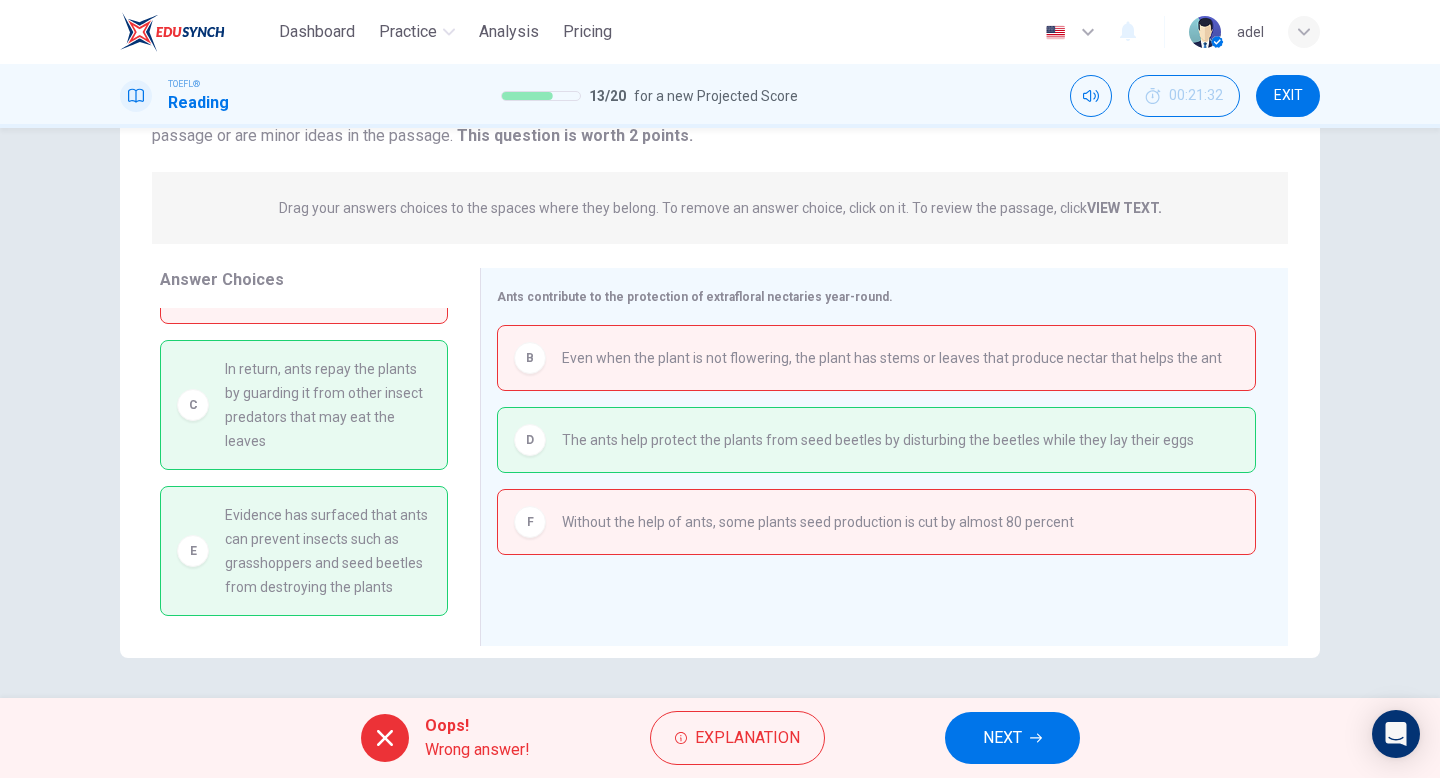 scroll, scrollTop: 0, scrollLeft: 0, axis: both 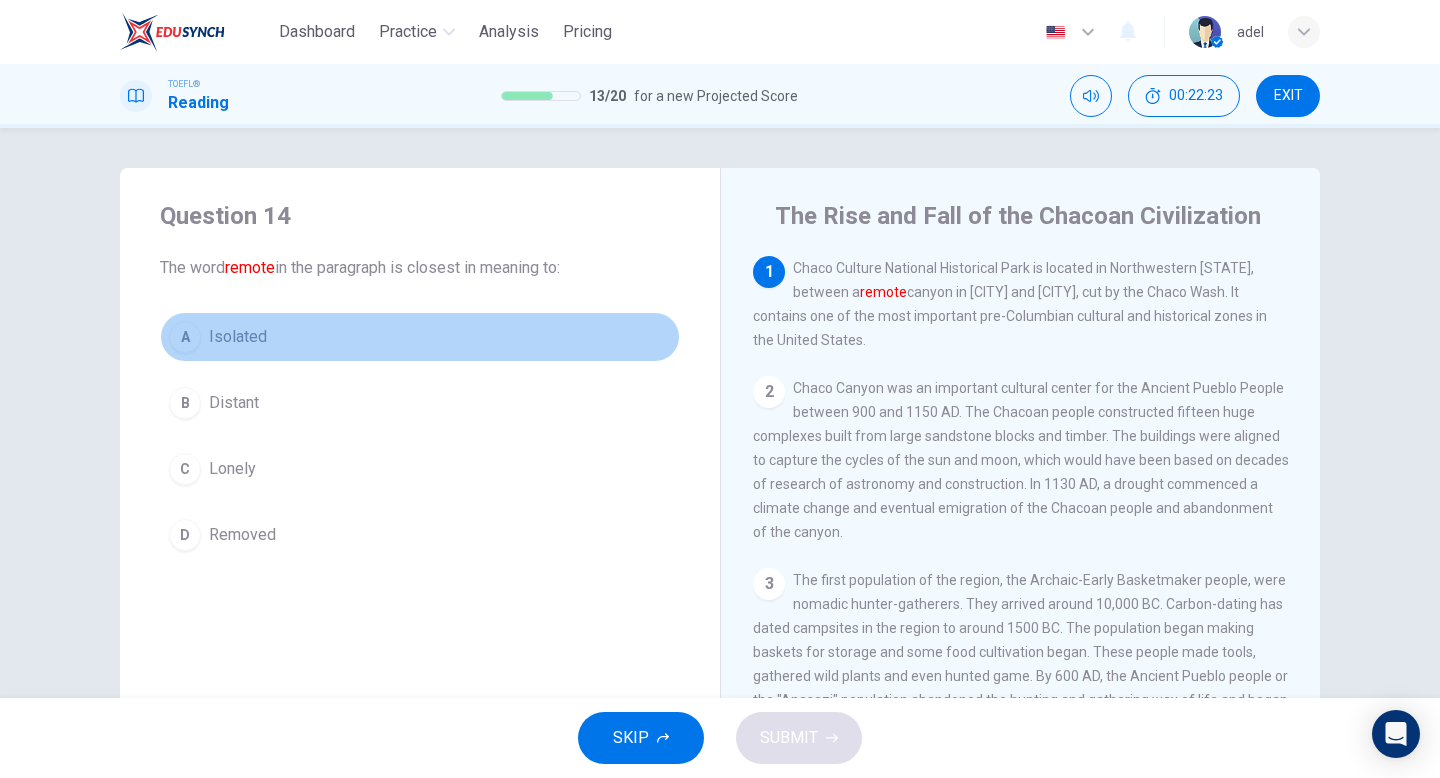 click on "Isolated" at bounding box center [238, 337] 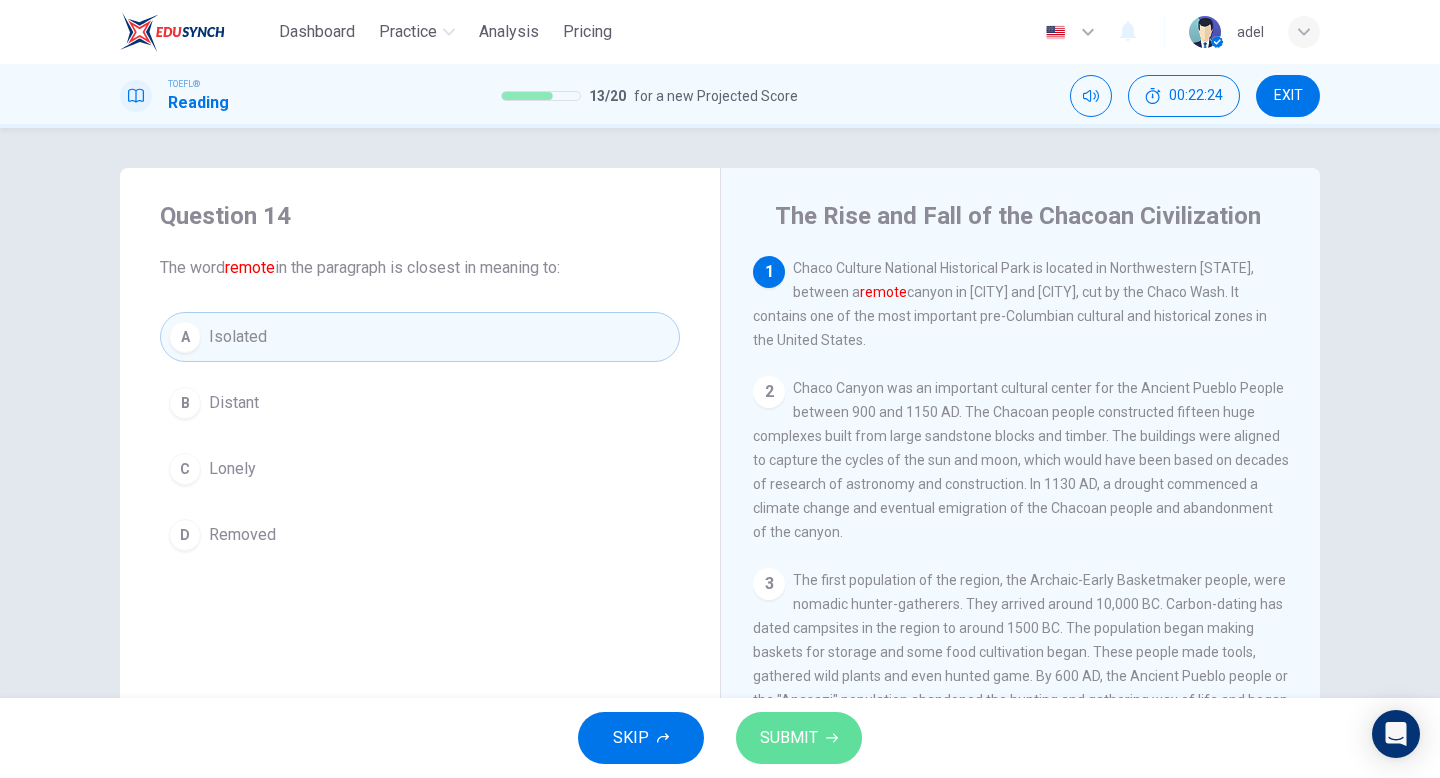 click on "SUBMIT" at bounding box center (799, 738) 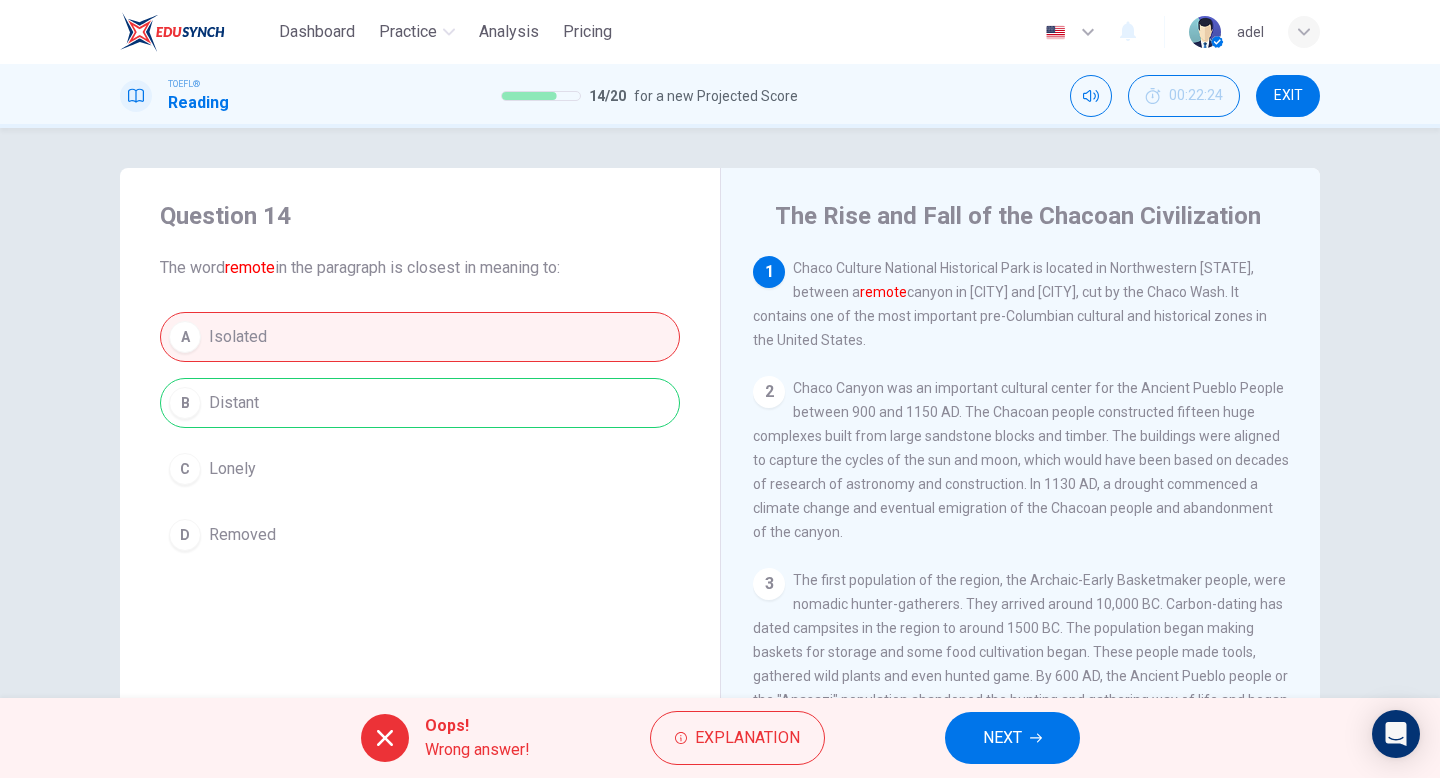 click on "NEXT" at bounding box center [1002, 738] 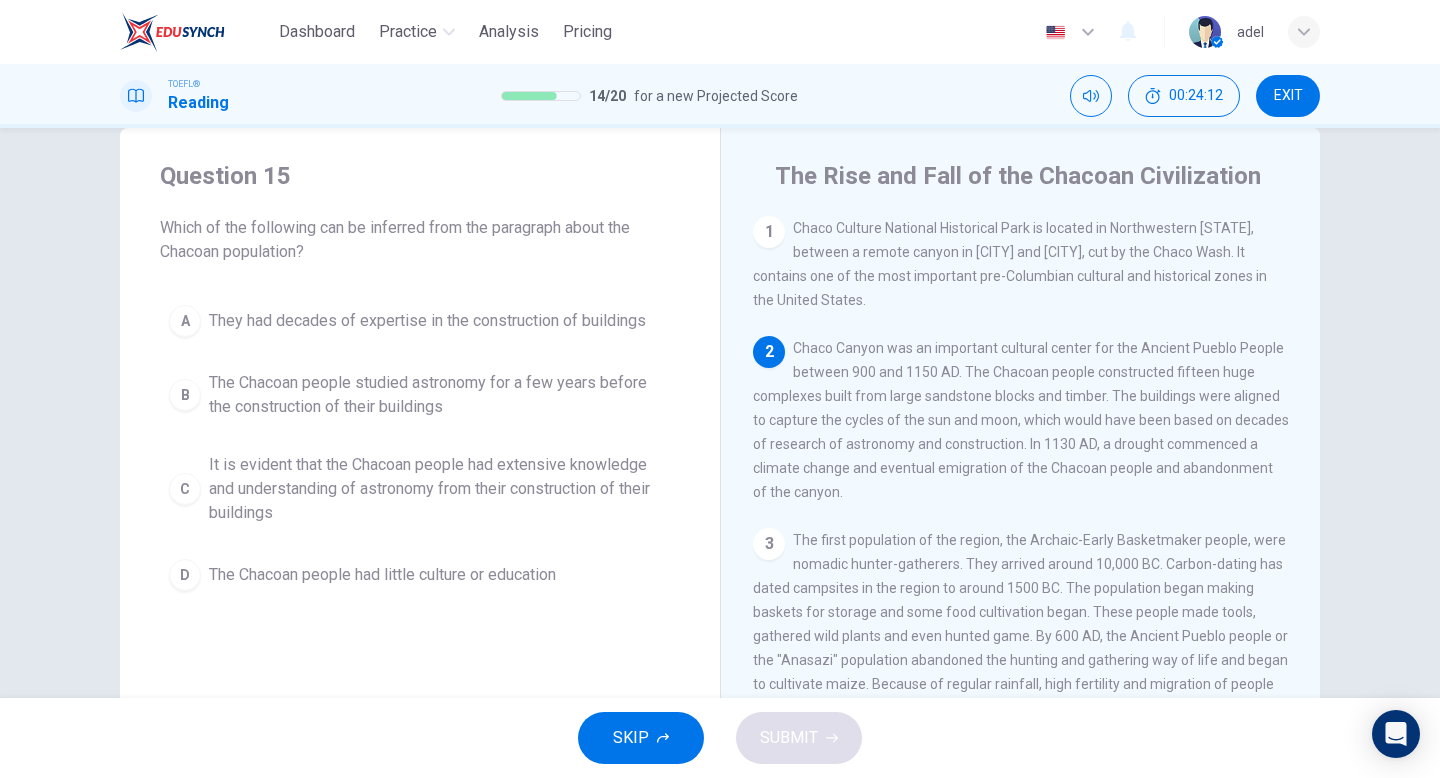 scroll, scrollTop: 41, scrollLeft: 0, axis: vertical 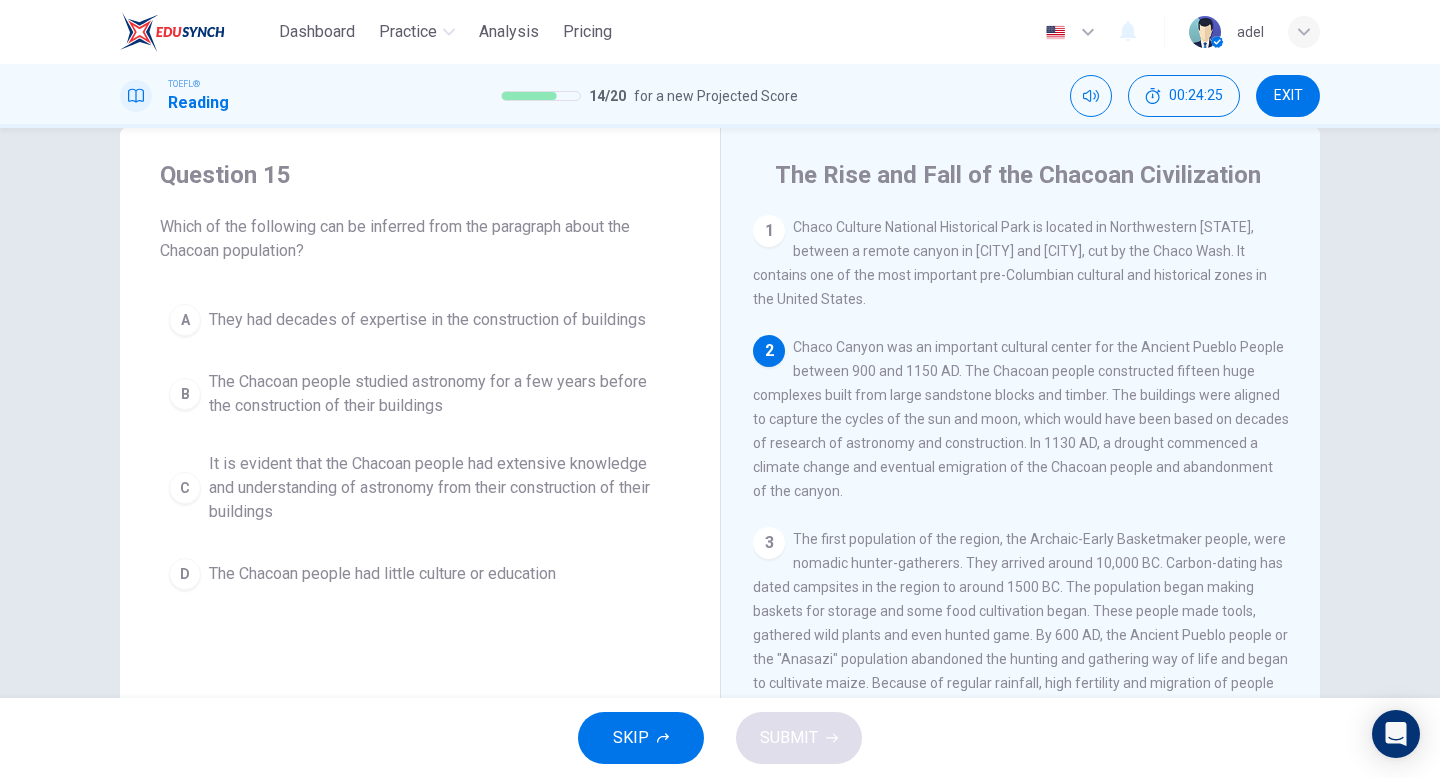 click on "It is evident that the Chacoan people had extensive knowledge and understanding of astronomy from their construction of their buildings" at bounding box center [440, 488] 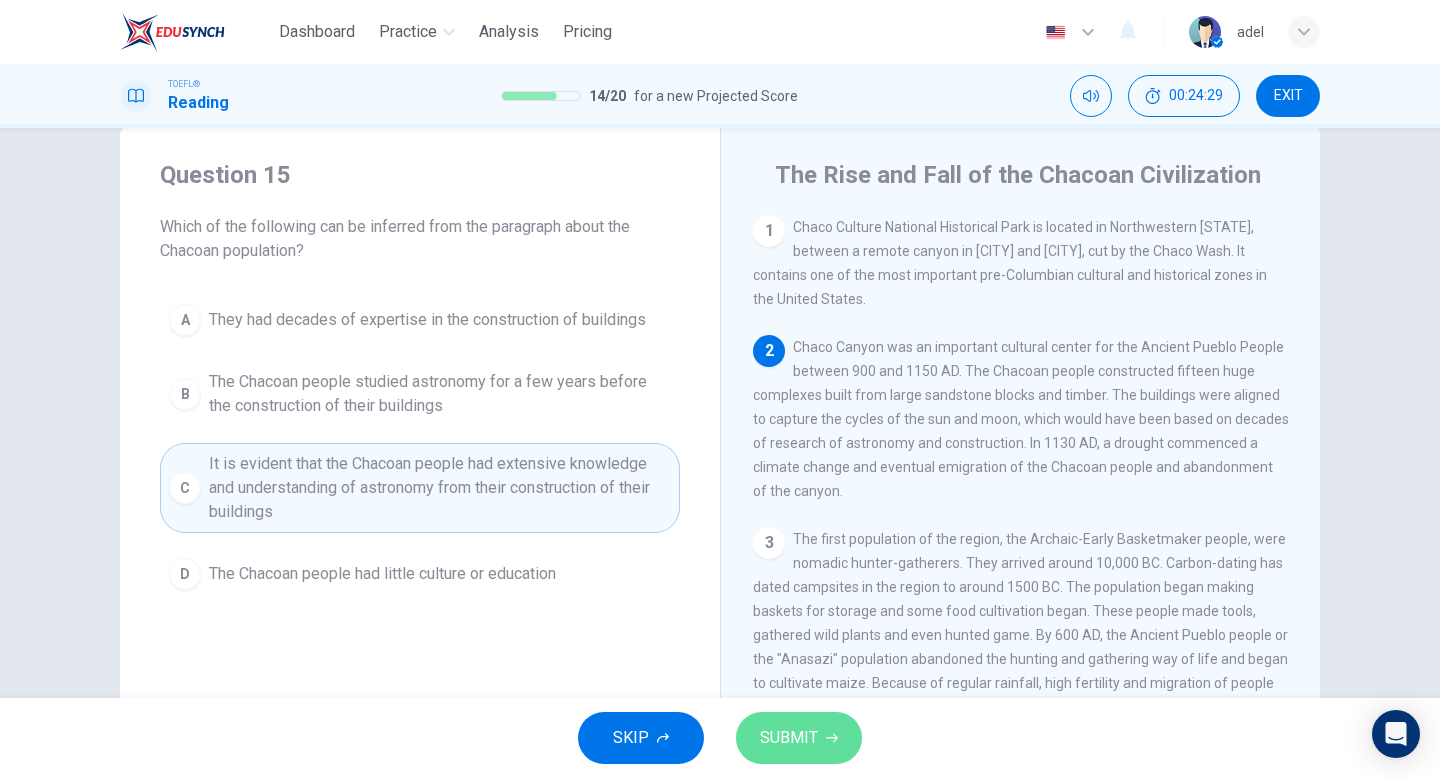 click on "SUBMIT" at bounding box center [789, 738] 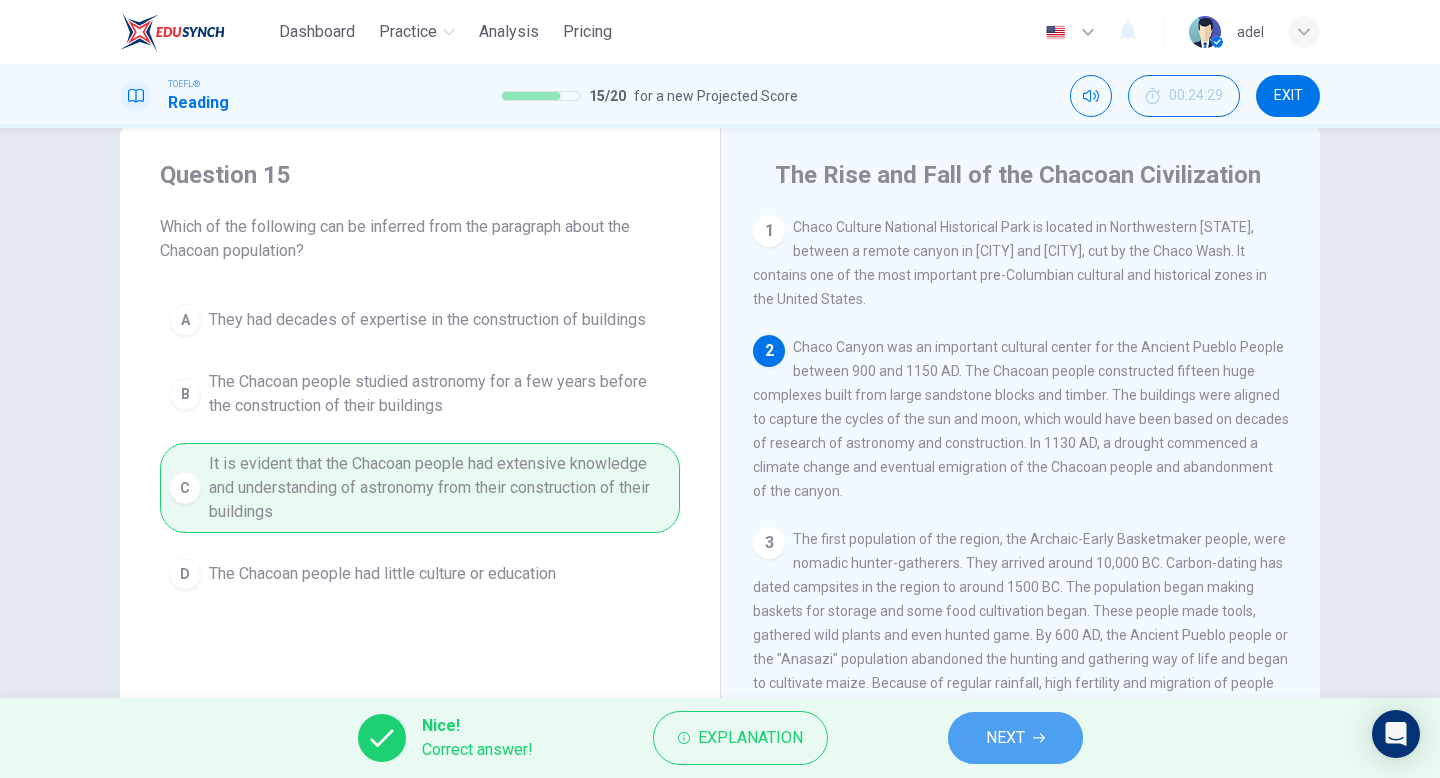 click on "NEXT" at bounding box center [1015, 738] 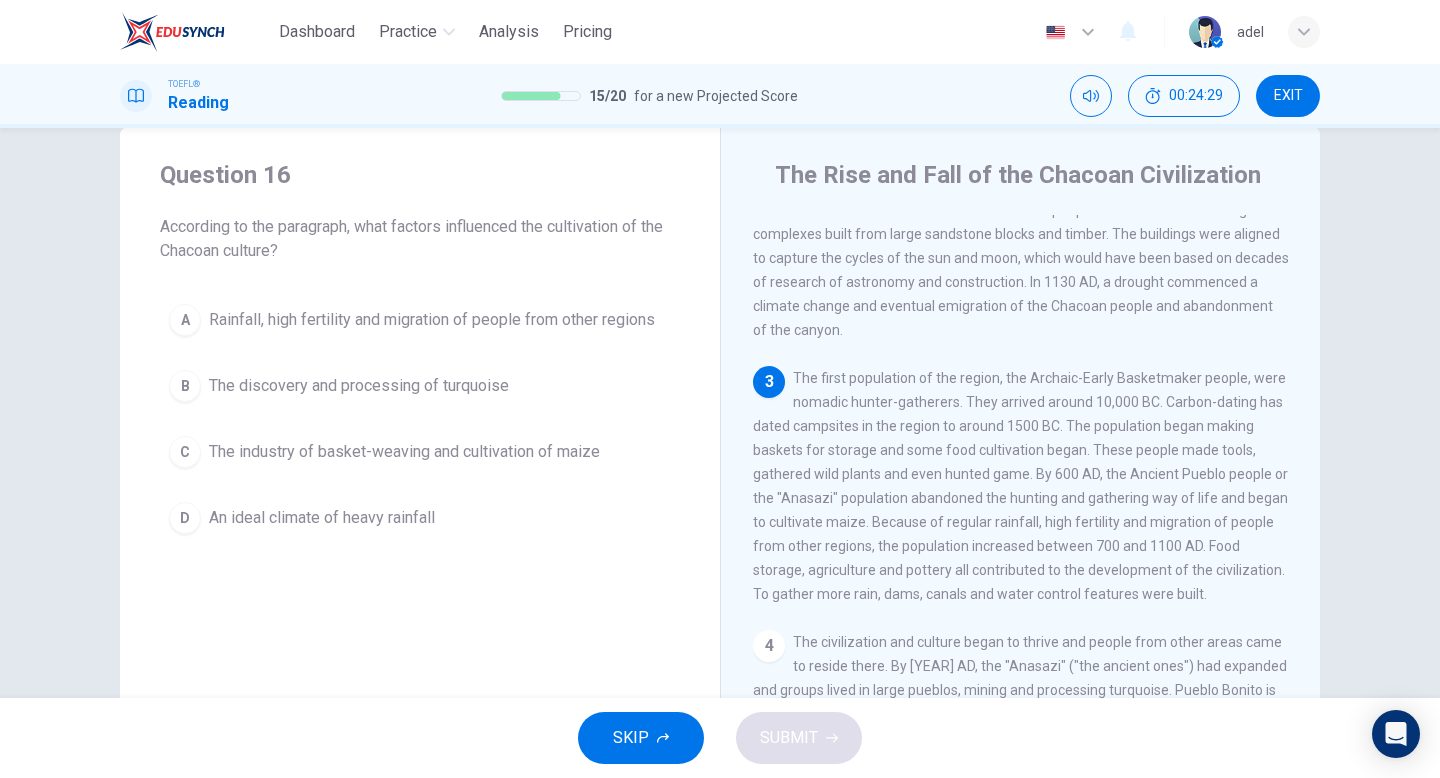 scroll, scrollTop: 198, scrollLeft: 0, axis: vertical 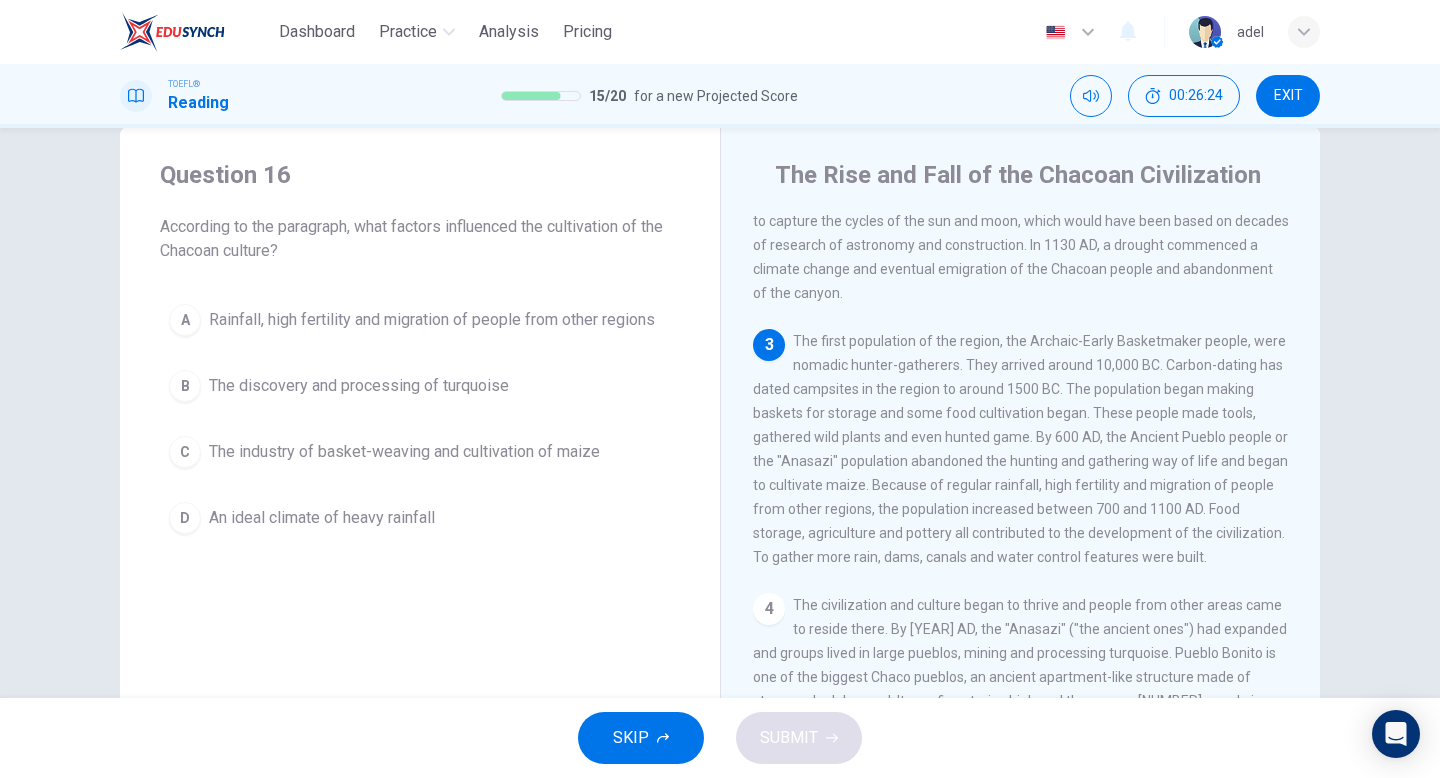 click on "C The industry of basket-weaving and cultivation of maize" at bounding box center [420, 452] 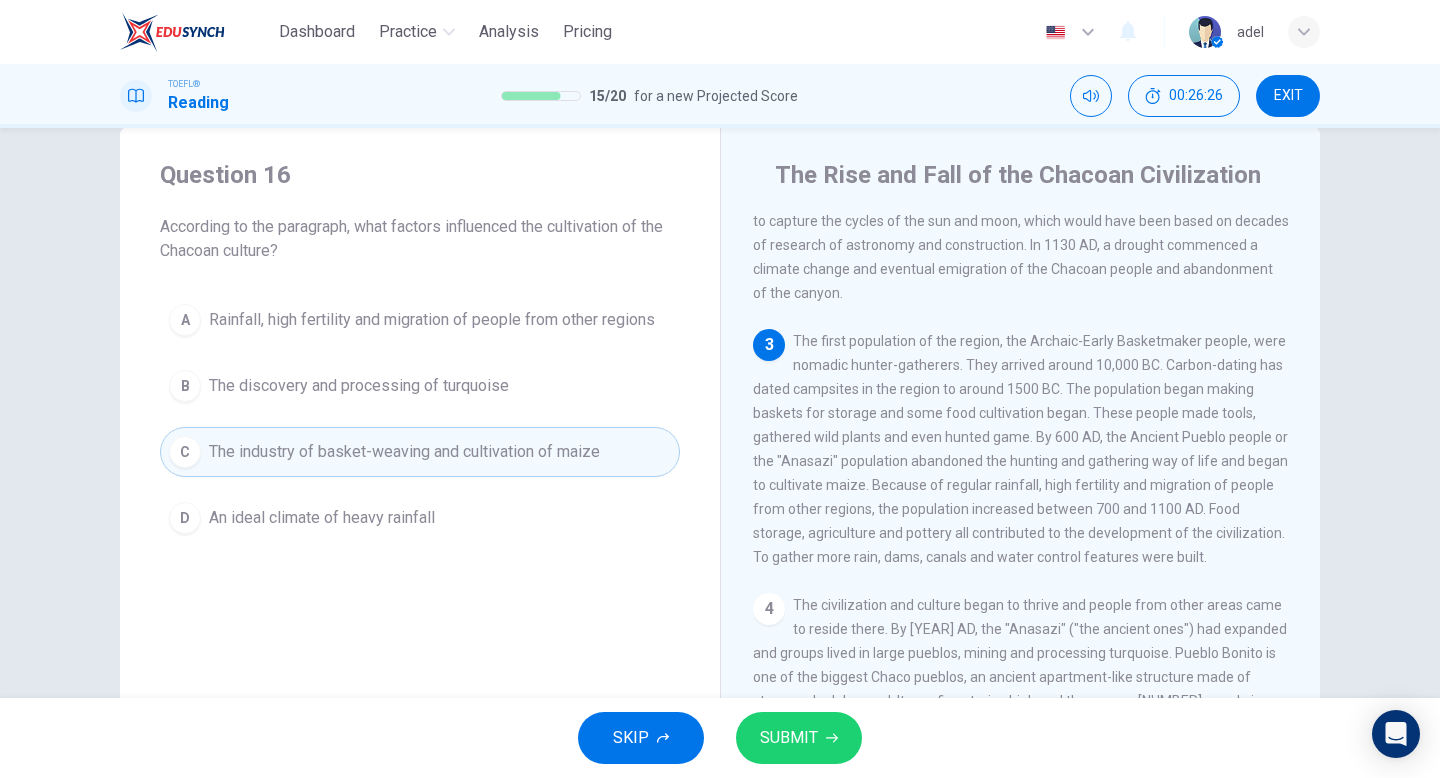 click on "SKIP SUBMIT" at bounding box center [720, 738] 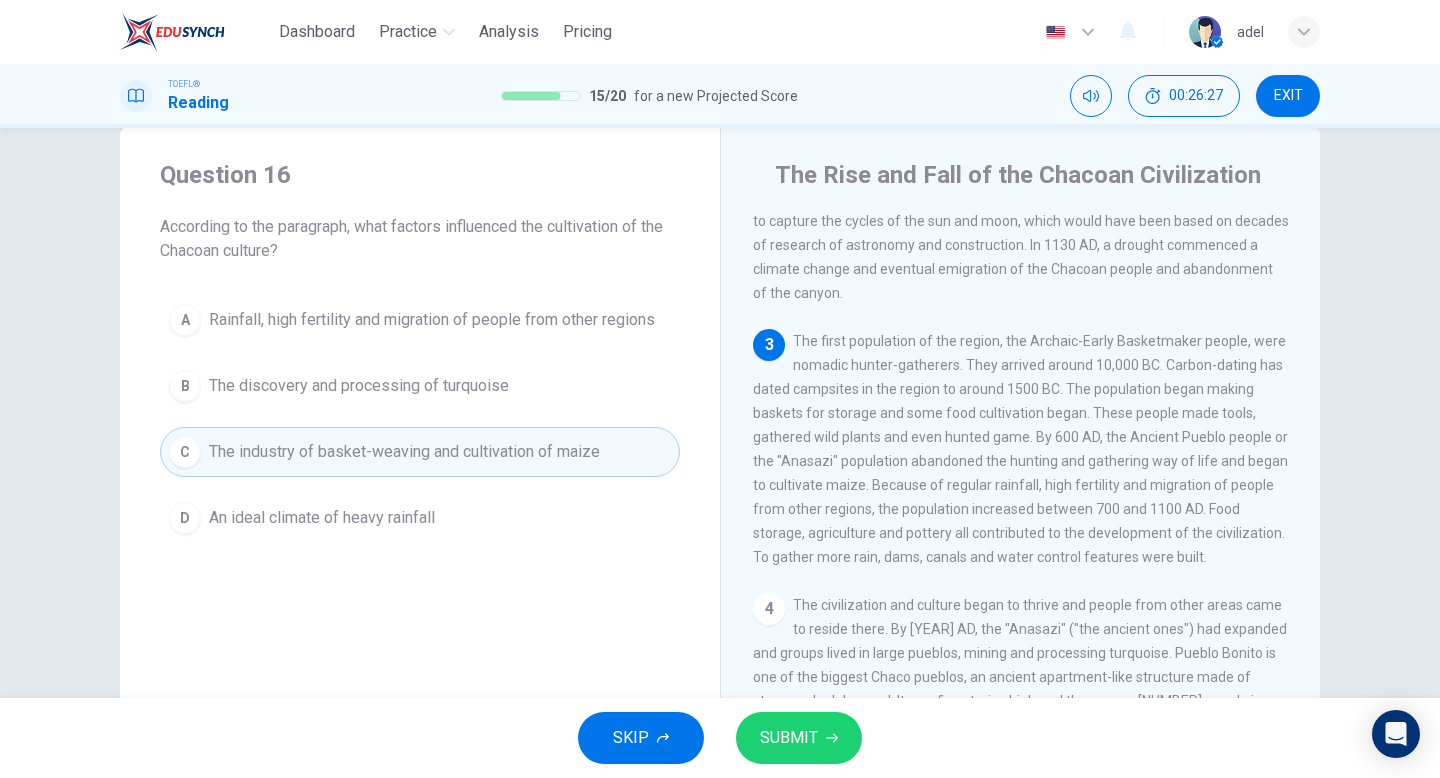 click on "SUBMIT" at bounding box center [789, 738] 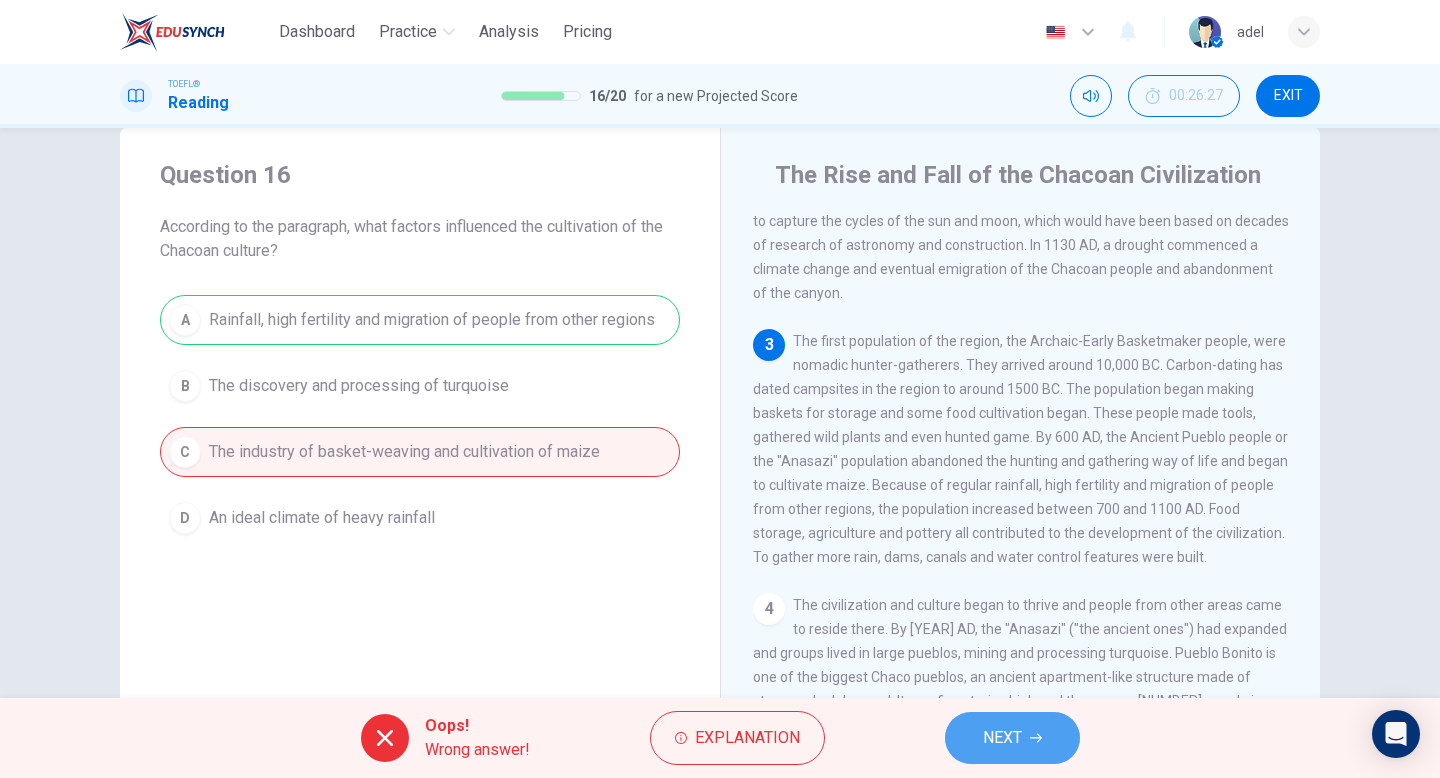 click on "NEXT" at bounding box center [1012, 738] 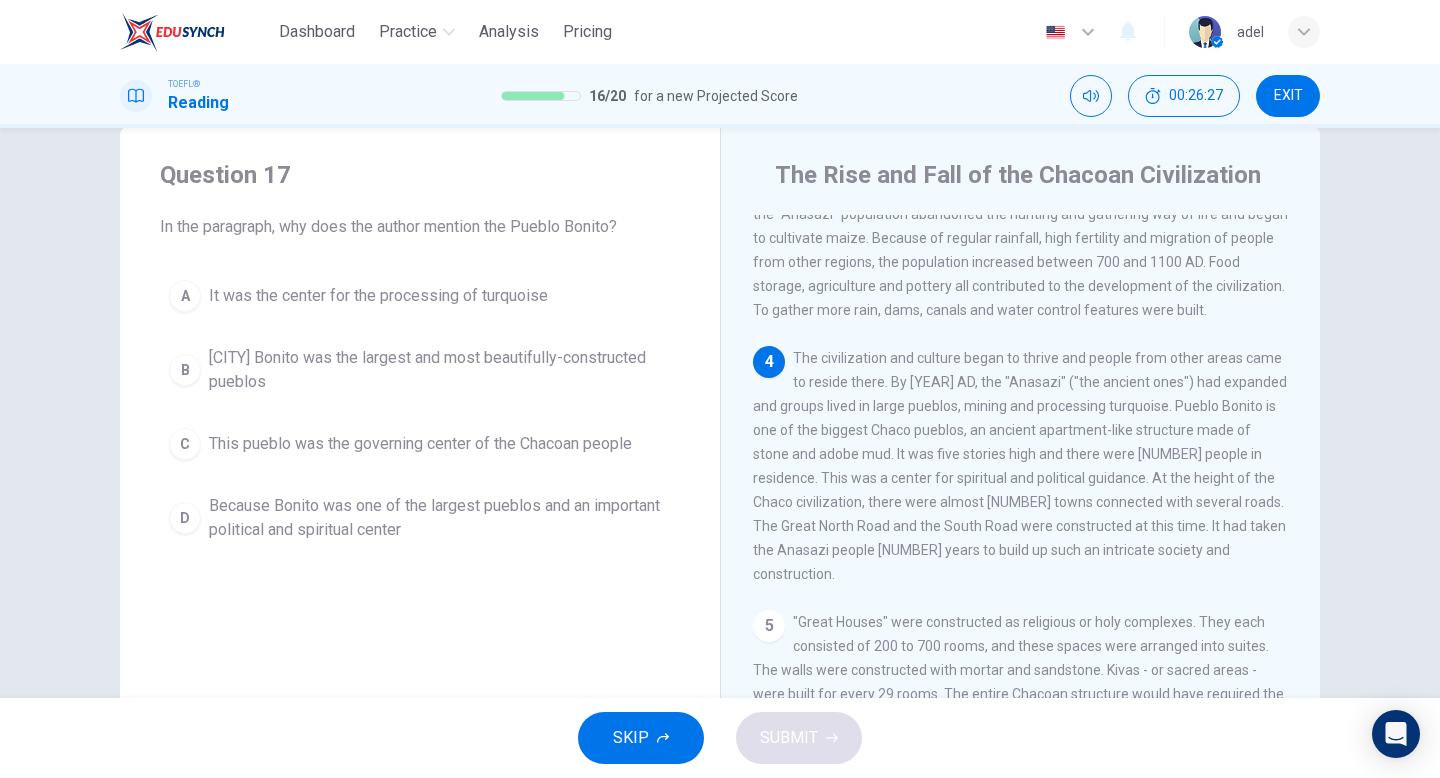 scroll, scrollTop: 447, scrollLeft: 0, axis: vertical 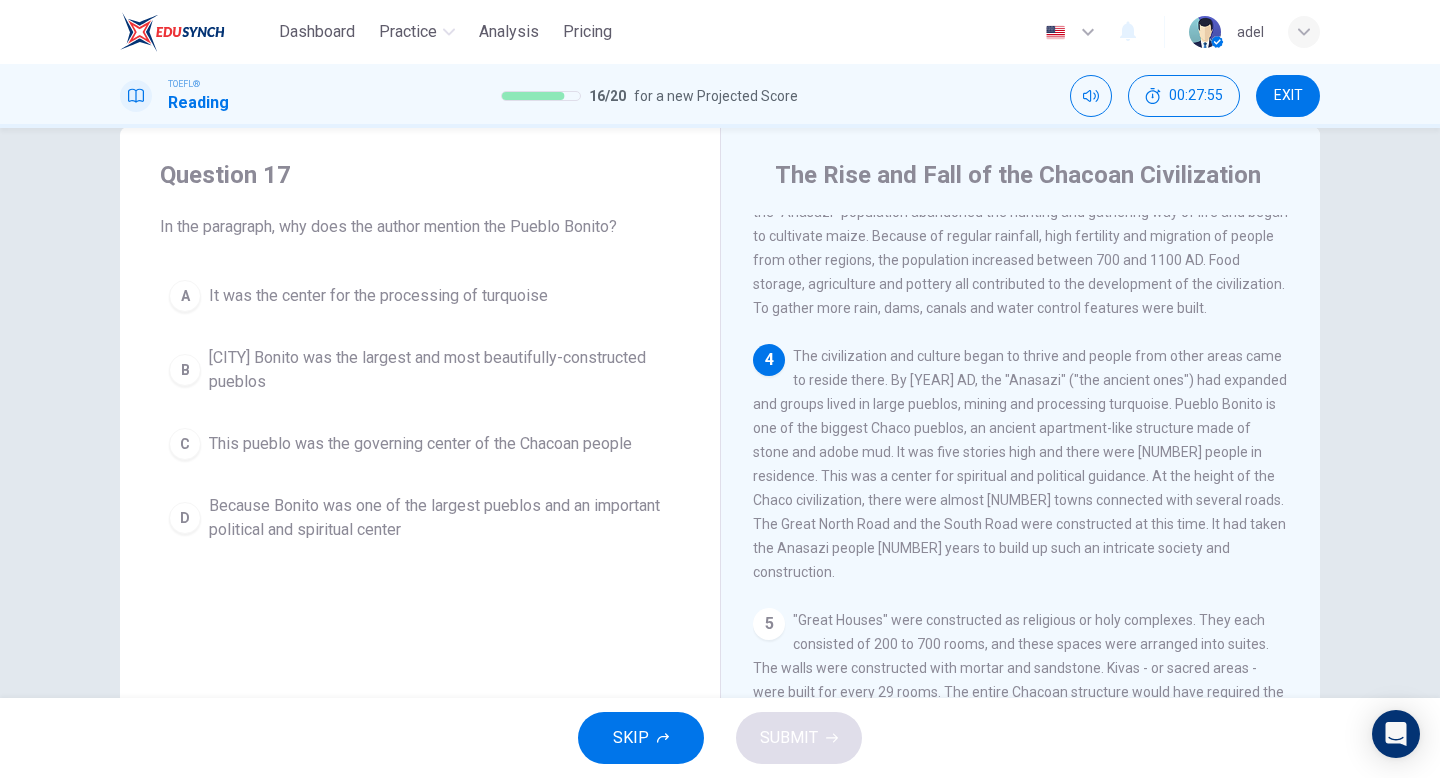 click on "[CITY] Bonito was the largest and most beautifully-constructed pueblos" at bounding box center (440, 370) 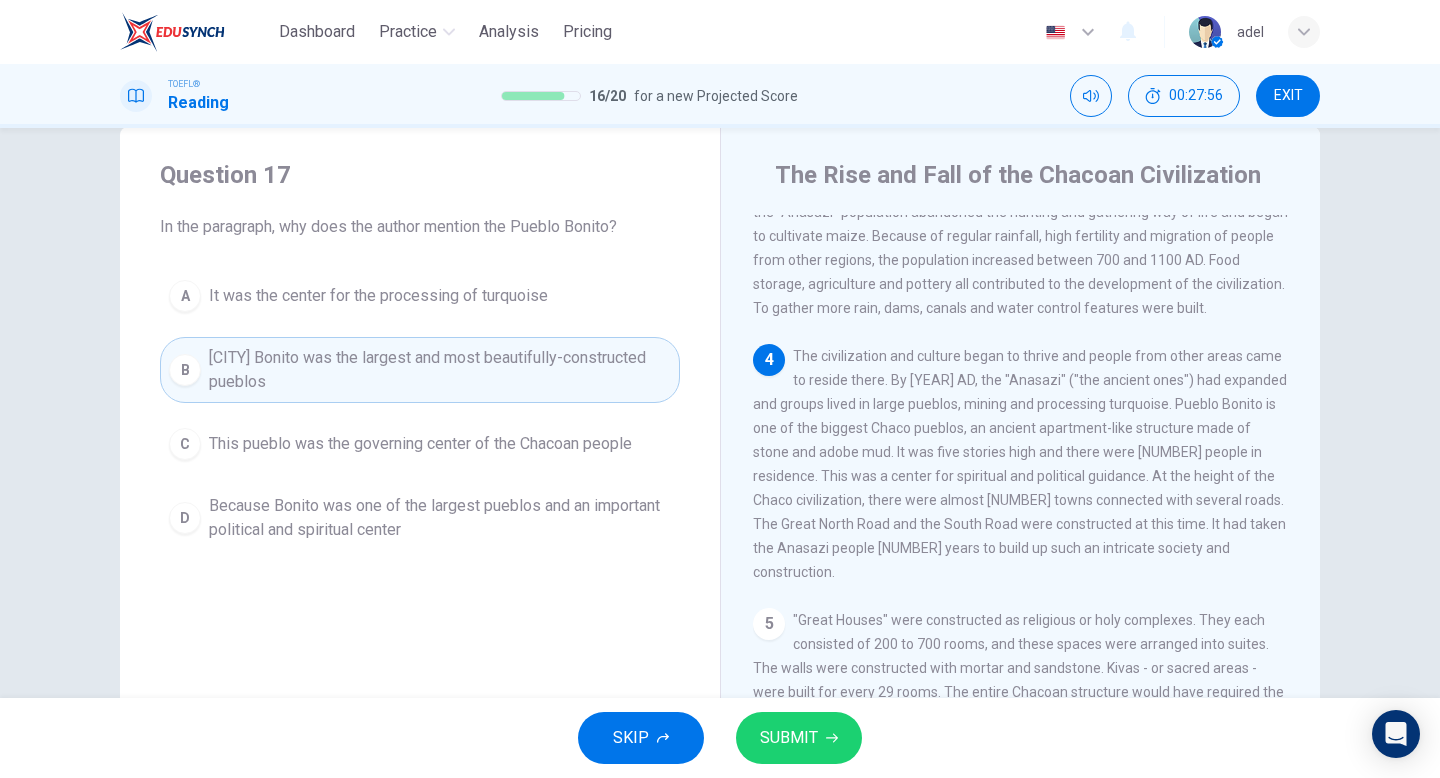 click on "SUBMIT" at bounding box center (789, 738) 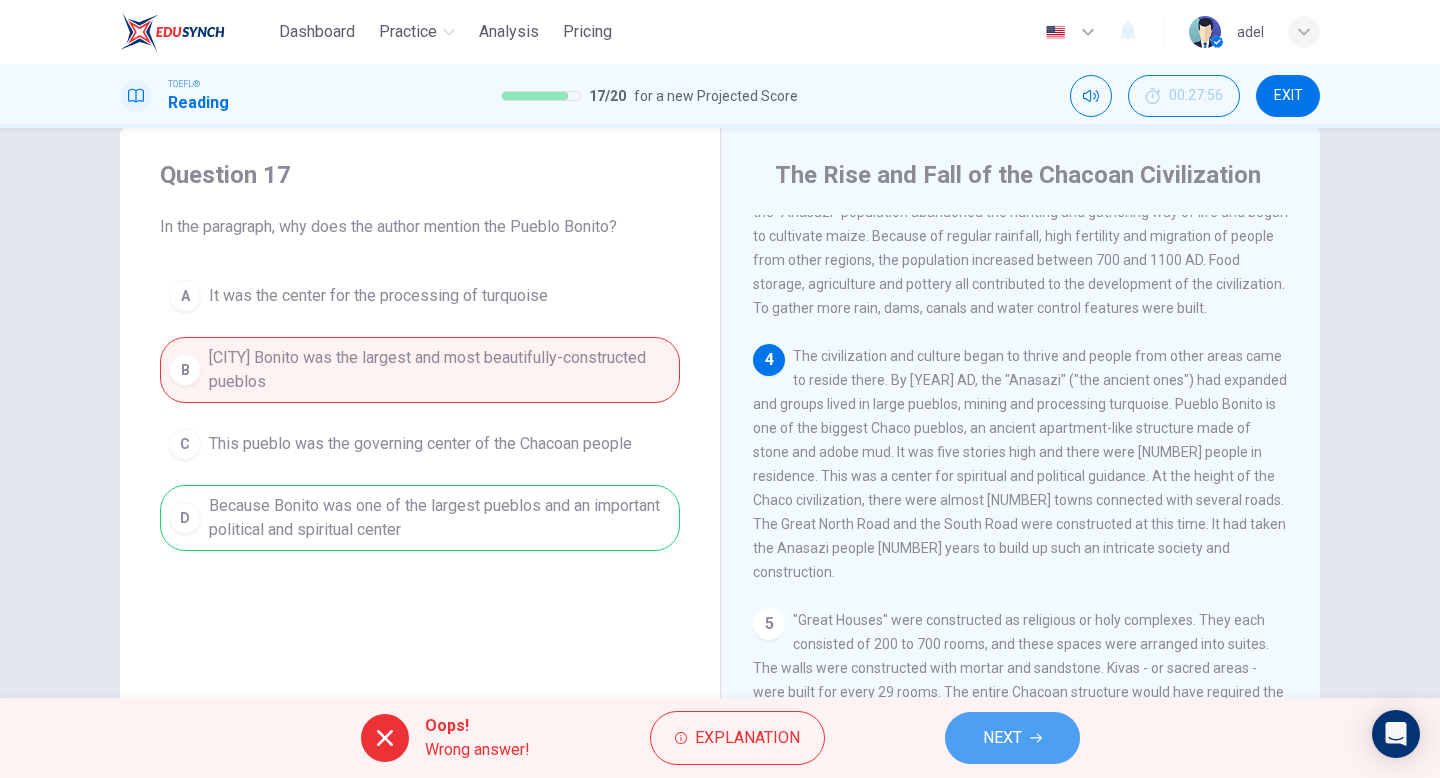 click on "NEXT" at bounding box center (1012, 738) 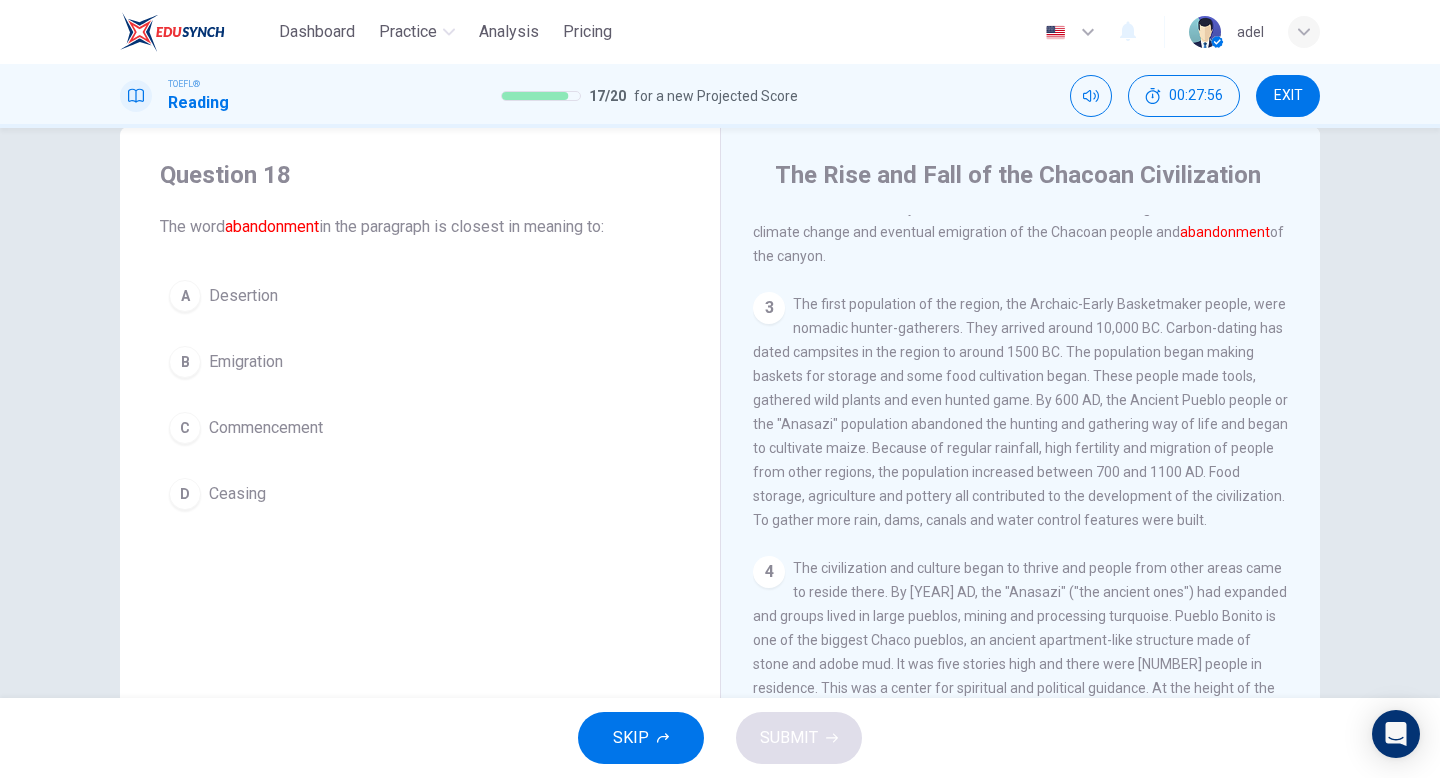 scroll, scrollTop: 124, scrollLeft: 0, axis: vertical 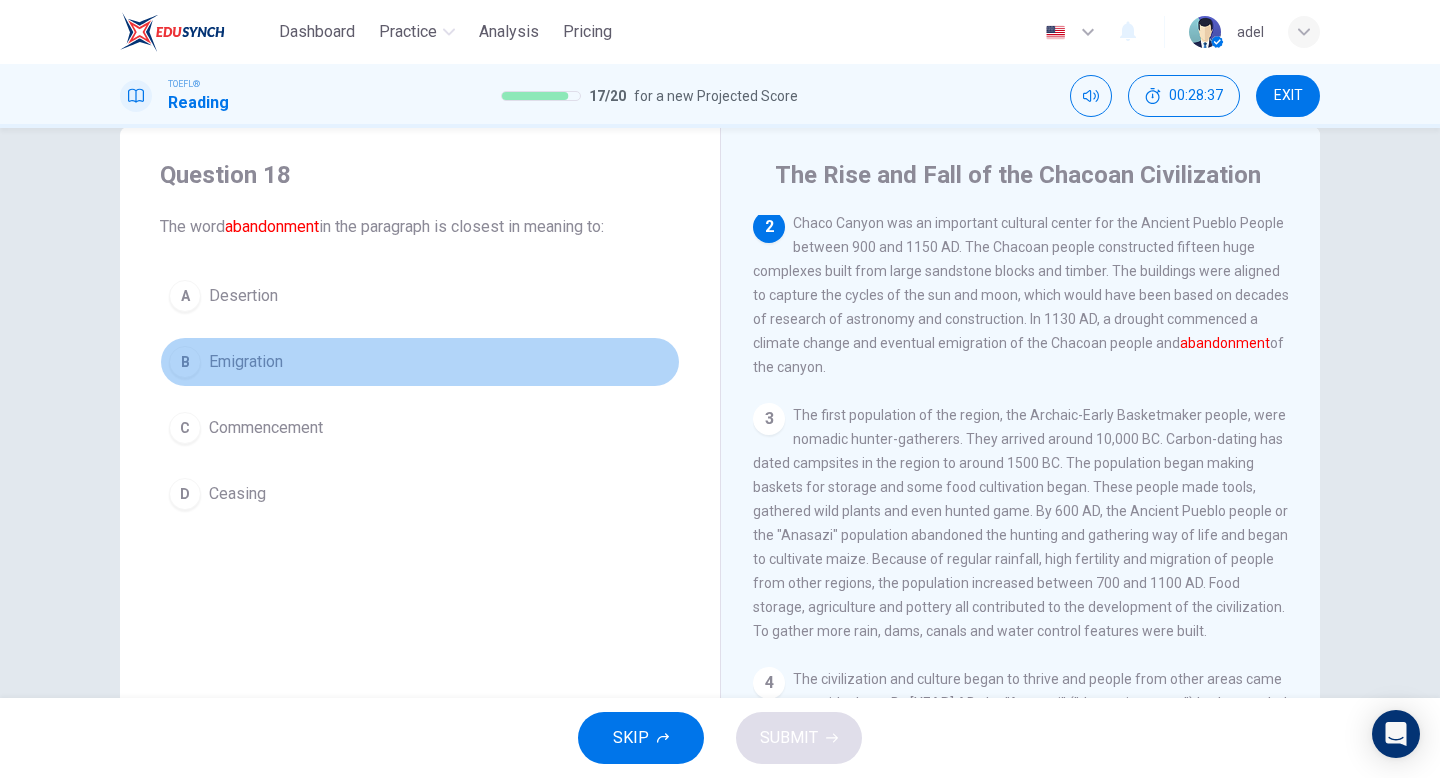click on "Emigration" at bounding box center (246, 362) 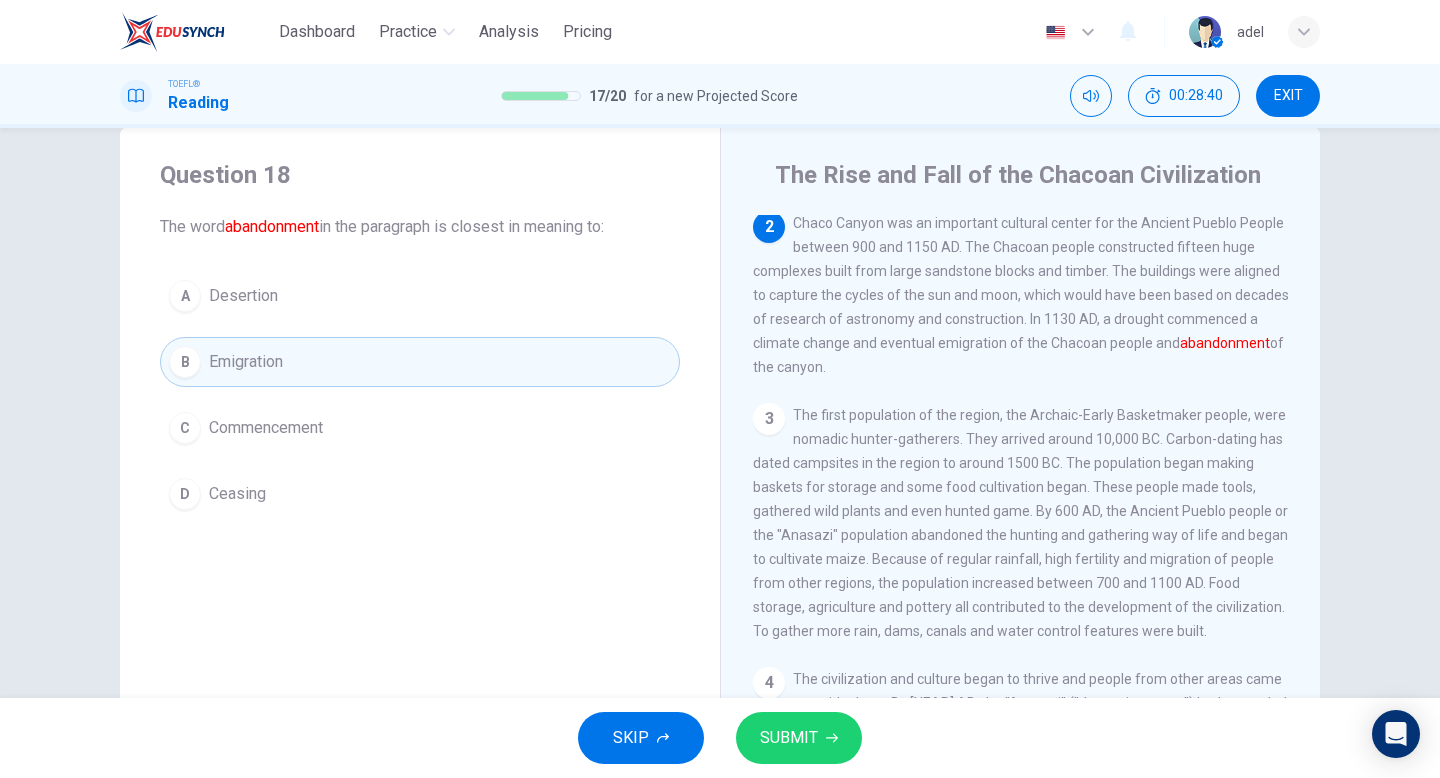 click on "SUBMIT" at bounding box center [789, 738] 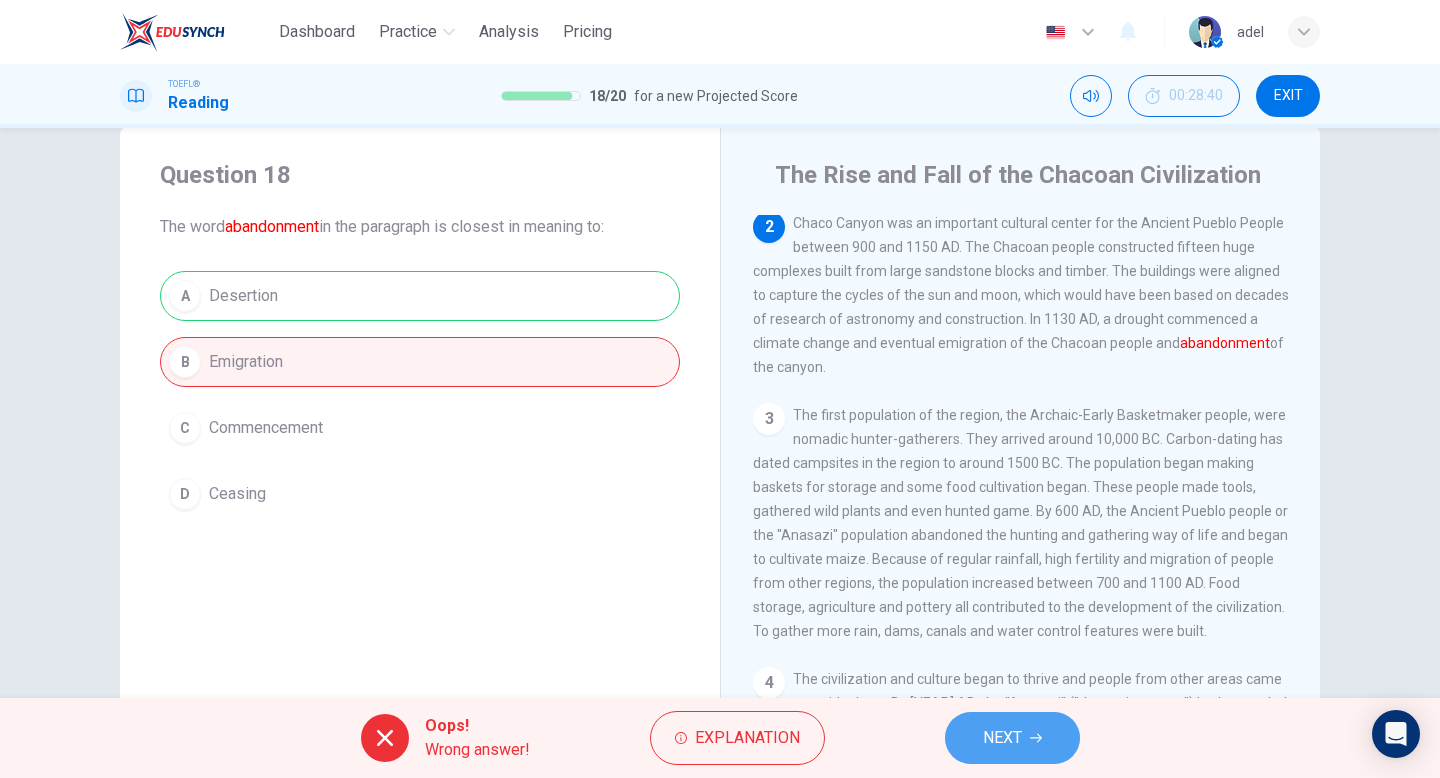 click on "NEXT" at bounding box center [1012, 738] 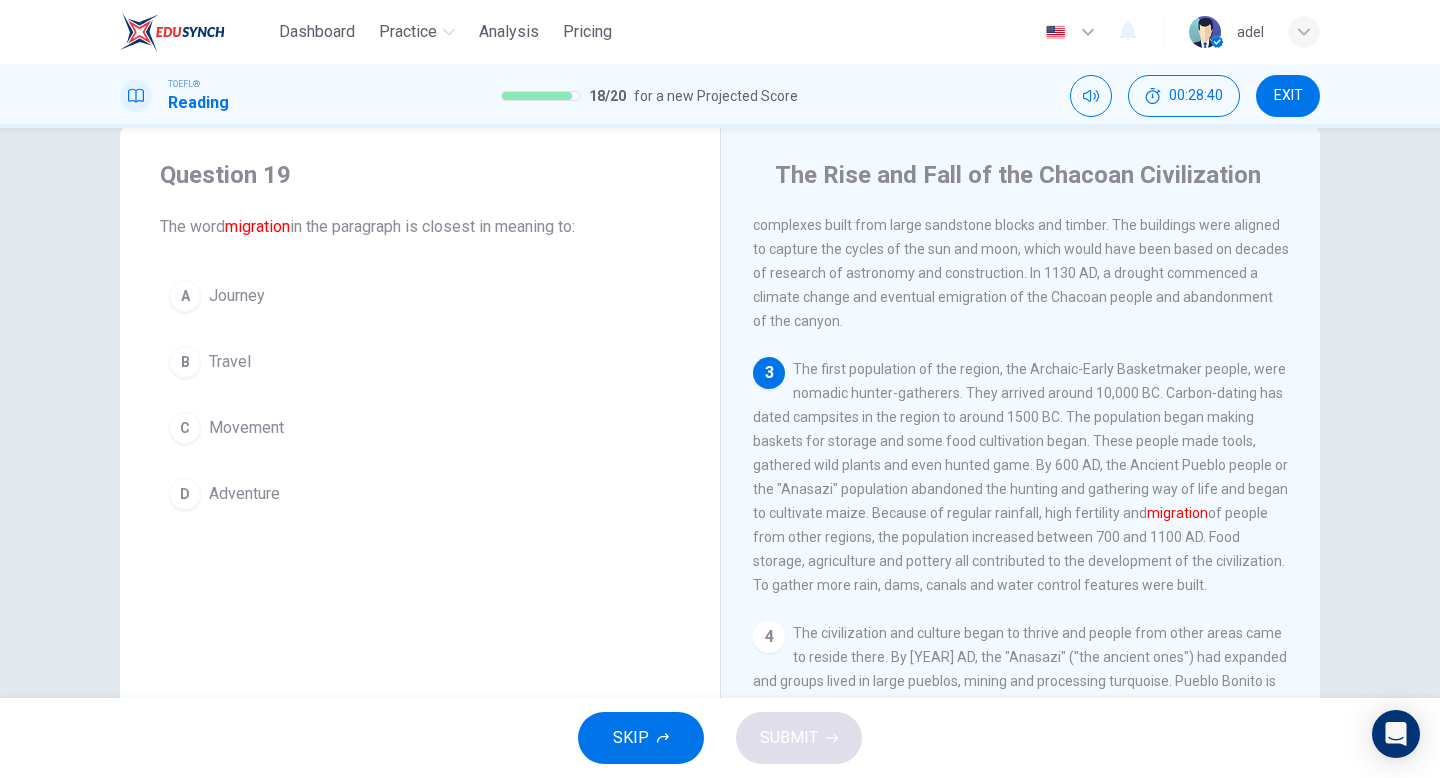 scroll, scrollTop: 198, scrollLeft: 0, axis: vertical 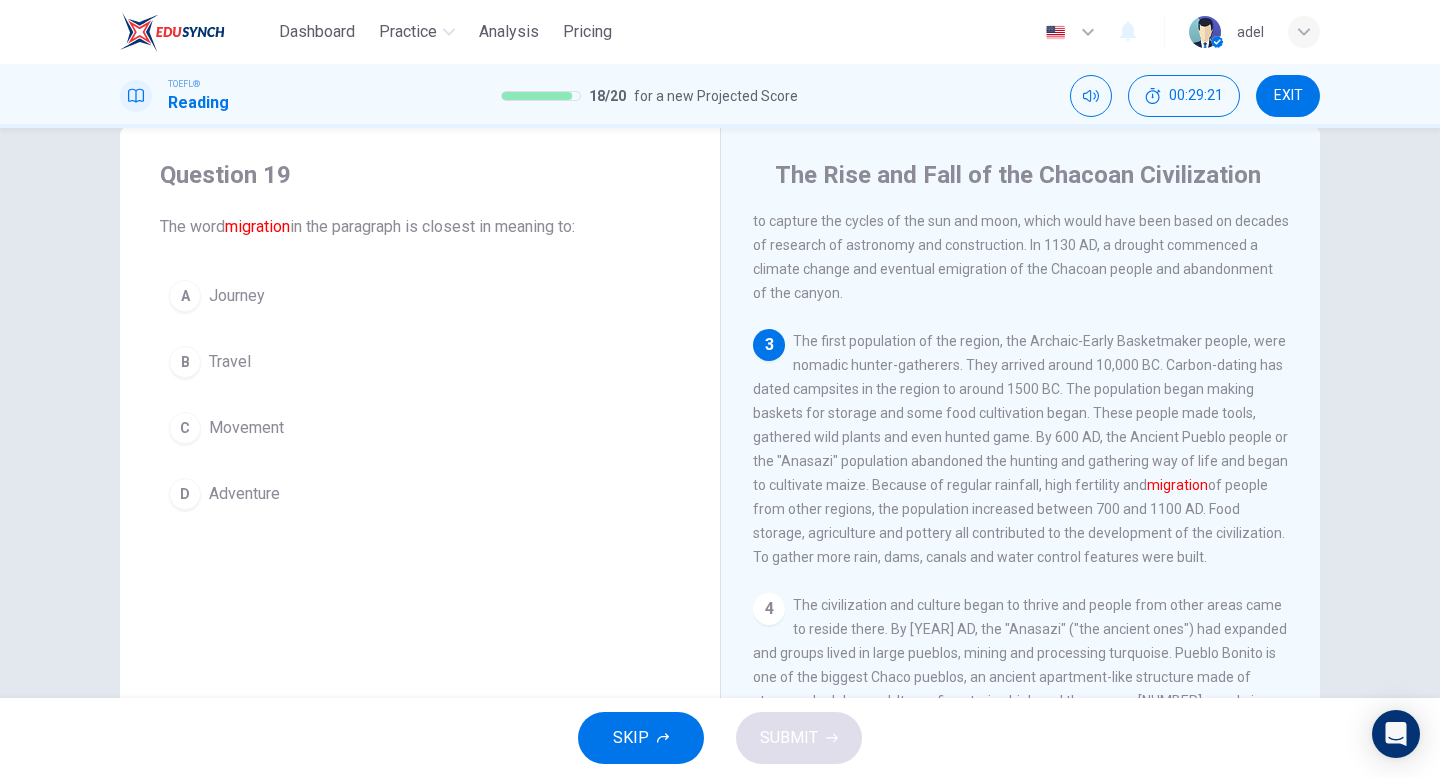 click on "Movement" at bounding box center (246, 428) 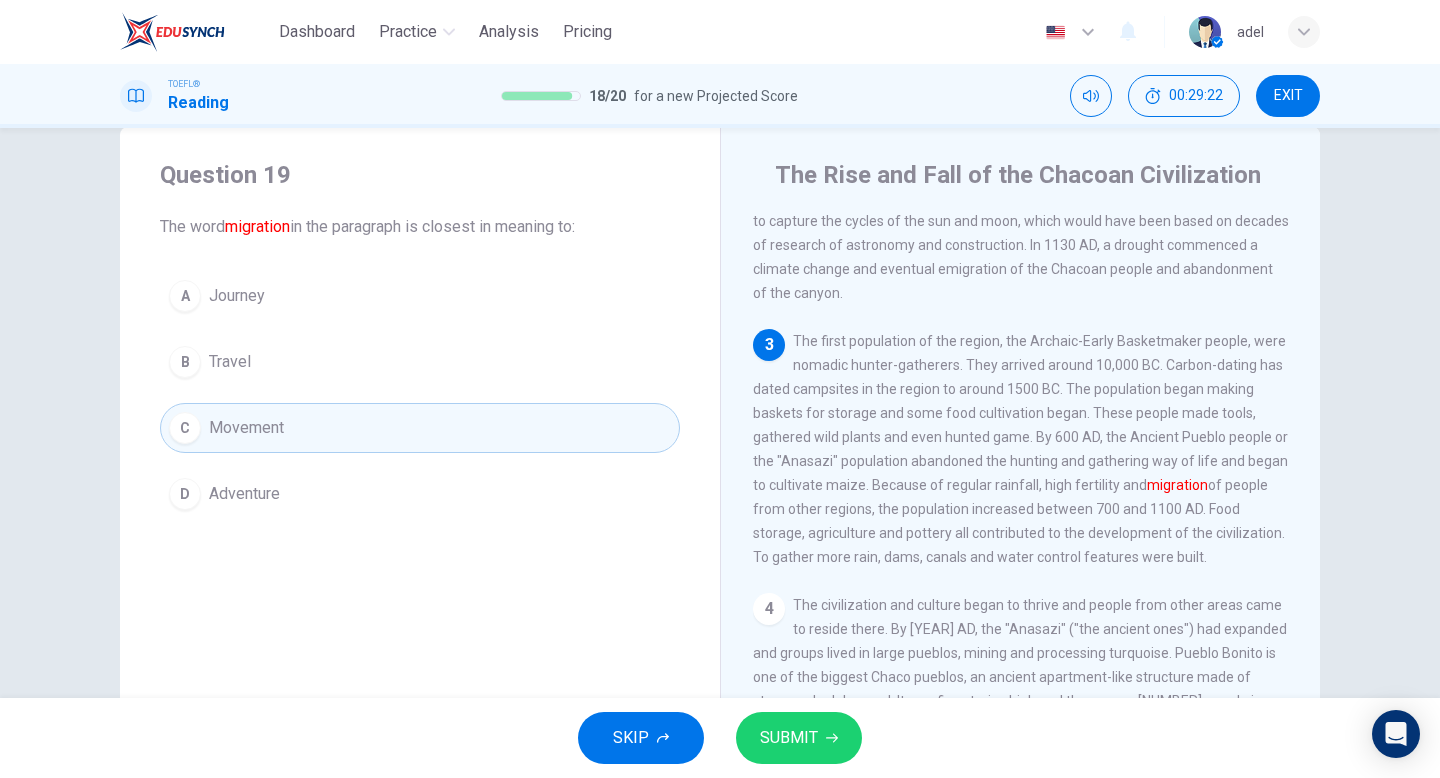 click on "SUBMIT" at bounding box center (799, 738) 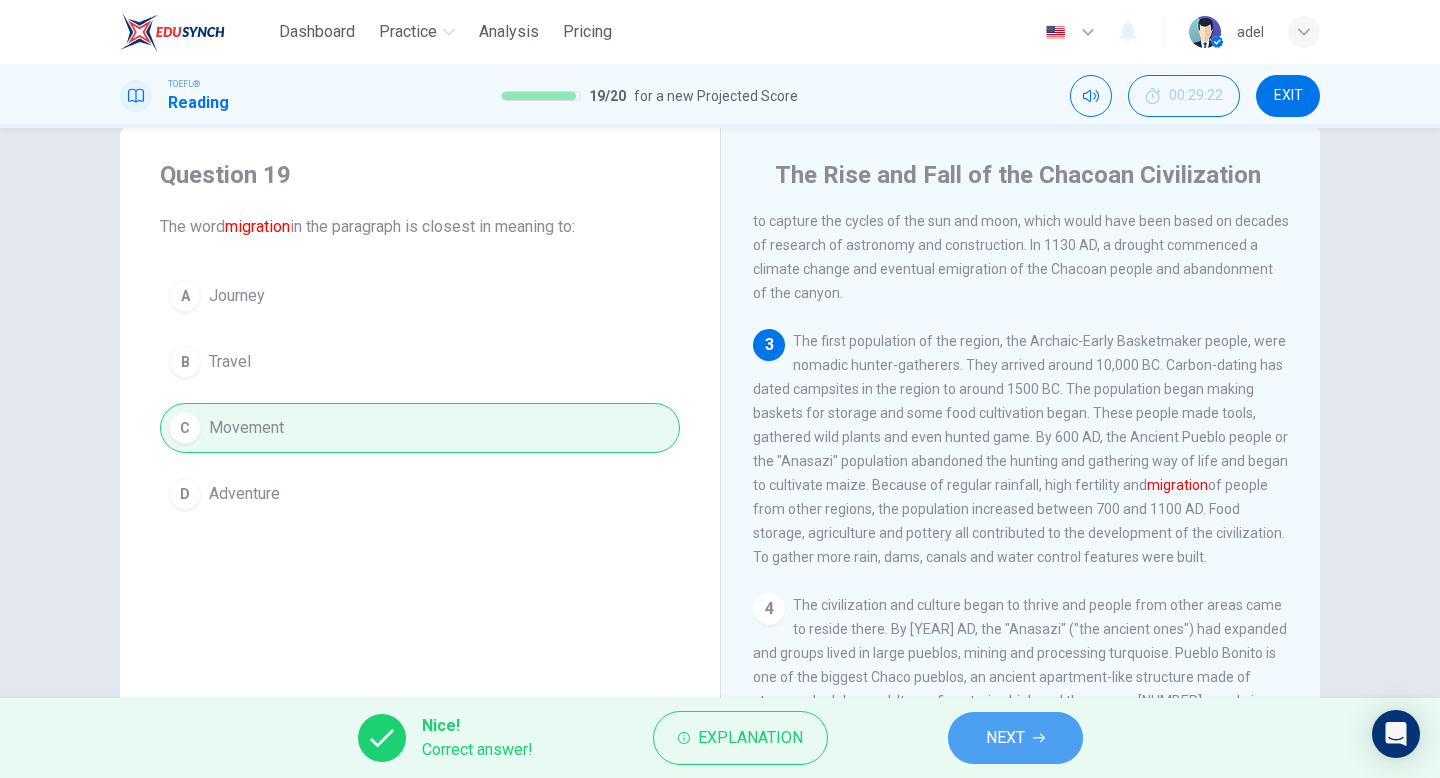 click on "NEXT" at bounding box center (1005, 738) 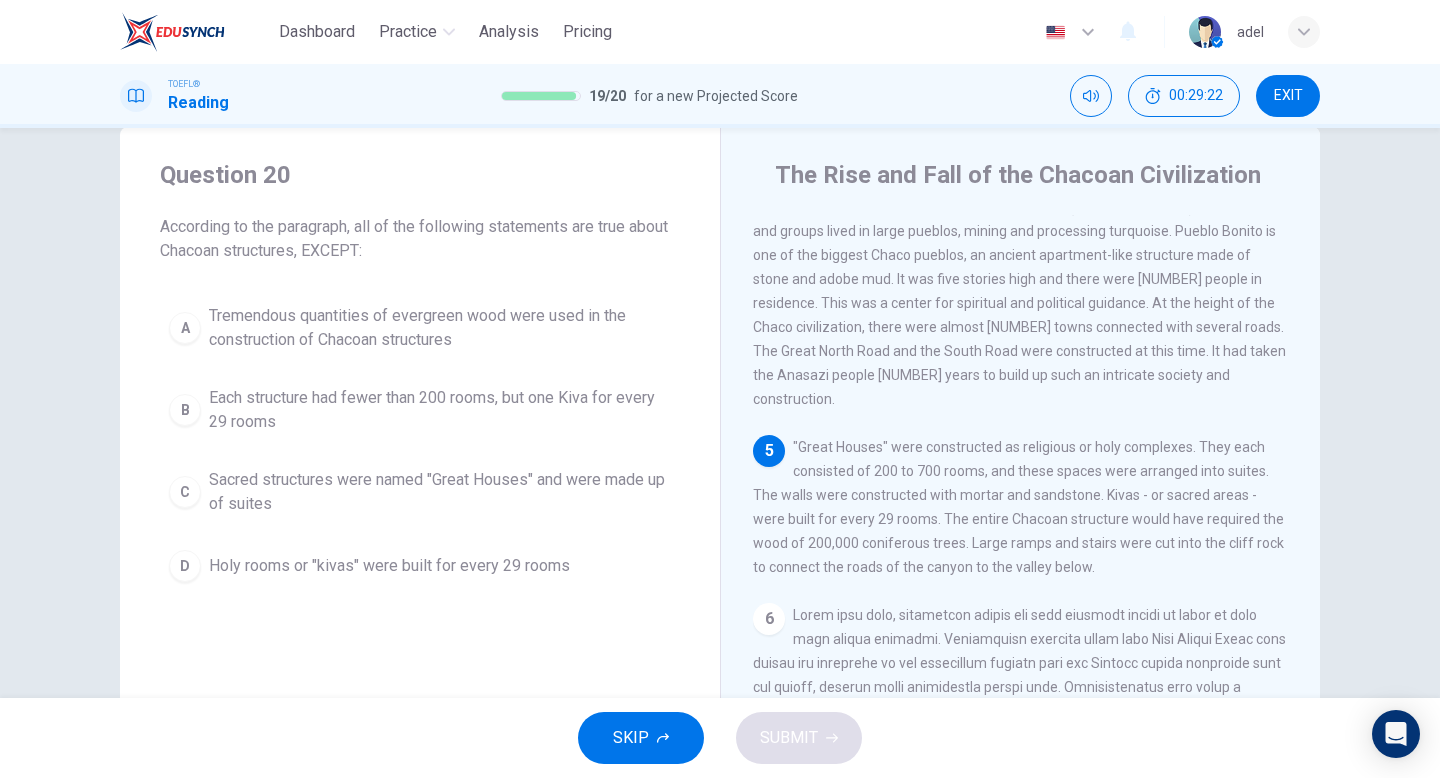 scroll, scrollTop: 621, scrollLeft: 0, axis: vertical 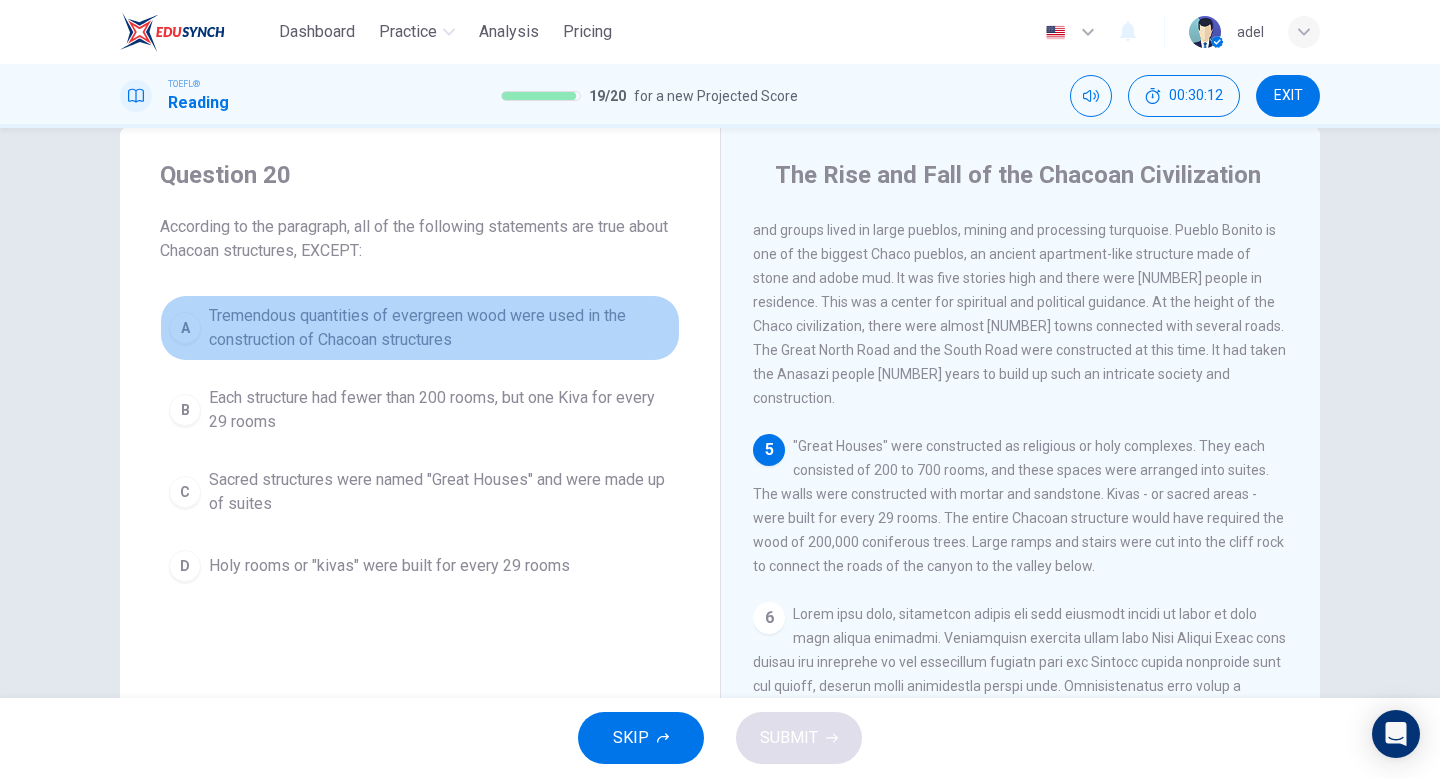 click on "Tremendous quantities of evergreen wood were used in the construction of Chacoan structures" at bounding box center [440, 328] 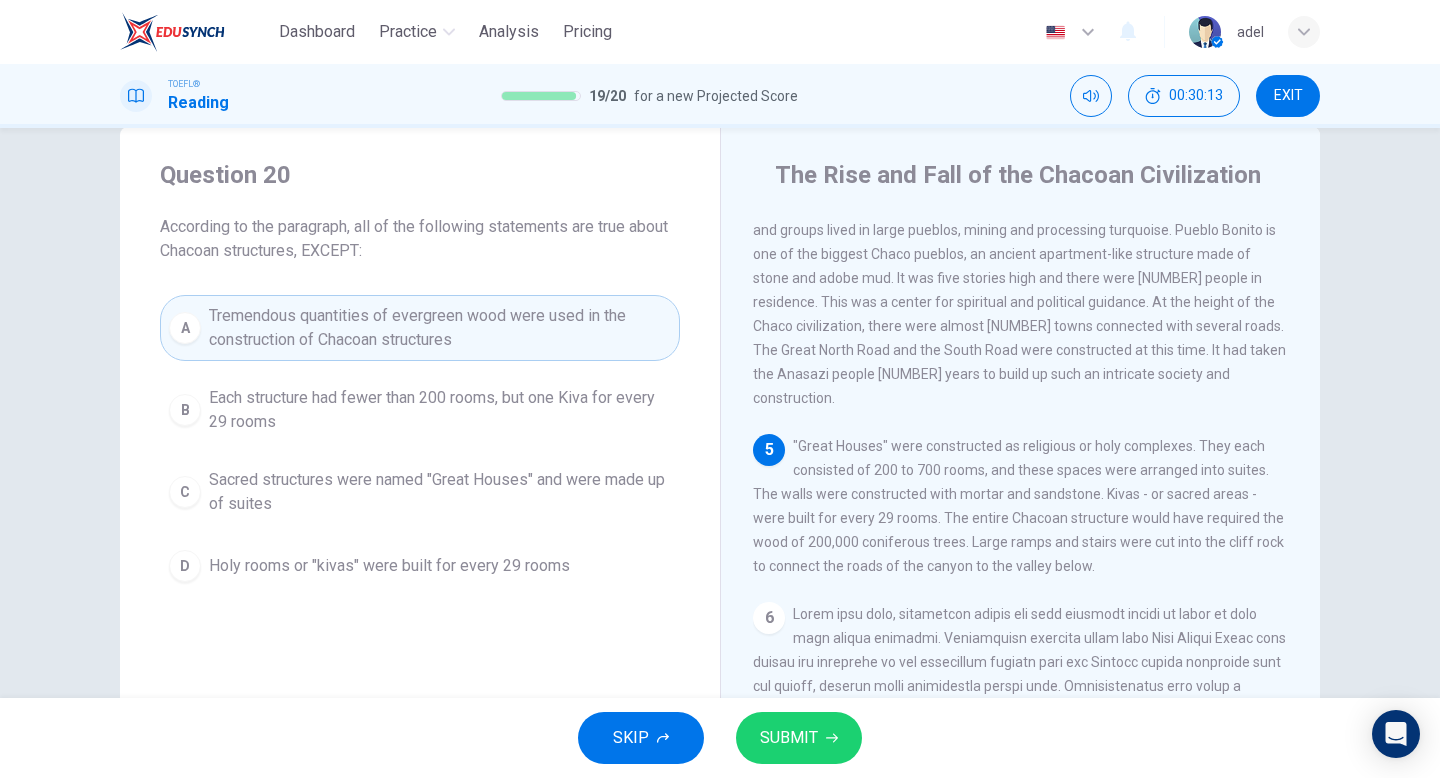 click on "SUBMIT" at bounding box center [799, 738] 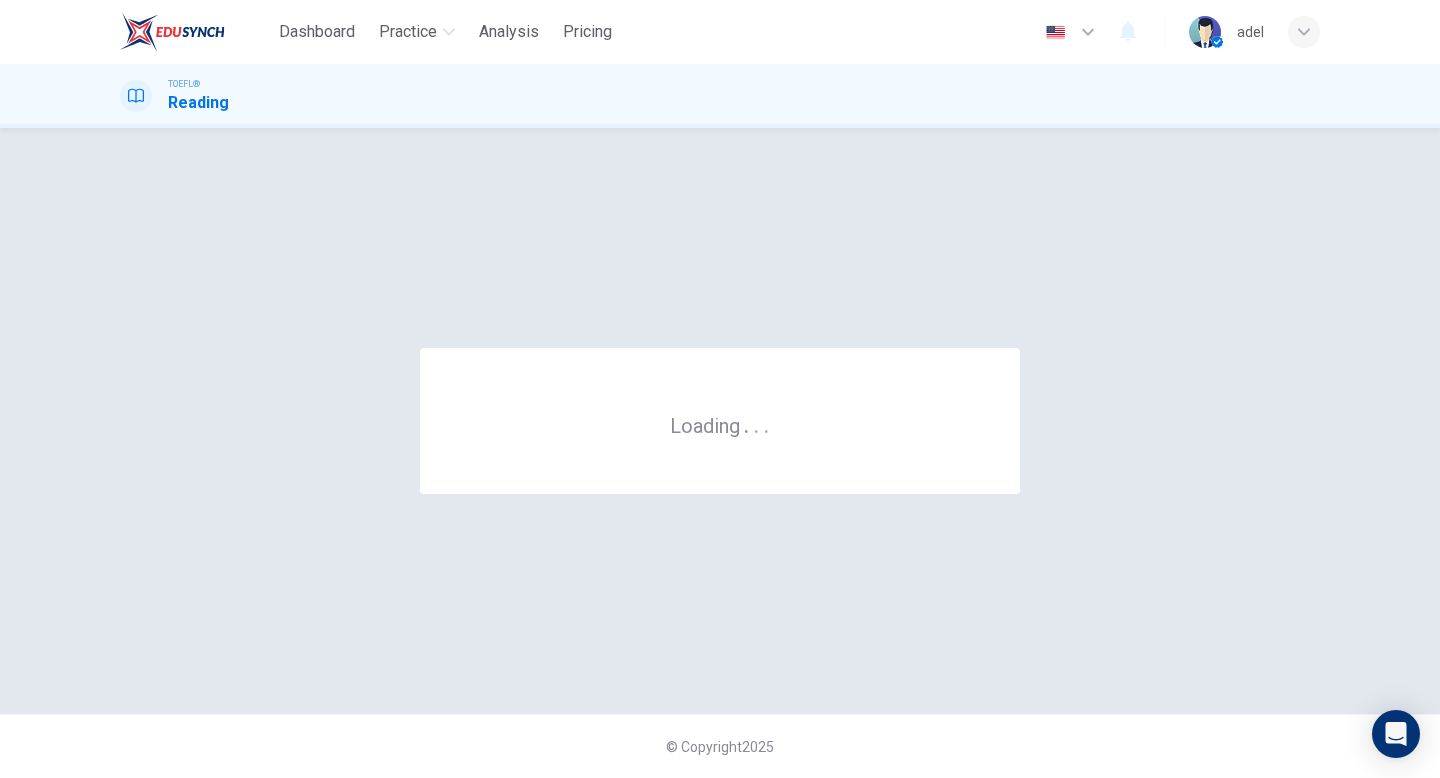 scroll, scrollTop: 0, scrollLeft: 0, axis: both 